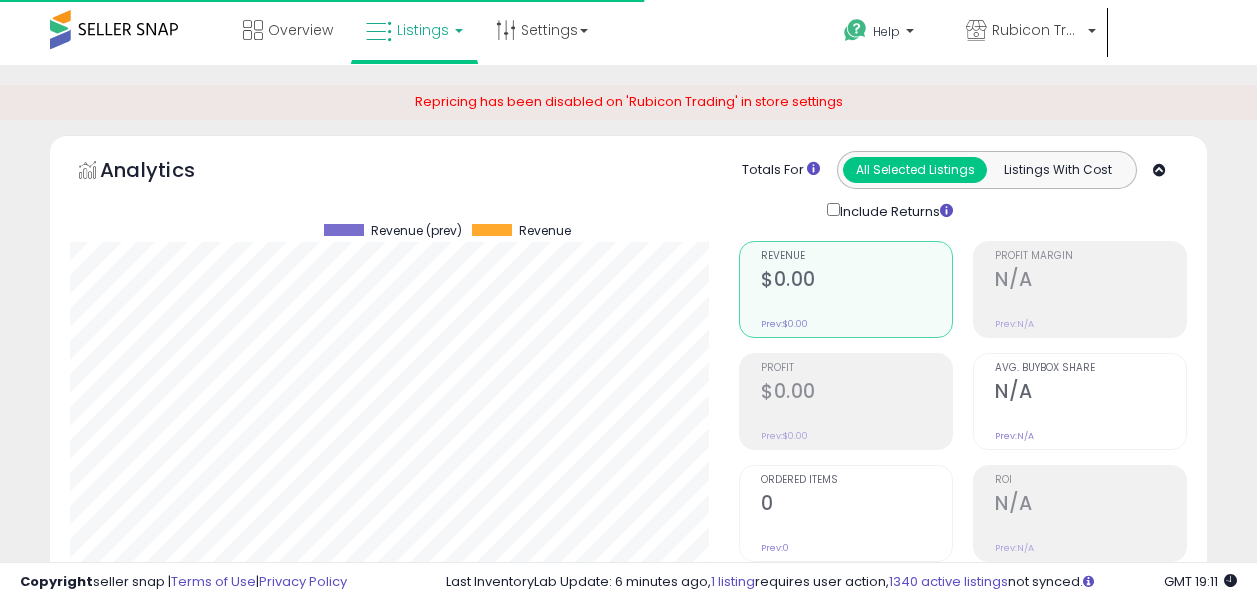 scroll, scrollTop: 0, scrollLeft: 0, axis: both 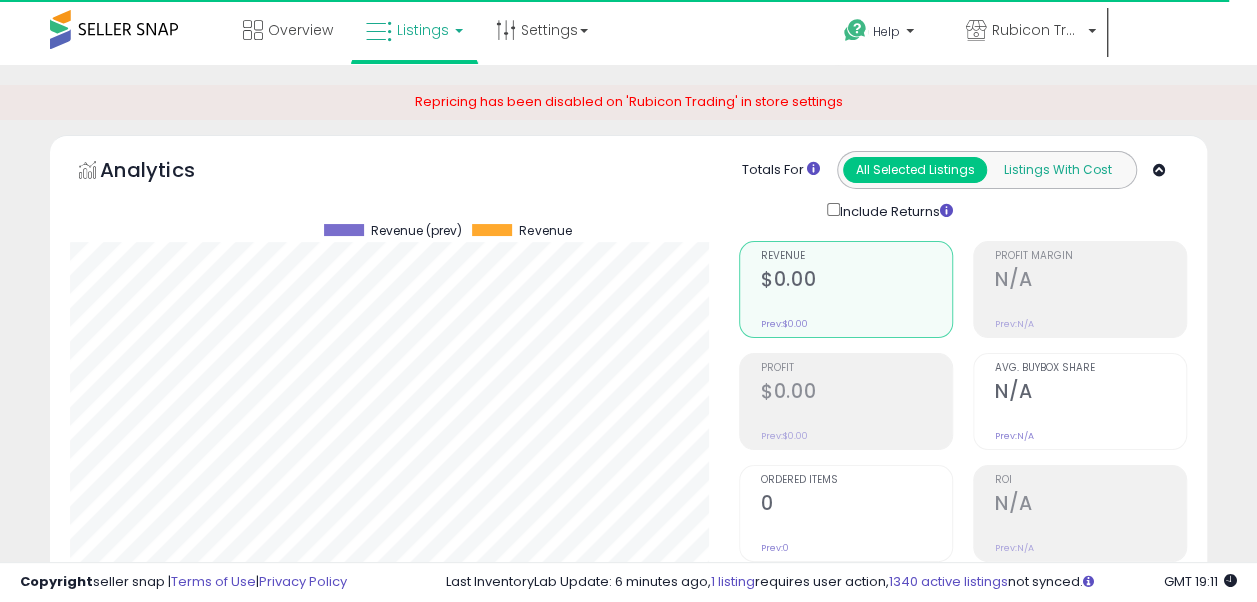 click on "Listings With Cost" at bounding box center (1058, 170) 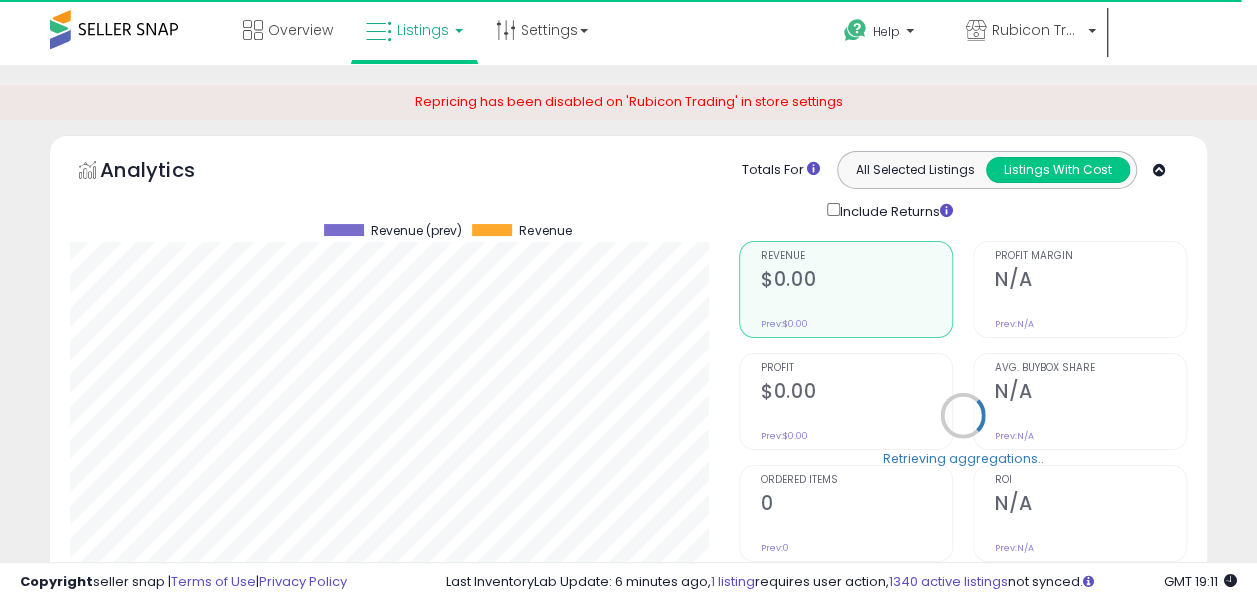 scroll, scrollTop: 999590, scrollLeft: 999331, axis: both 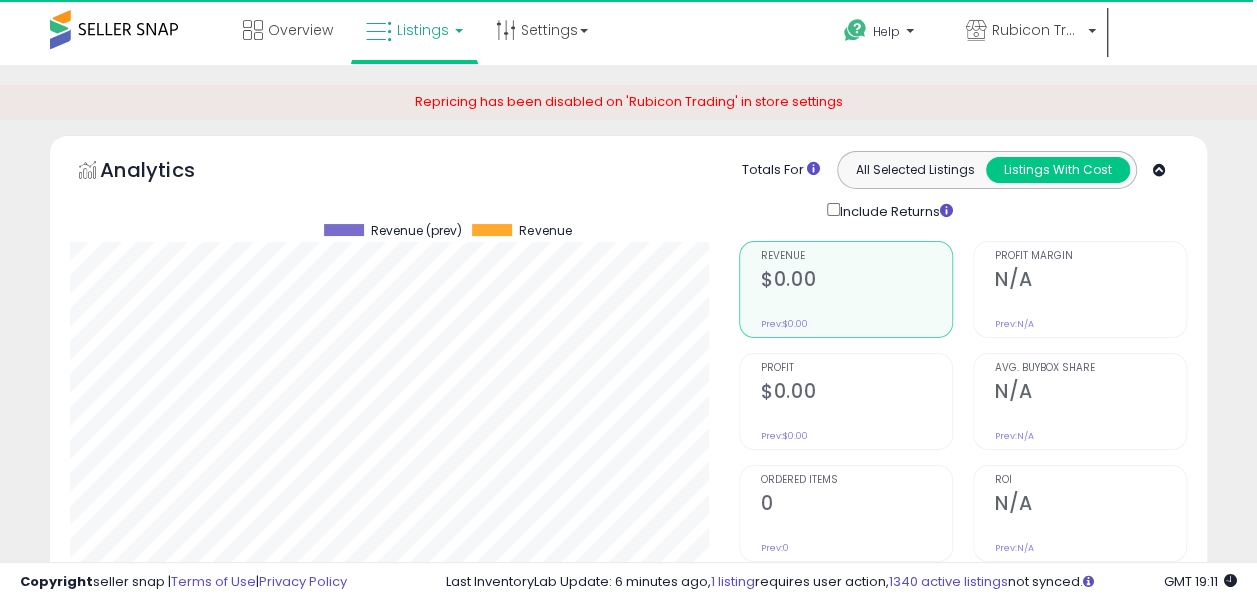 click on "Listings" at bounding box center (423, 30) 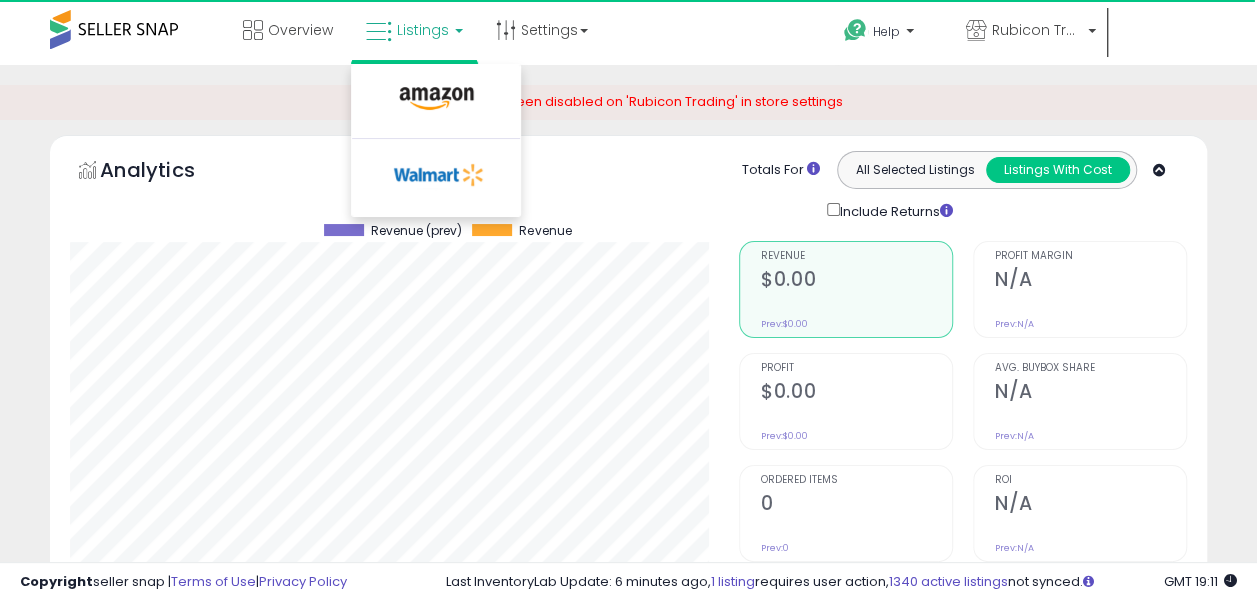 click at bounding box center [436, 103] 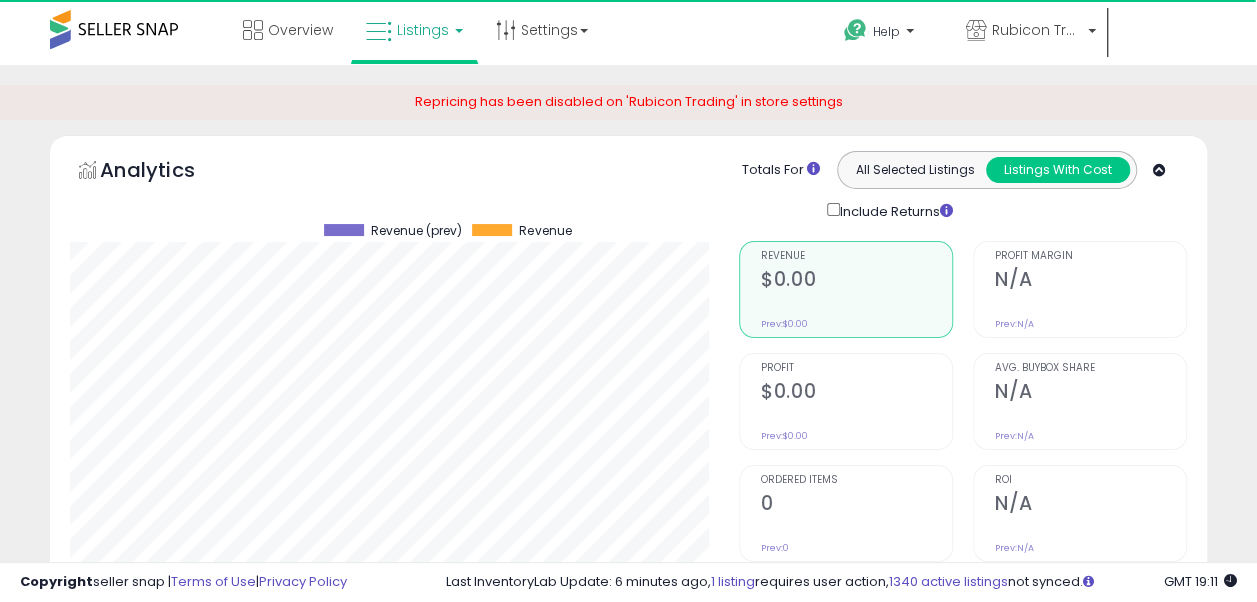 click on "Listings" at bounding box center [423, 30] 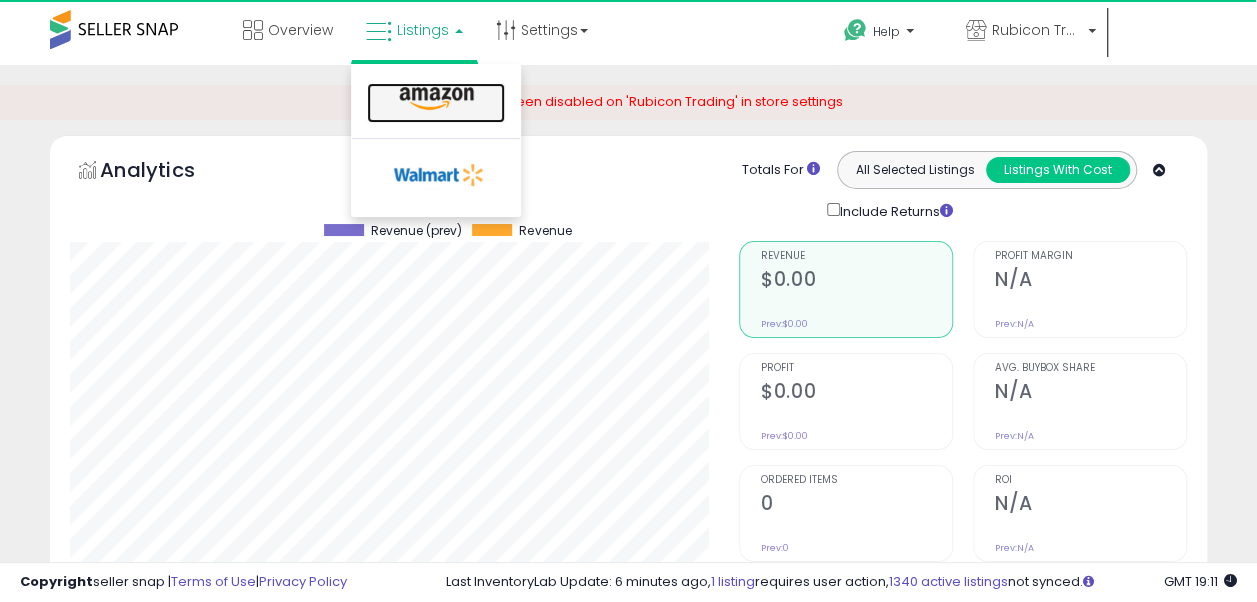 click at bounding box center [436, 99] 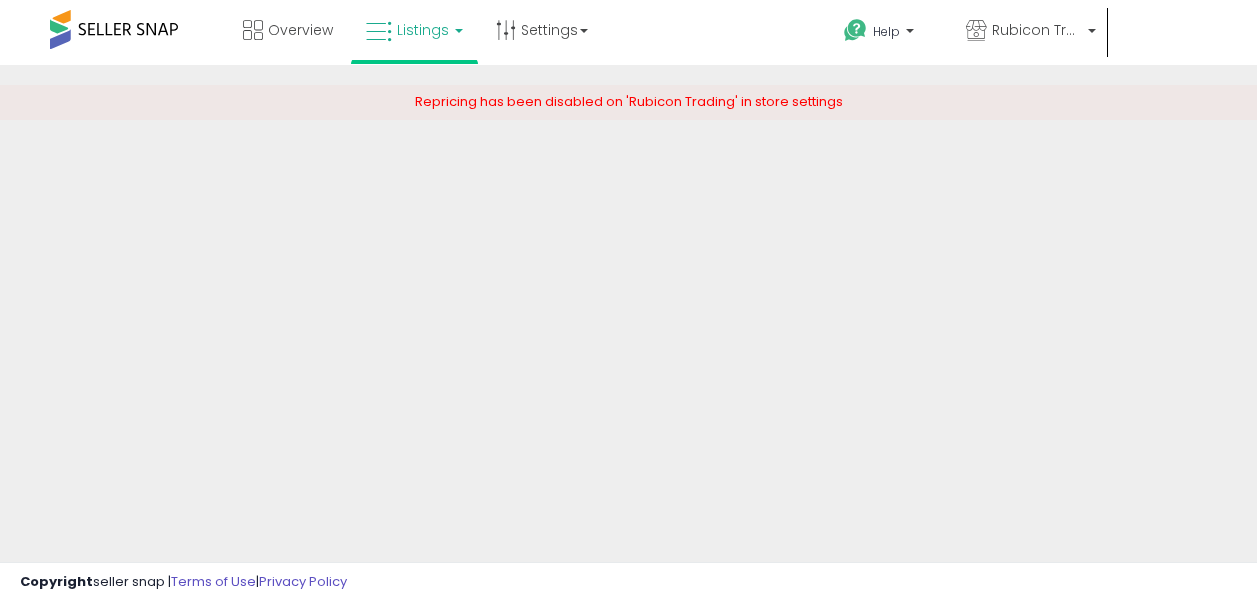 scroll, scrollTop: 0, scrollLeft: 0, axis: both 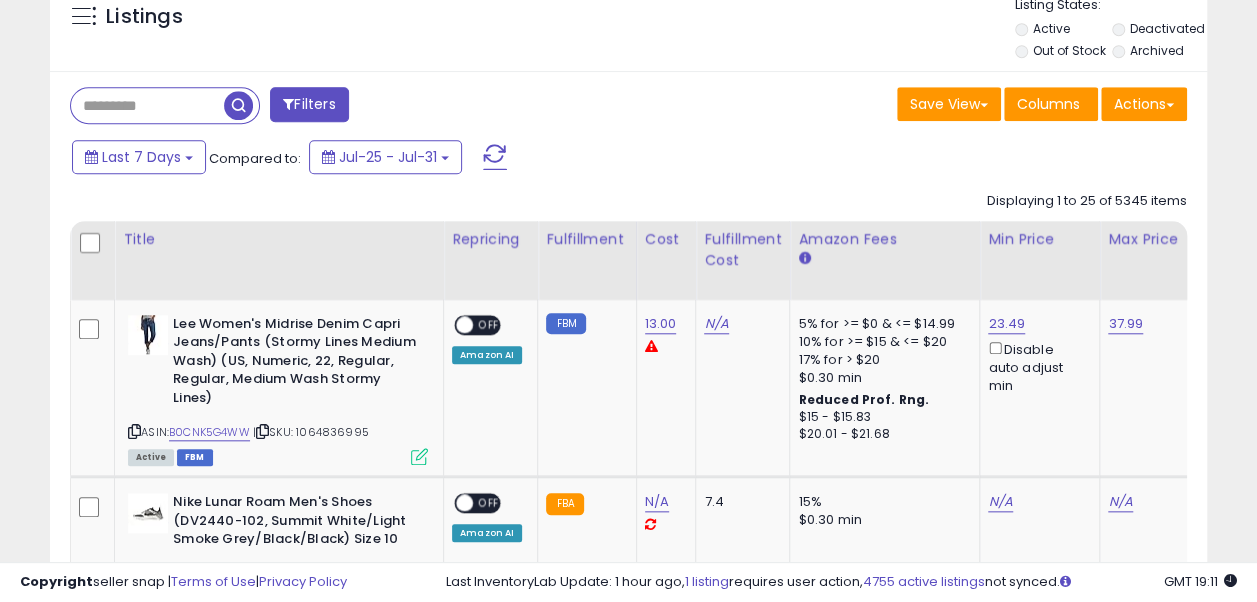 click on "Filters" at bounding box center (309, 104) 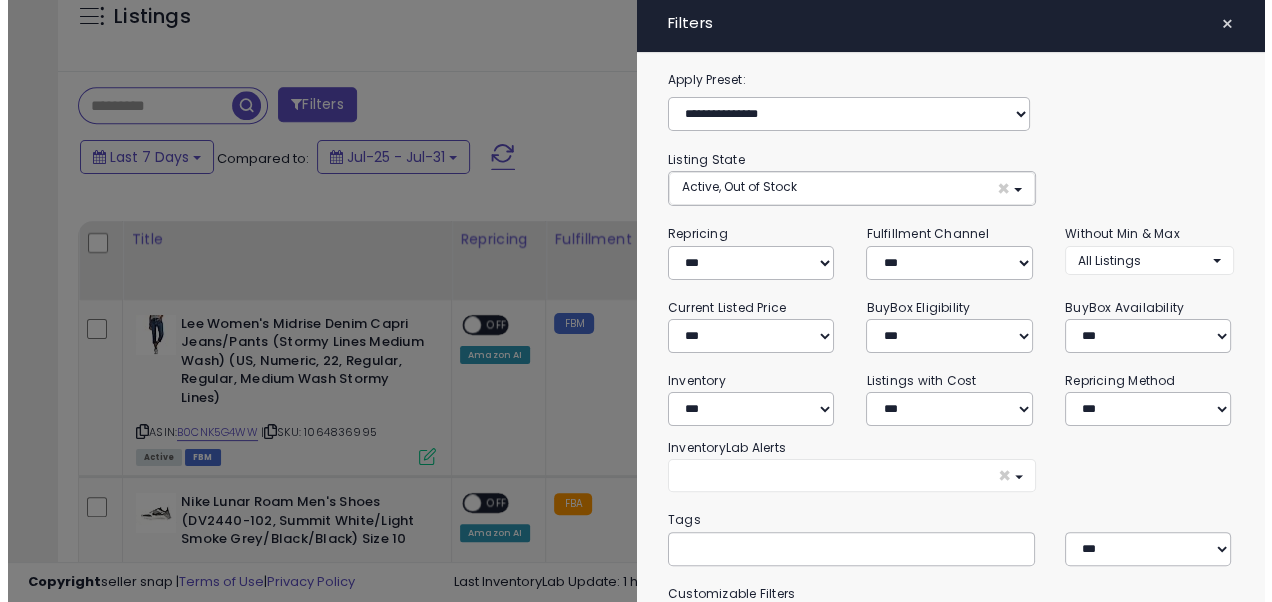 scroll, scrollTop: 999590, scrollLeft: 999322, axis: both 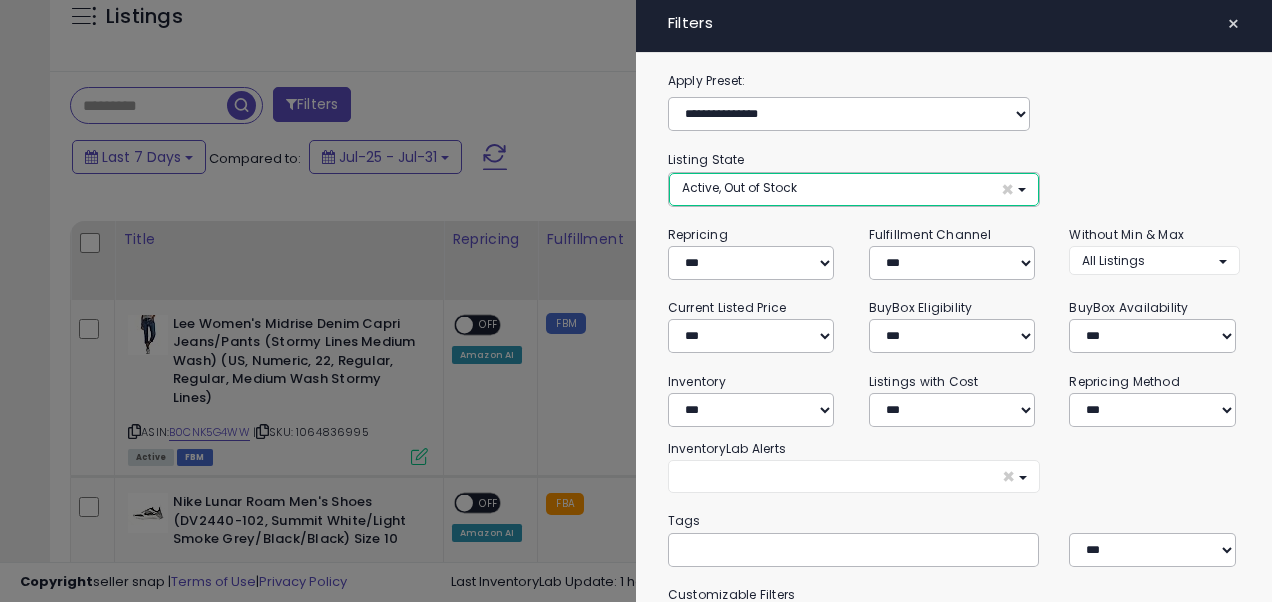 click on "Active, Out of Stock
×" at bounding box center (854, 189) 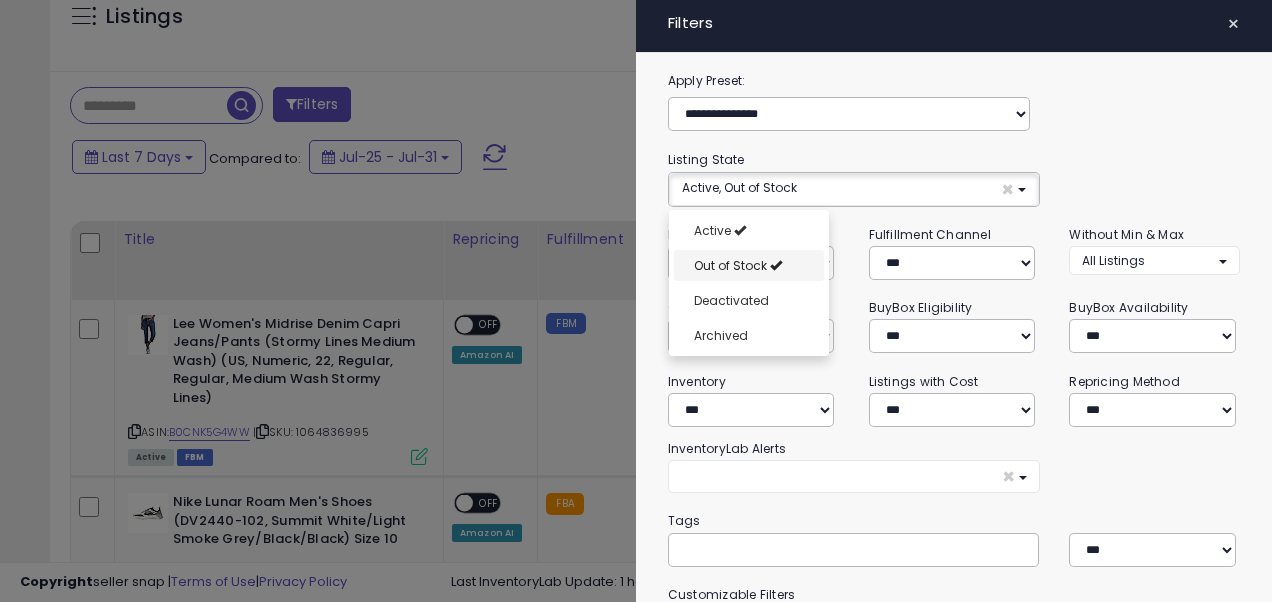 select on "**********" 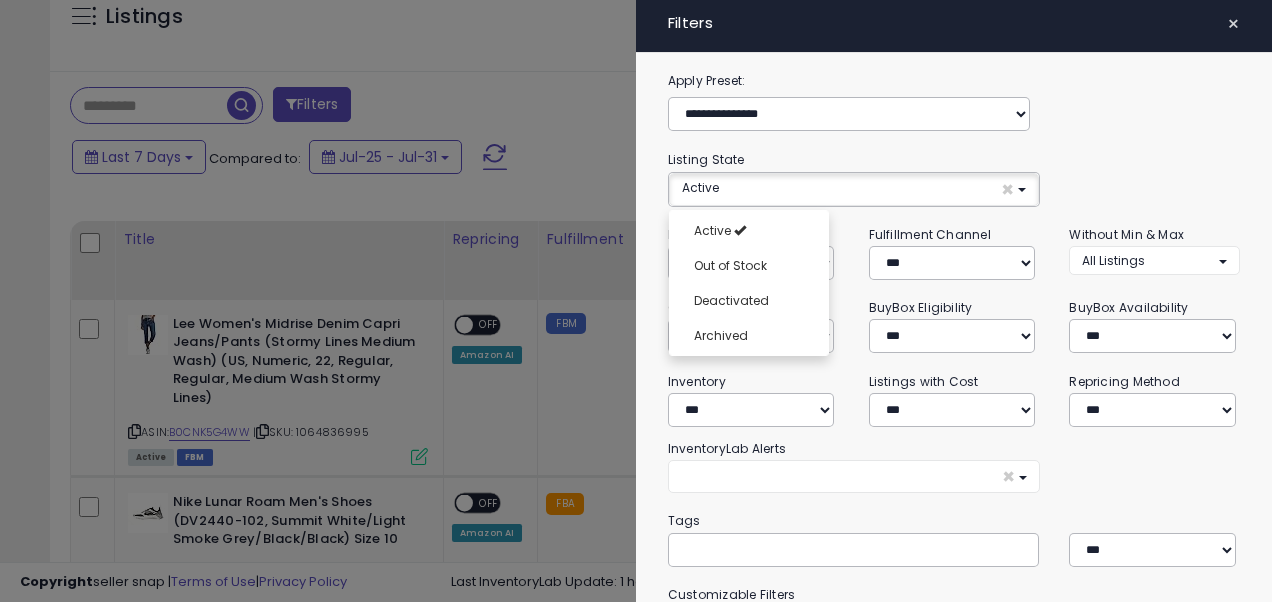 click on "**********" 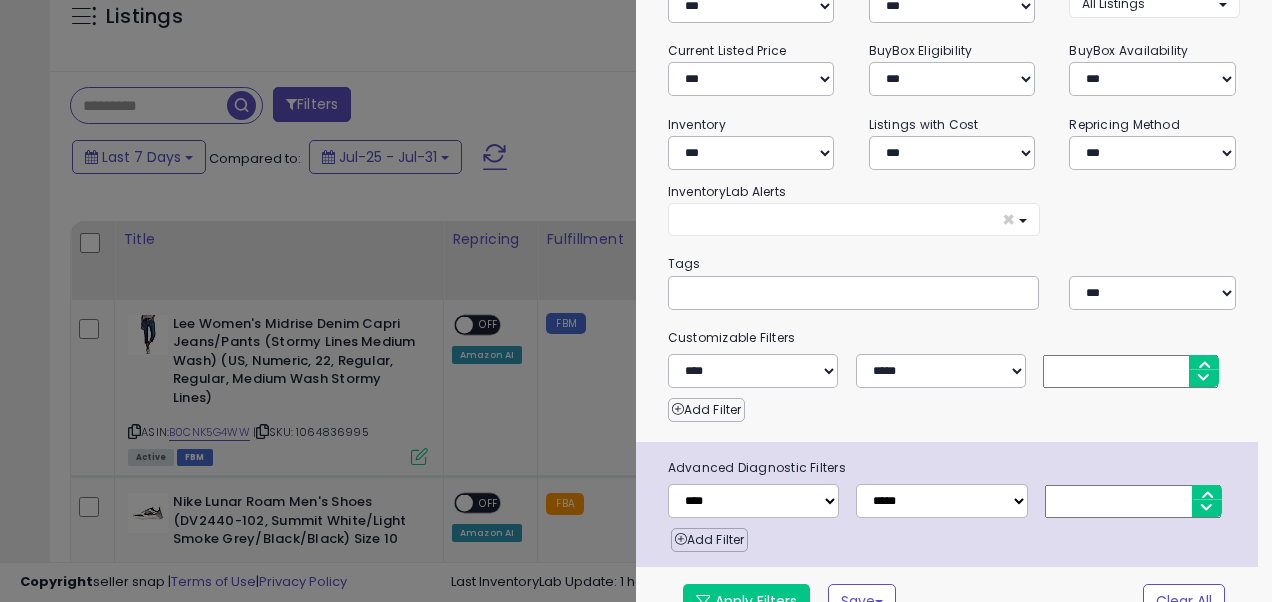scroll, scrollTop: 282, scrollLeft: 0, axis: vertical 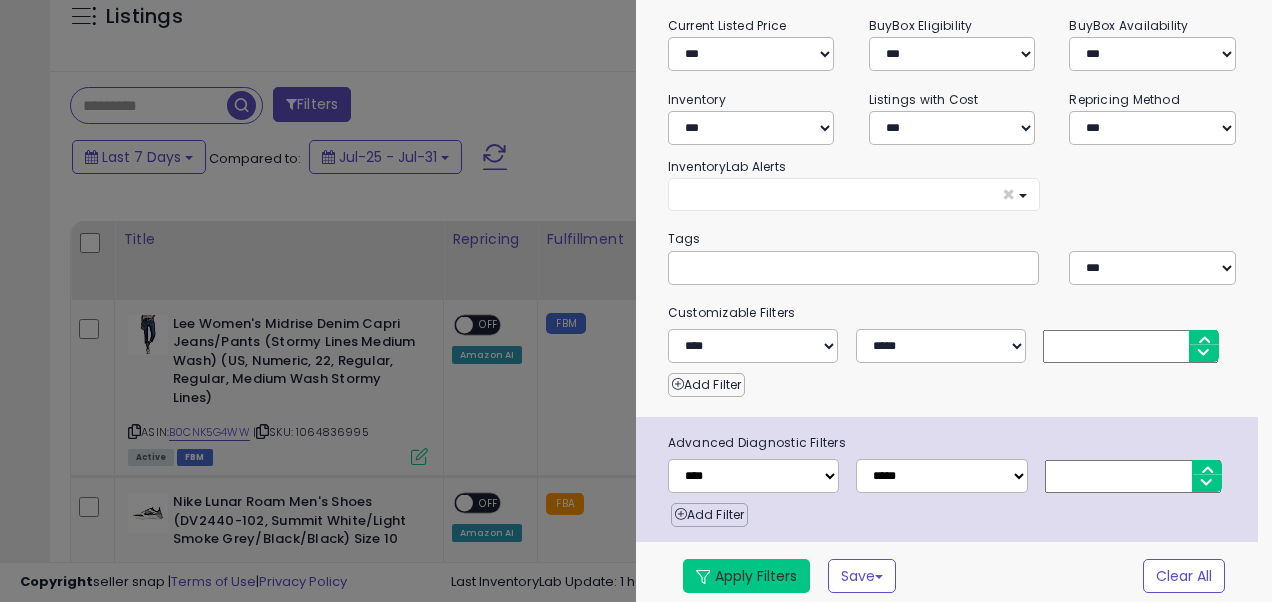 click on "Apply Filters" at bounding box center (746, 576) 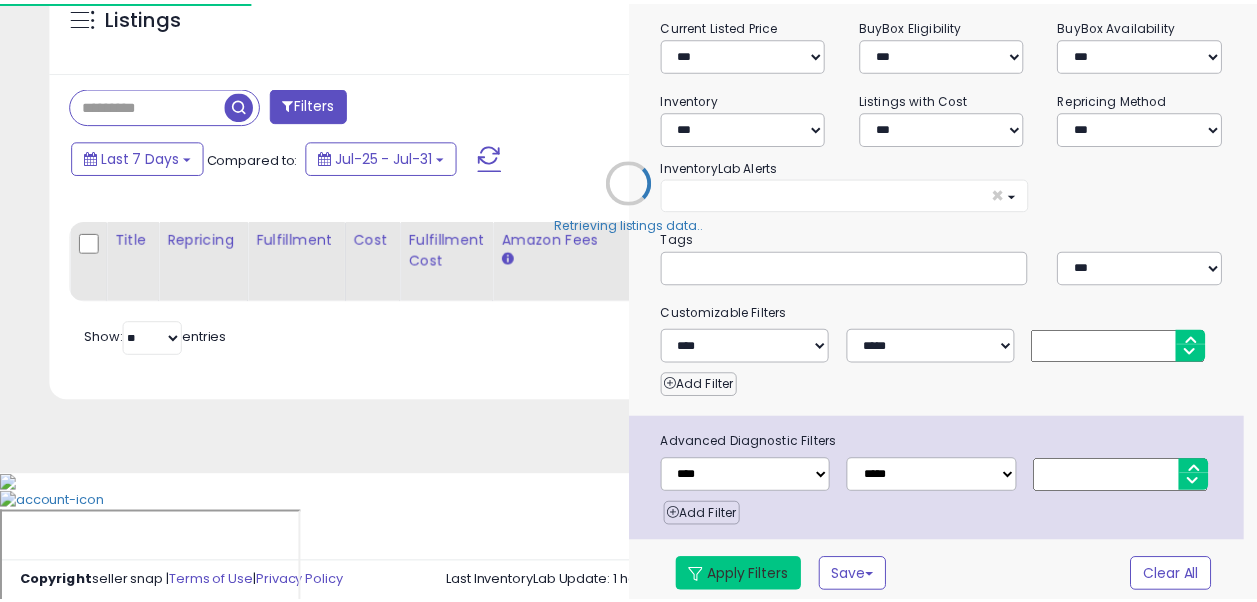 scroll, scrollTop: 685, scrollLeft: 0, axis: vertical 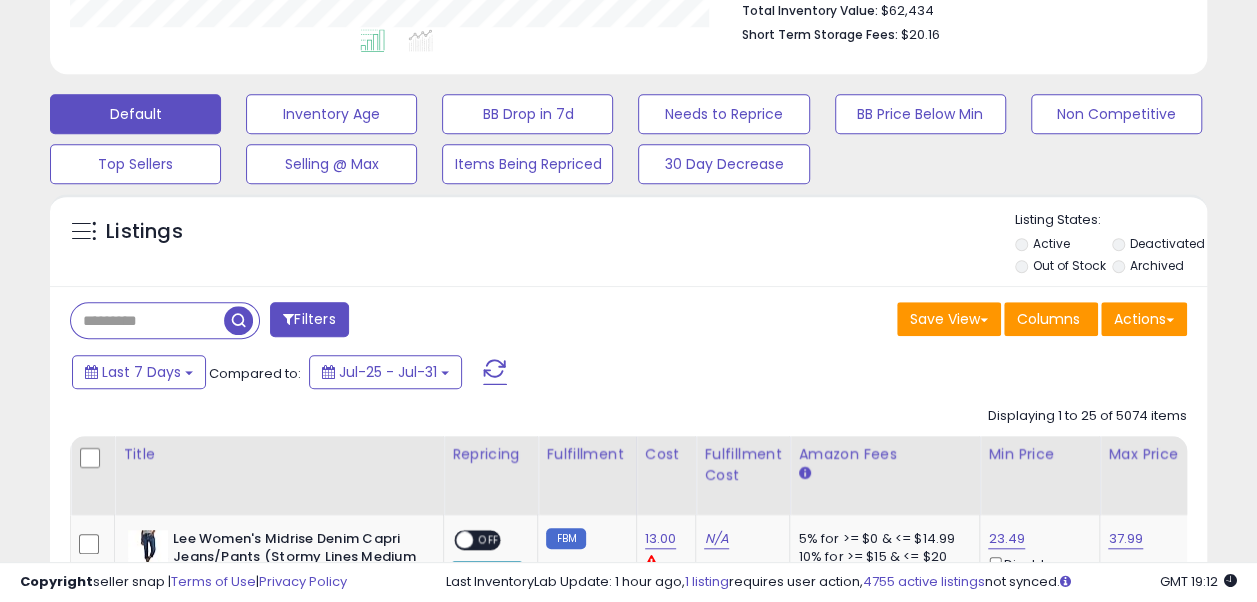 click on "Filters" at bounding box center (309, 319) 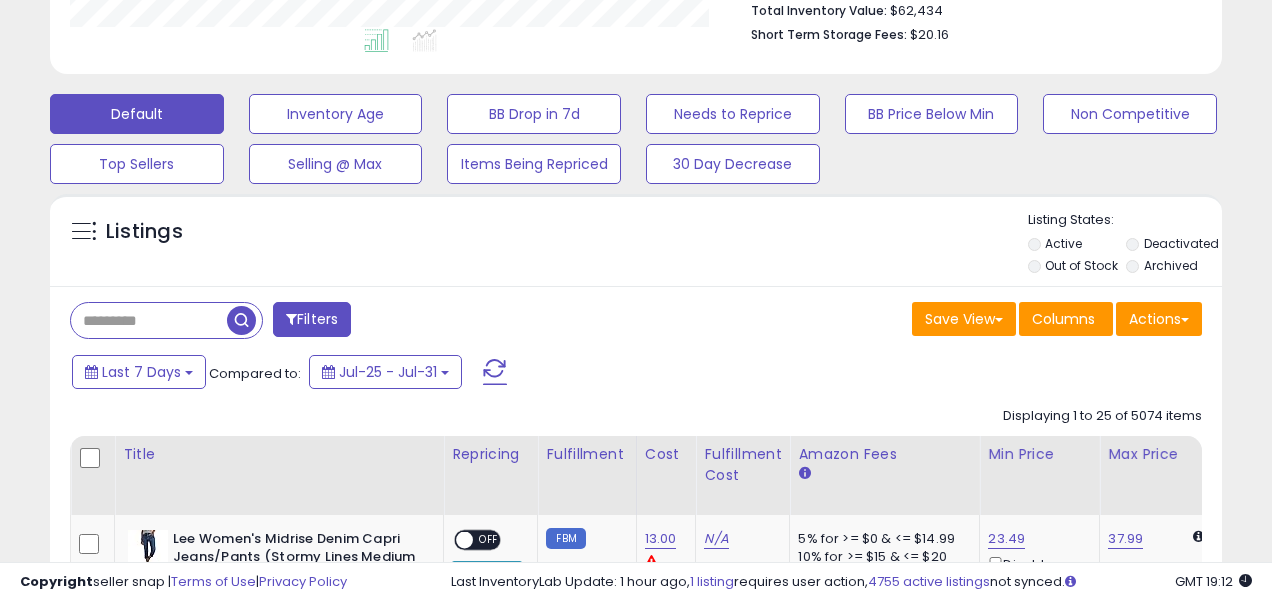 scroll, scrollTop: 281, scrollLeft: 0, axis: vertical 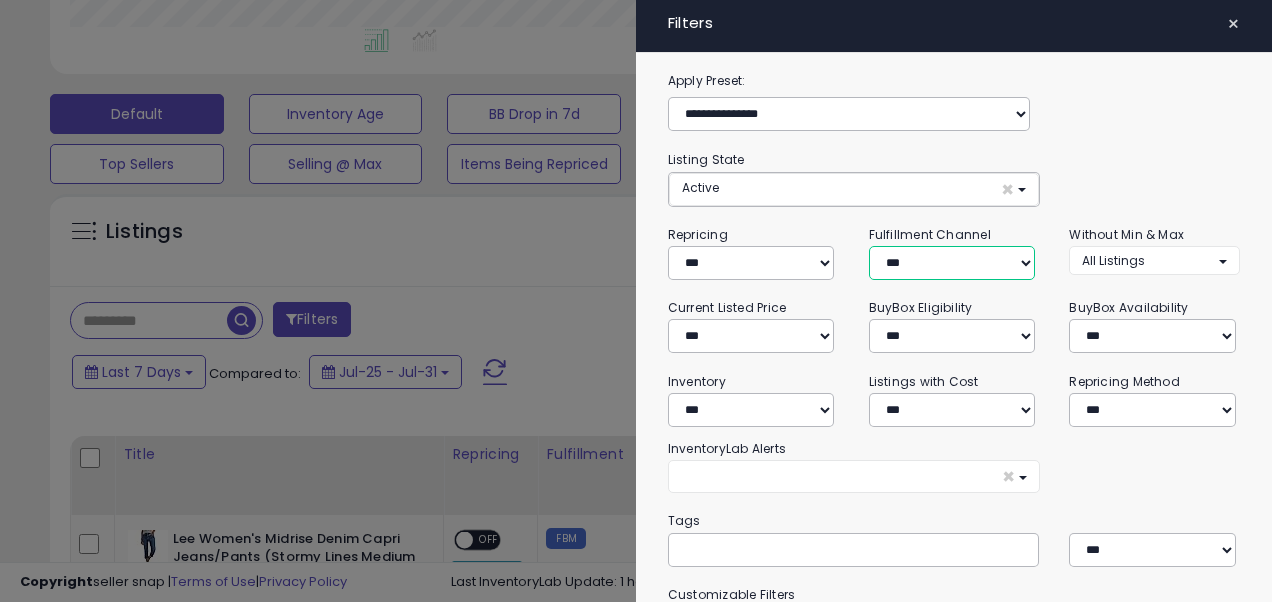 click on "***
***
***
***" at bounding box center [952, 263] 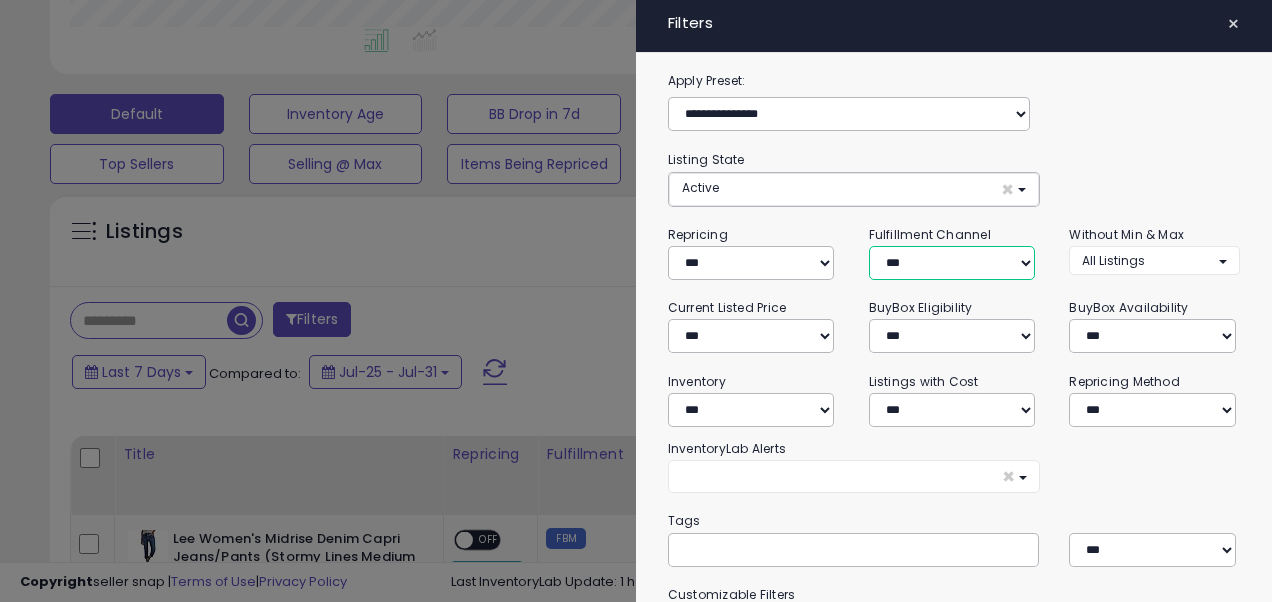 select on "***" 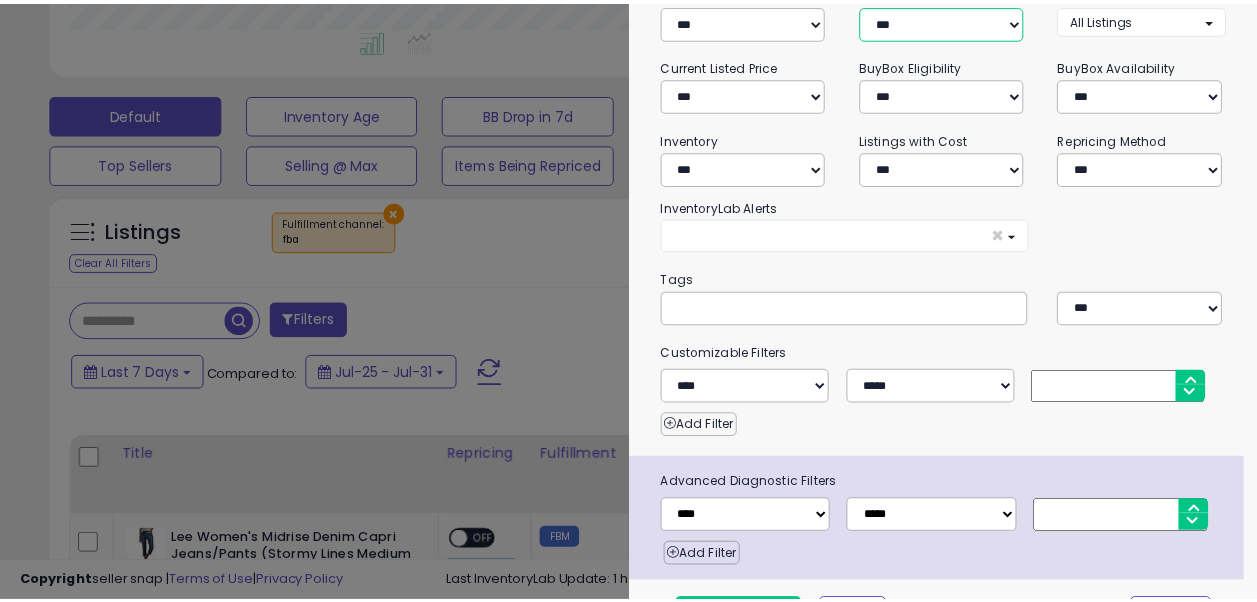 scroll, scrollTop: 282, scrollLeft: 0, axis: vertical 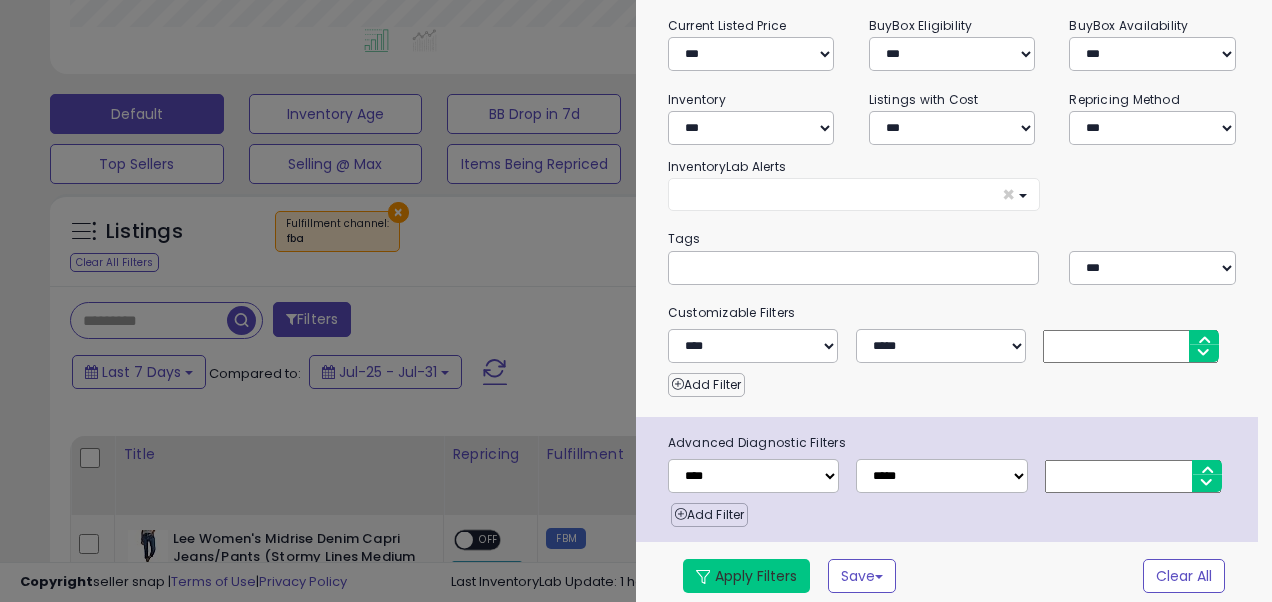 click on "Apply Filters" at bounding box center (746, 576) 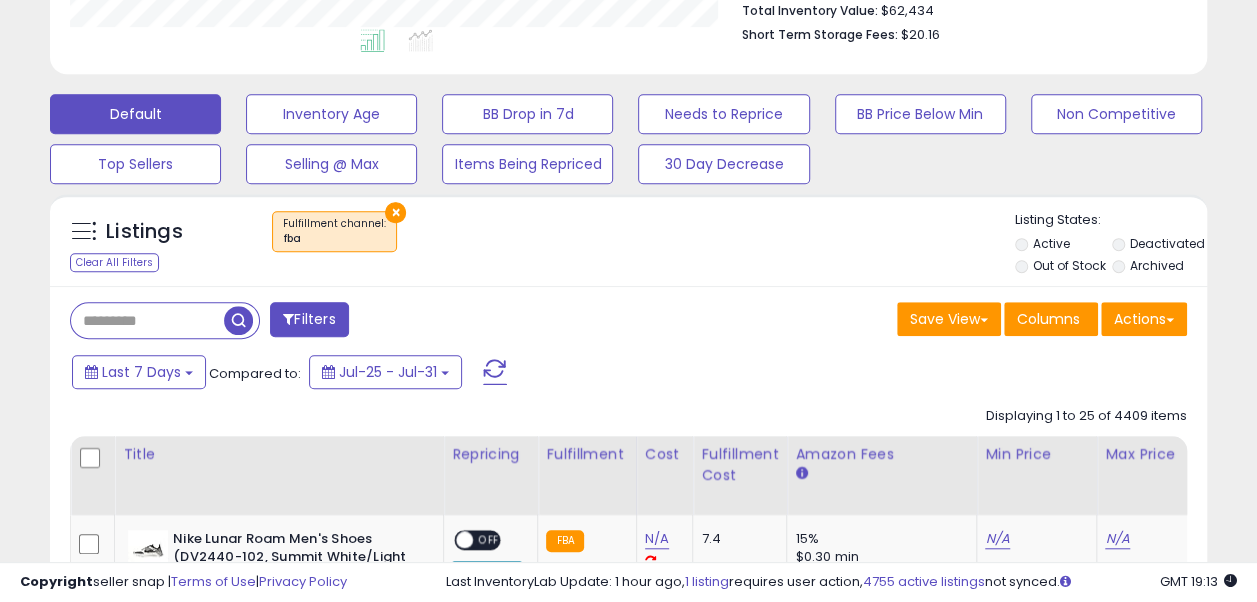 scroll, scrollTop: 410, scrollLeft: 669, axis: both 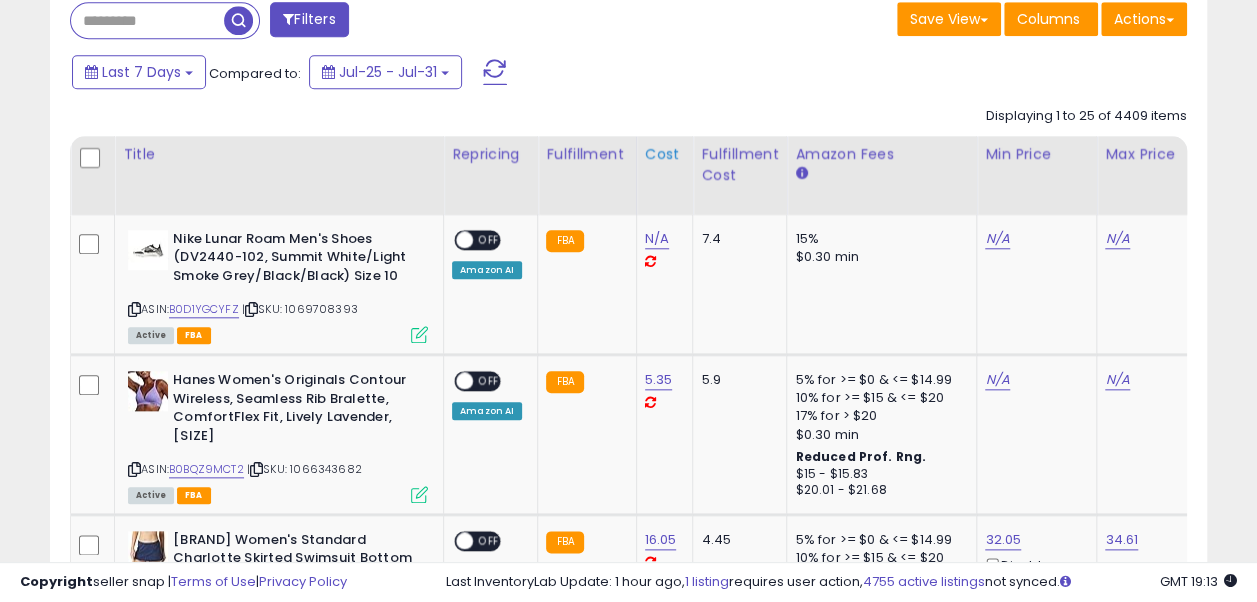 click on "Cost" at bounding box center [665, 154] 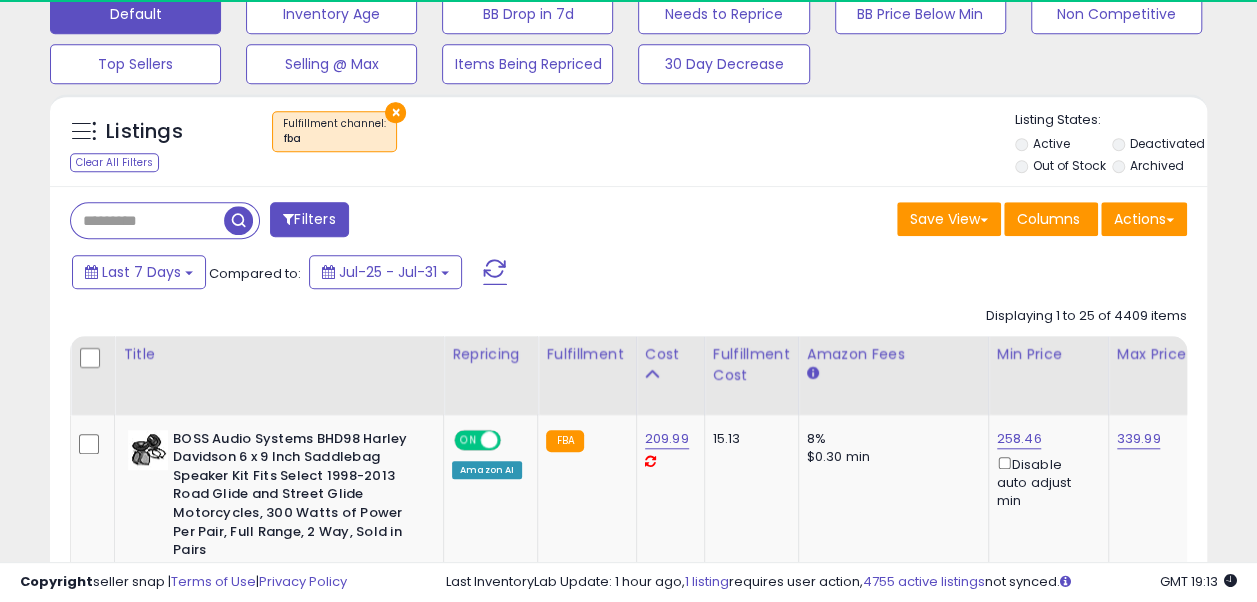scroll, scrollTop: 885, scrollLeft: 0, axis: vertical 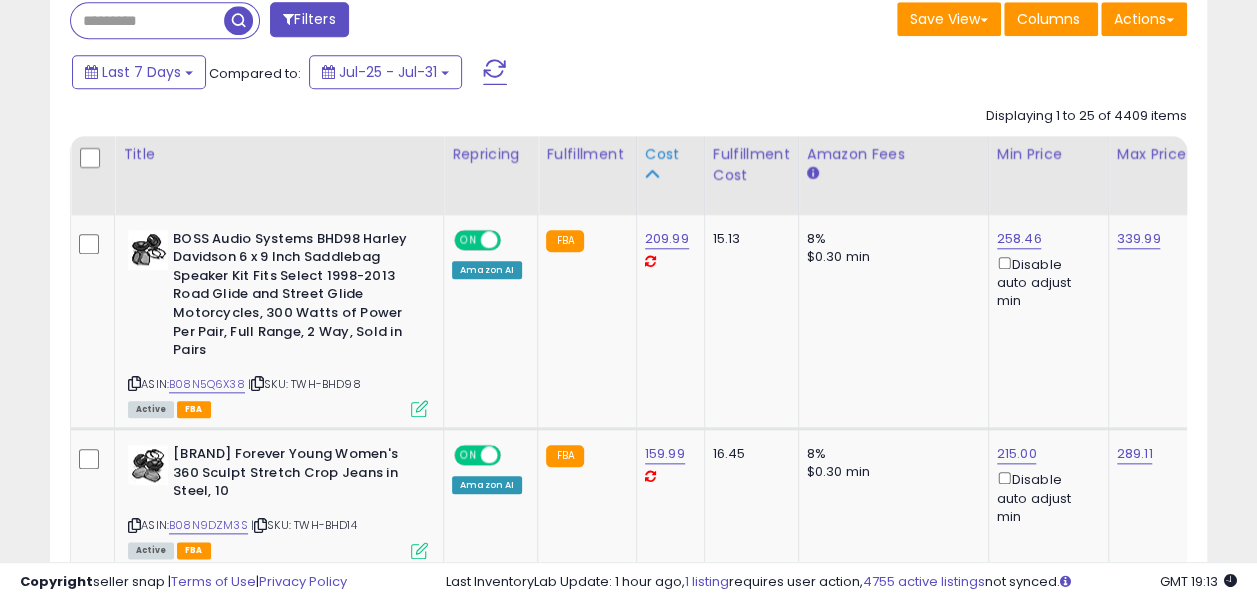 click on "Cost" 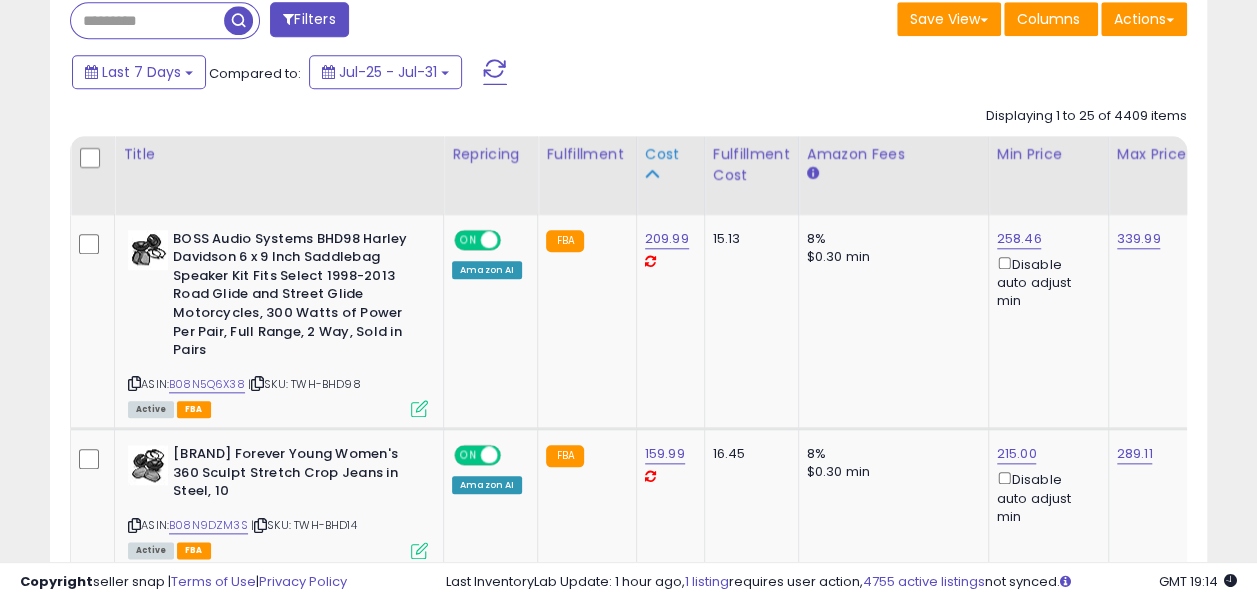 click at bounding box center (652, 174) 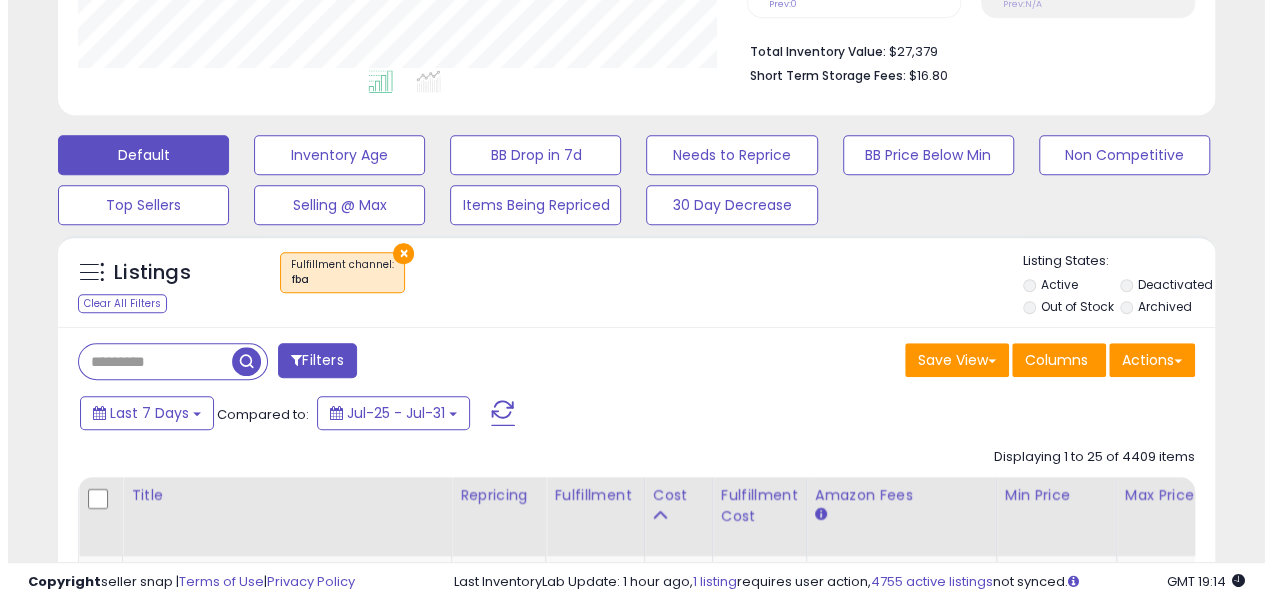 scroll, scrollTop: 500, scrollLeft: 0, axis: vertical 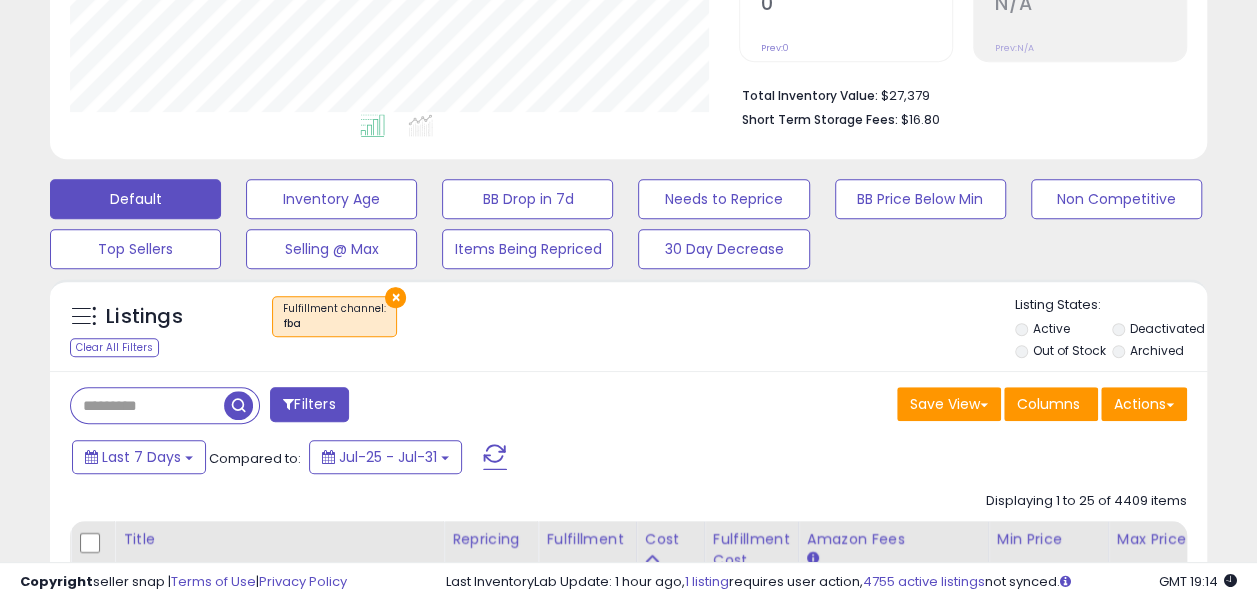 click on "Filters" at bounding box center [309, 404] 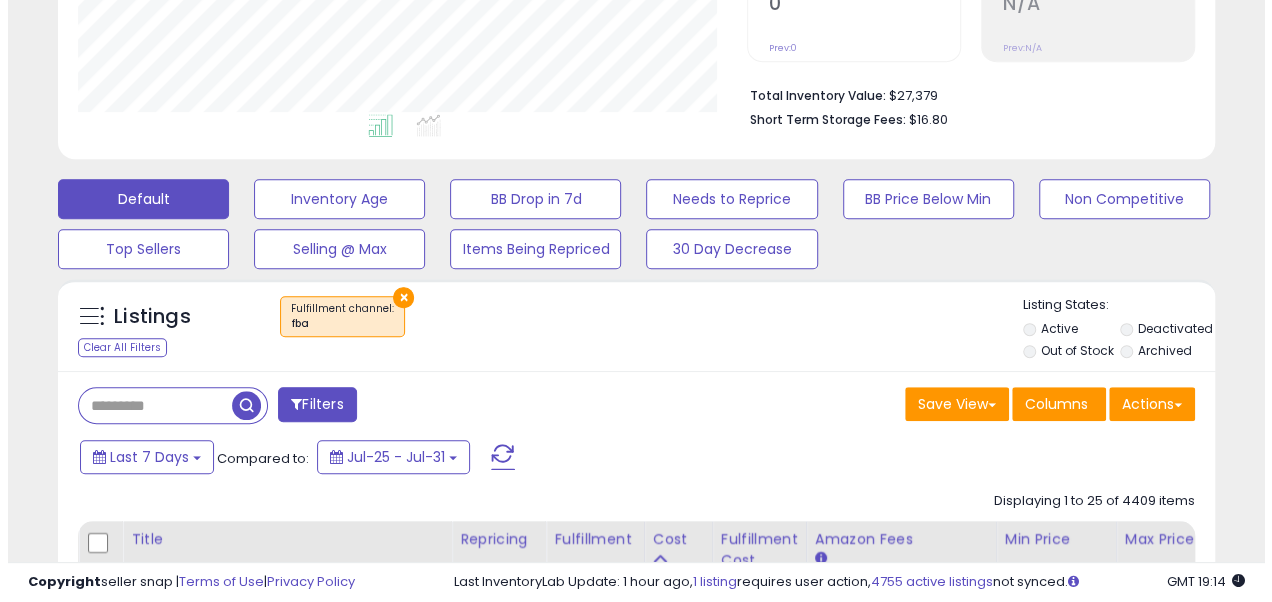 scroll, scrollTop: 281, scrollLeft: 0, axis: vertical 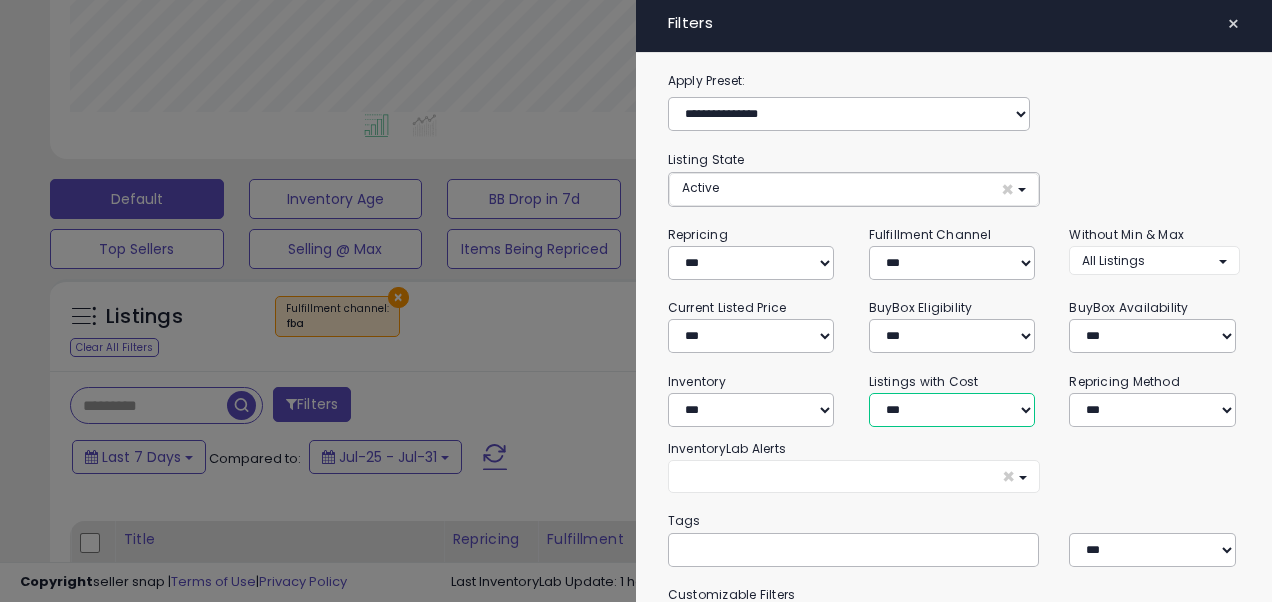 click on "**********" at bounding box center (952, 410) 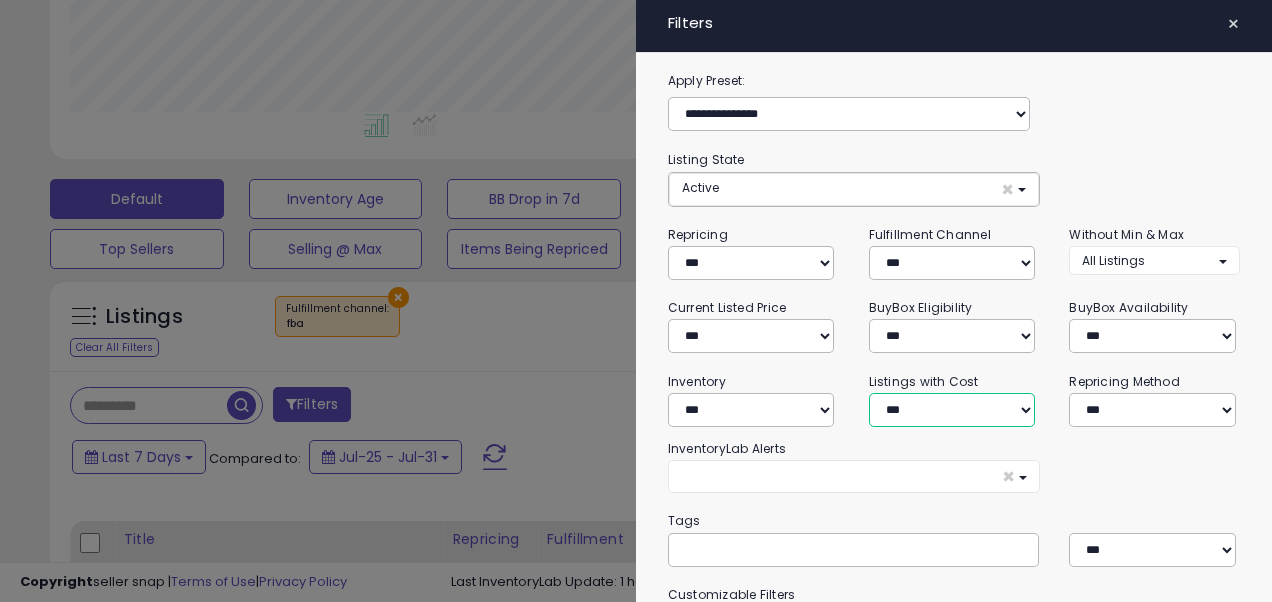 select on "**********" 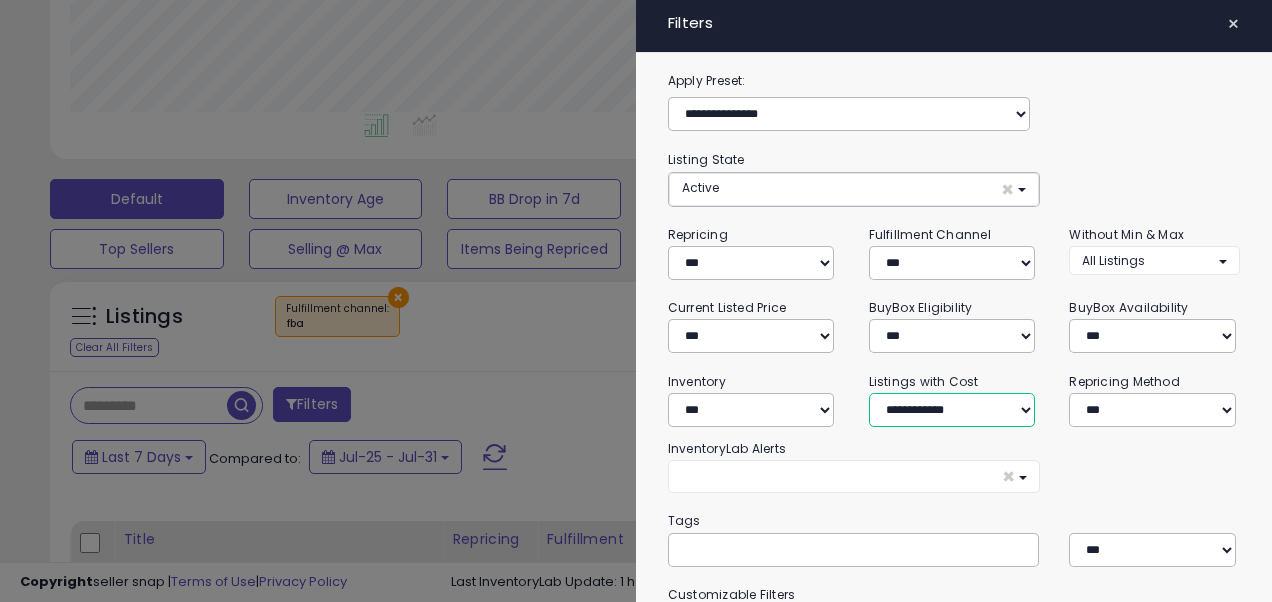 click on "**********" at bounding box center (952, 410) 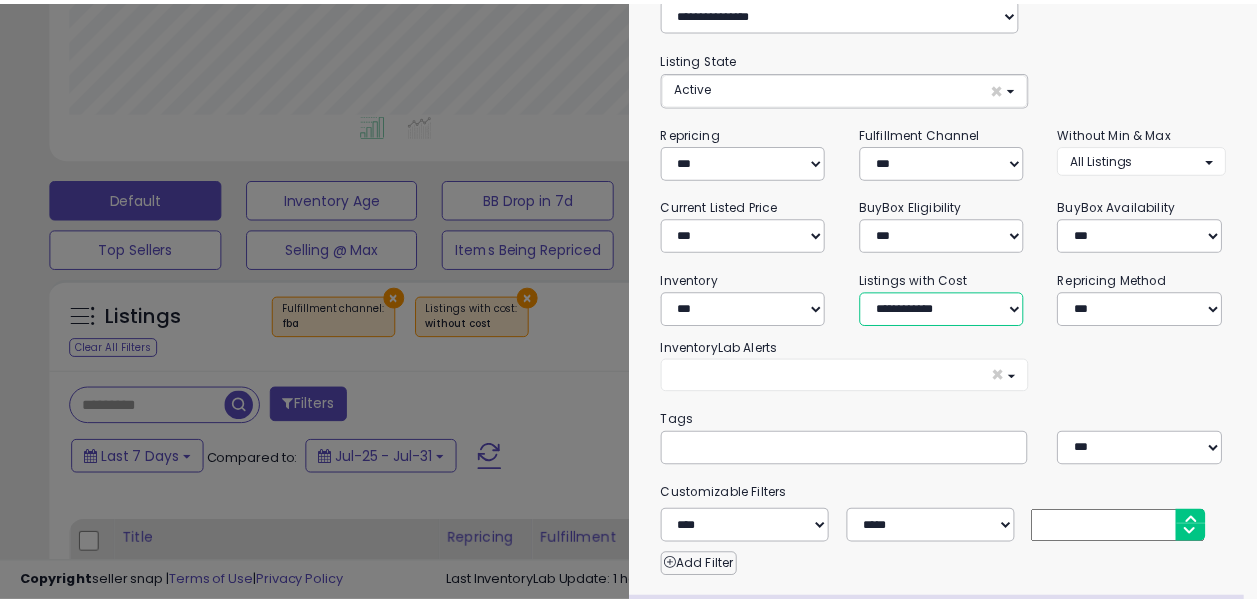 scroll, scrollTop: 282, scrollLeft: 0, axis: vertical 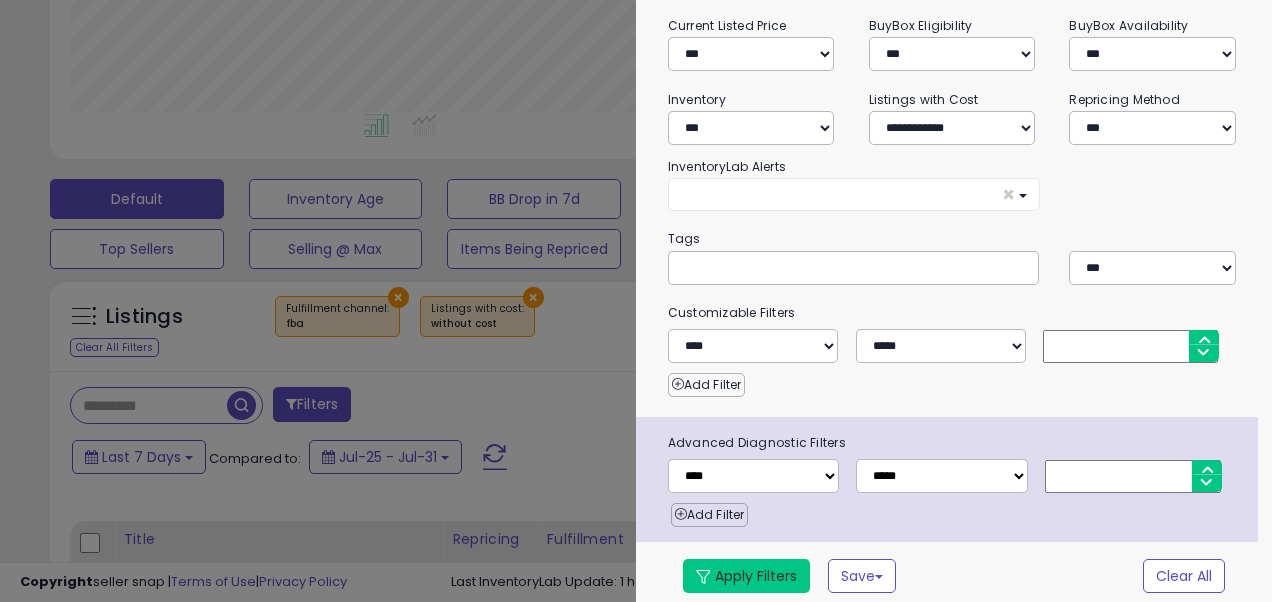 click on "Apply Filters" at bounding box center (746, 576) 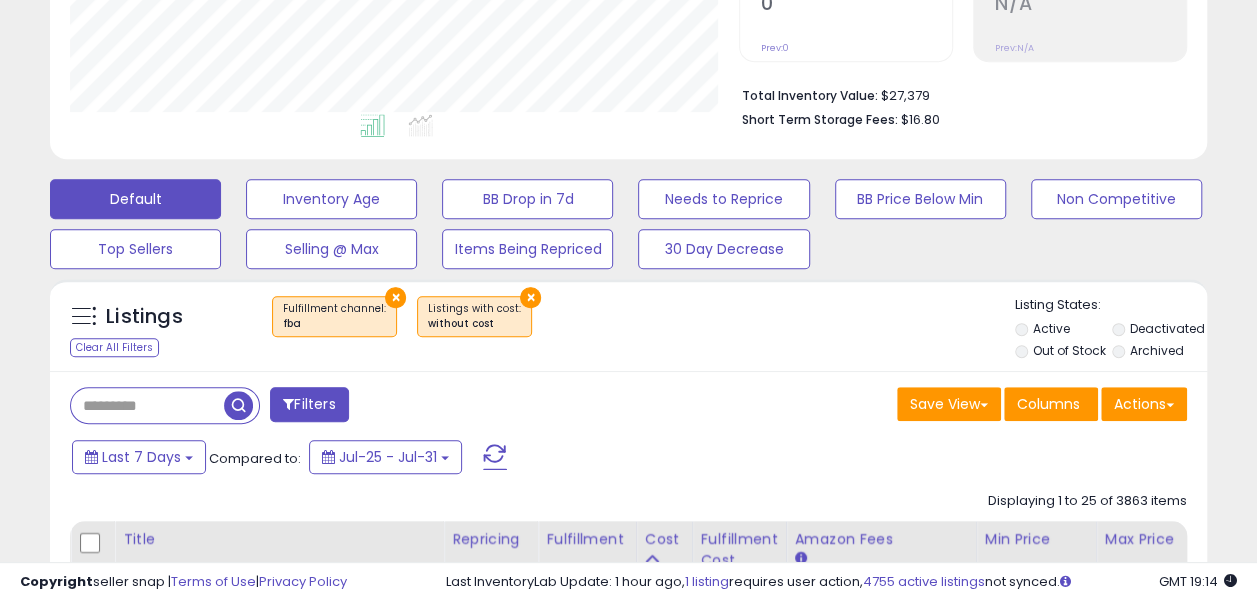 scroll, scrollTop: 410, scrollLeft: 669, axis: both 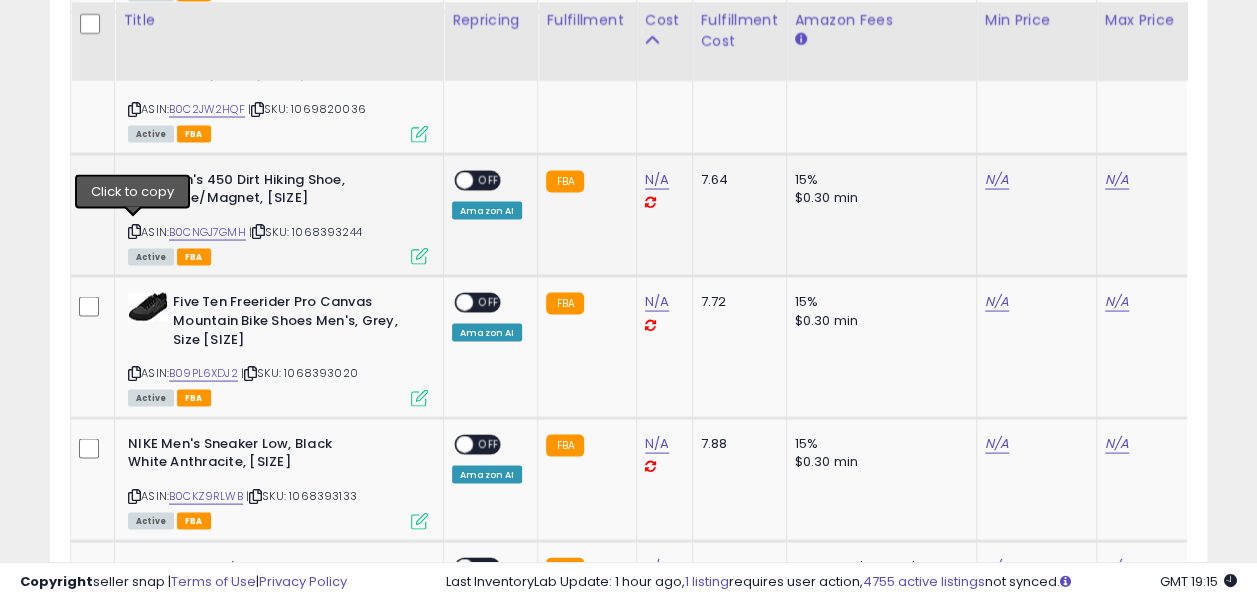 click at bounding box center [134, 230] 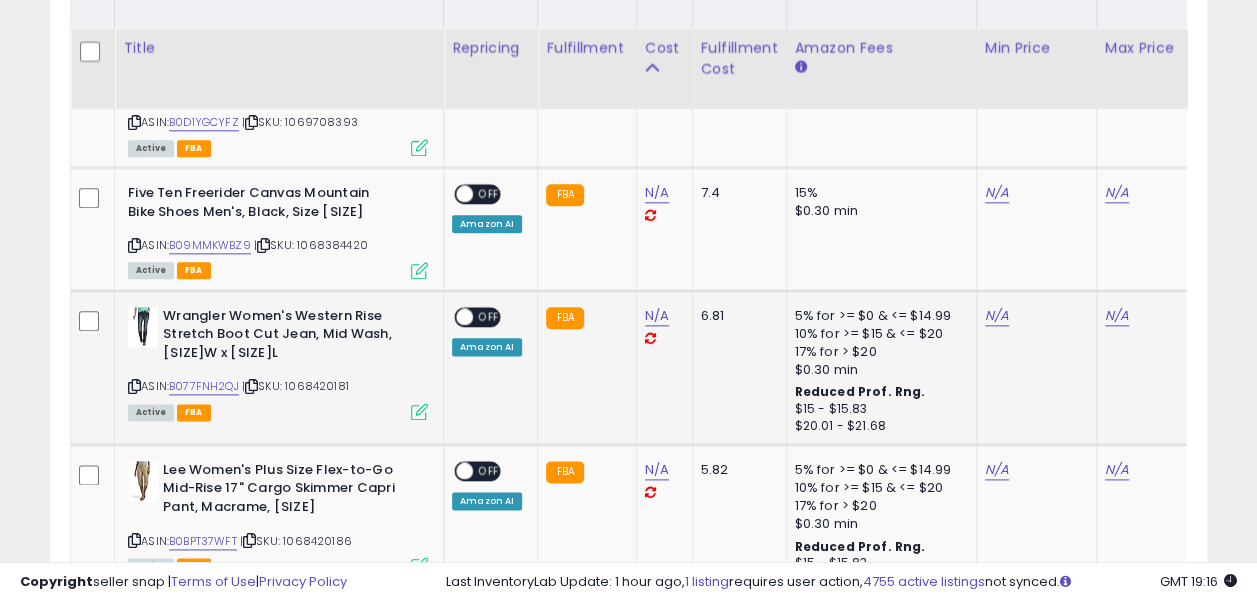 scroll, scrollTop: 1100, scrollLeft: 0, axis: vertical 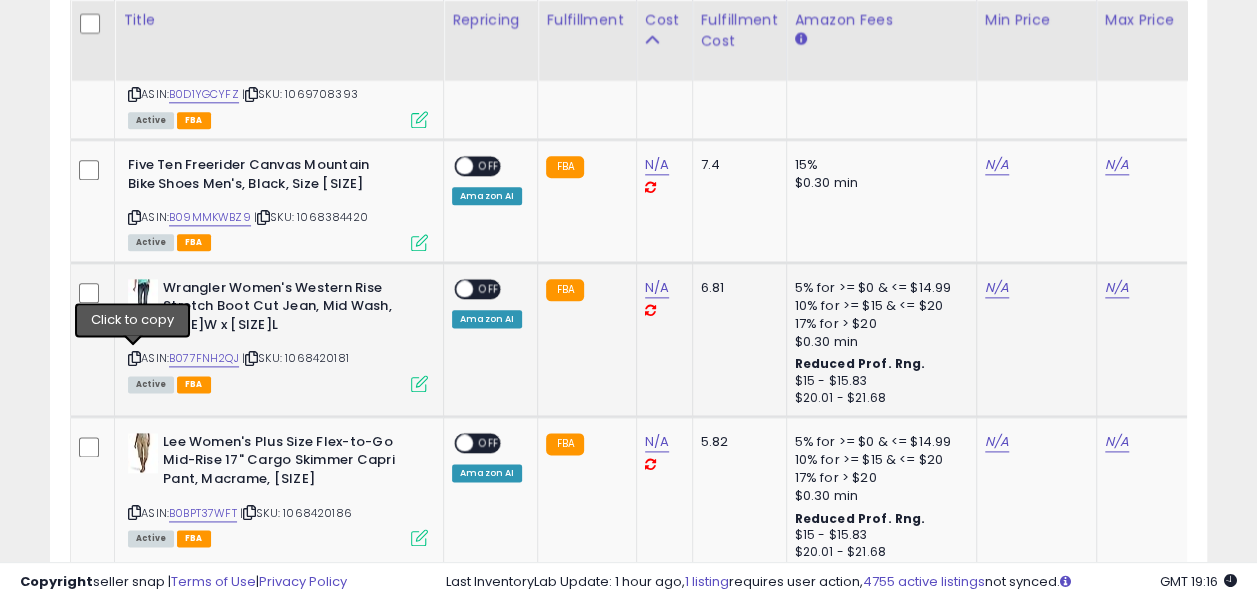 click at bounding box center [134, 358] 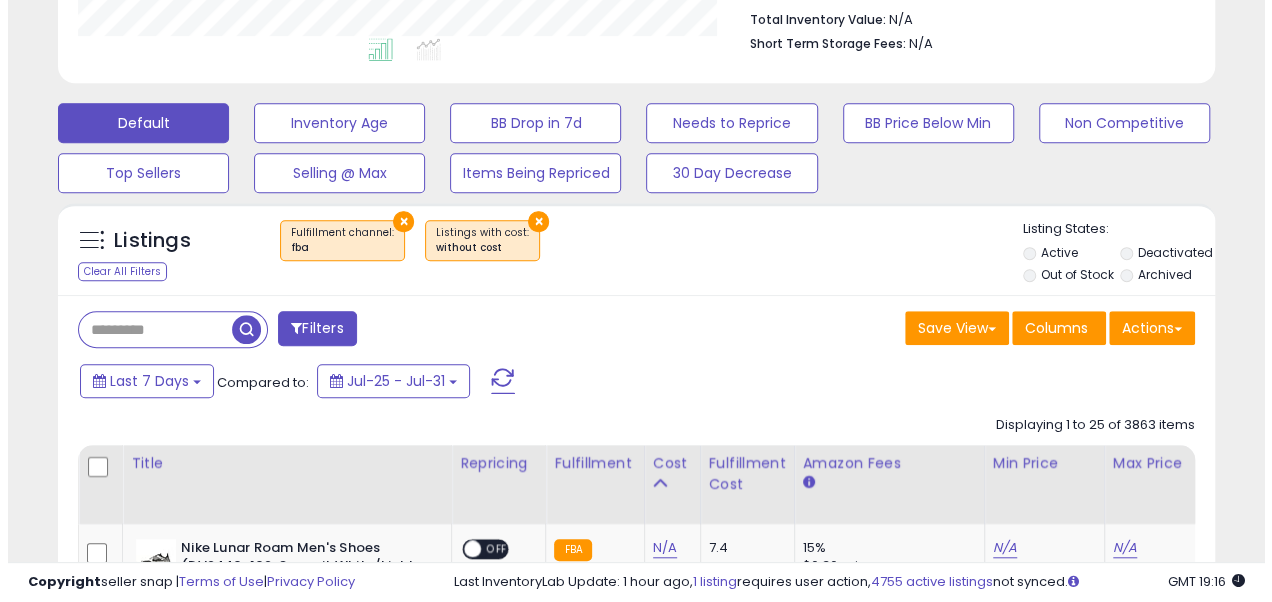 scroll, scrollTop: 700, scrollLeft: 0, axis: vertical 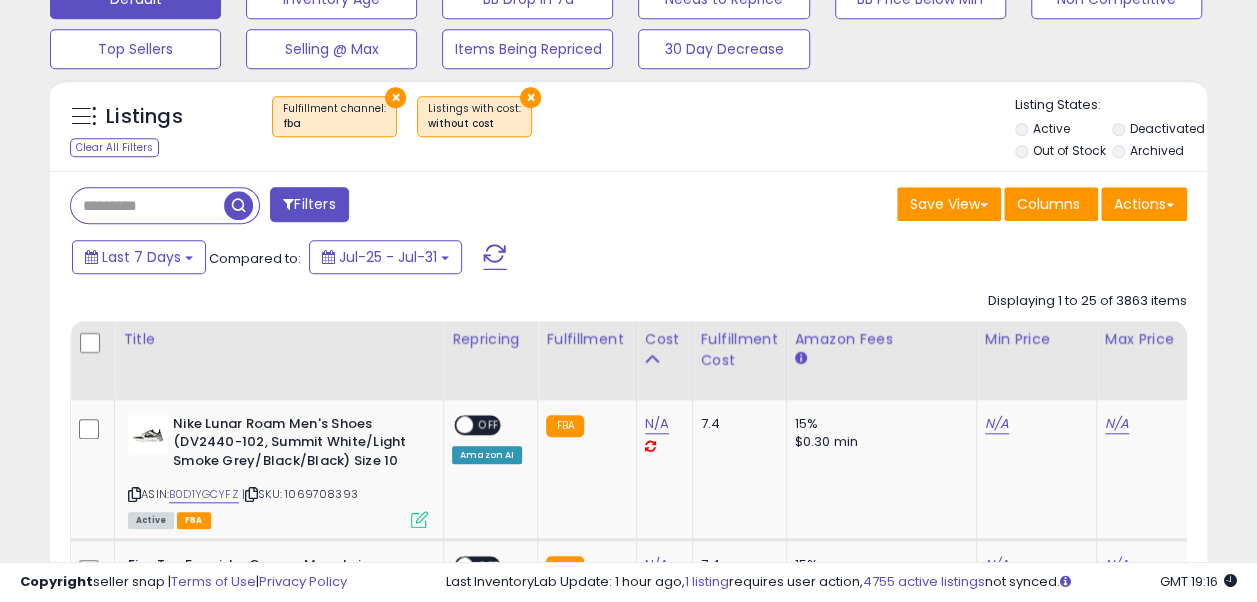 click on "Filters" at bounding box center (309, 204) 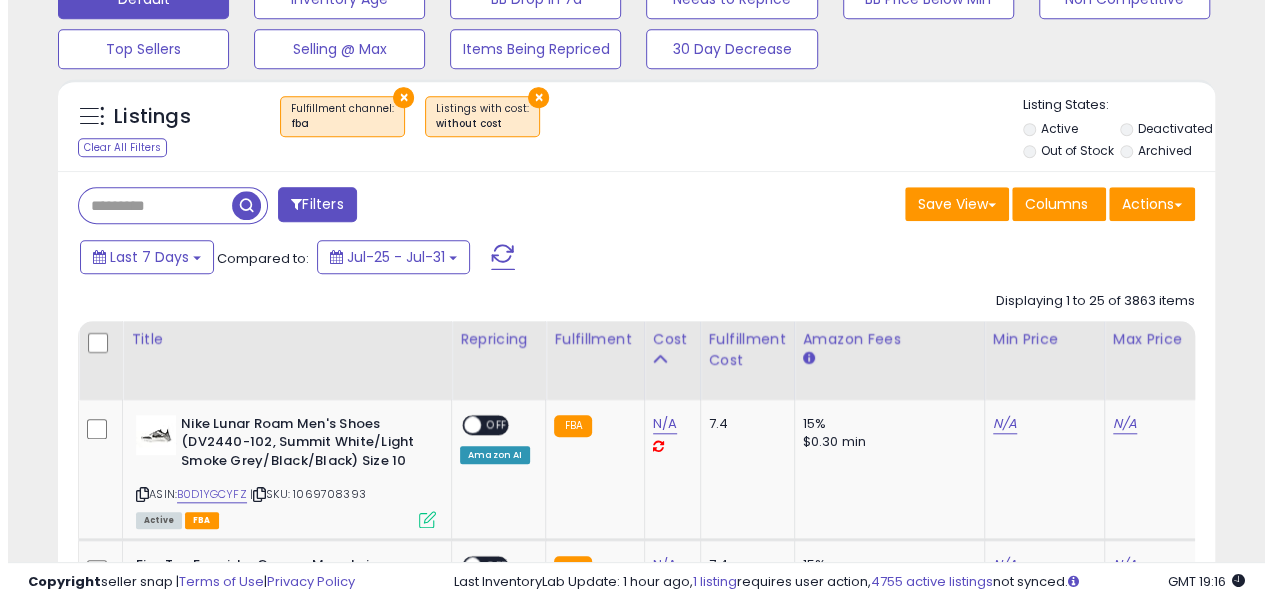 scroll, scrollTop: 281, scrollLeft: 0, axis: vertical 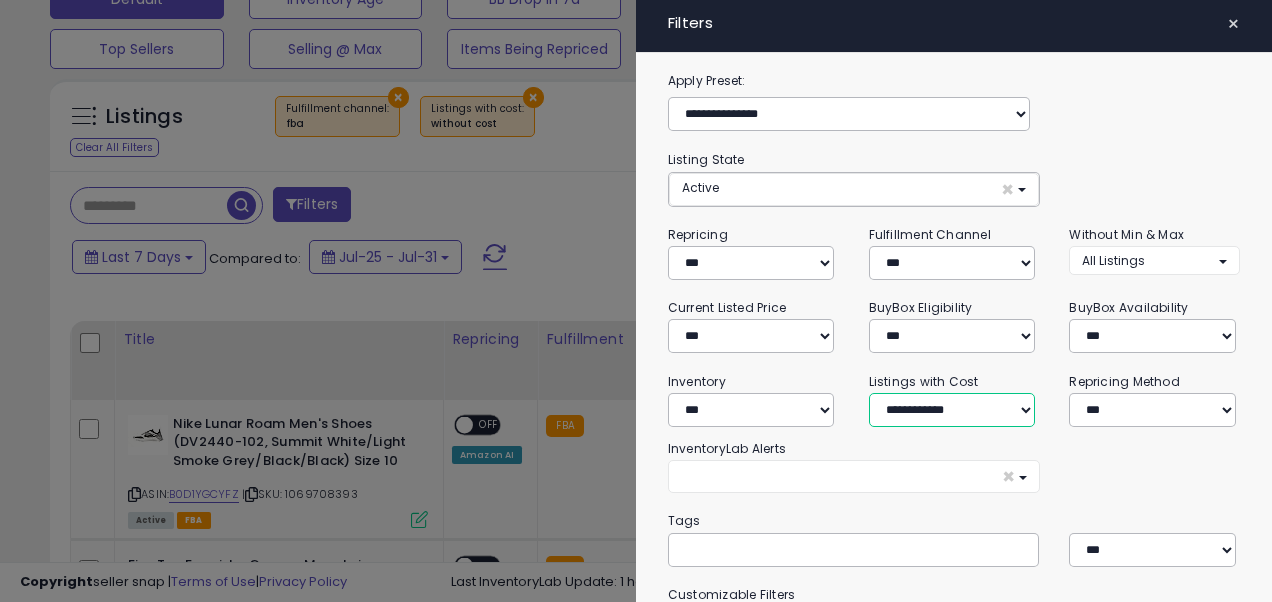 click on "**********" at bounding box center [952, 410] 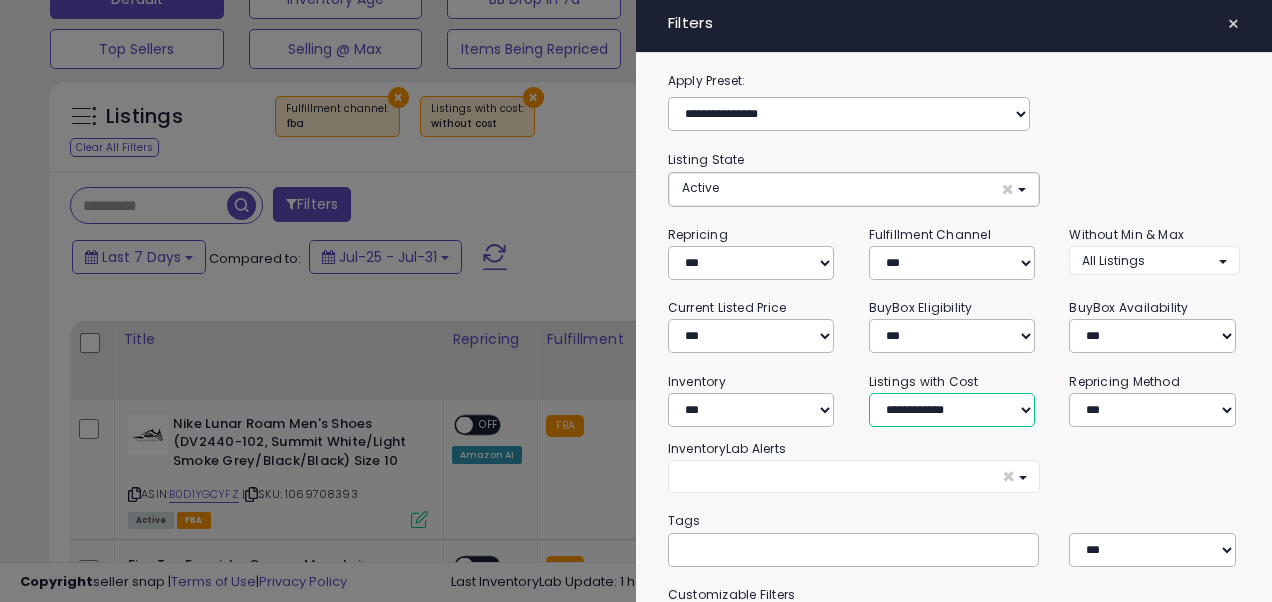 click on "**********" at bounding box center [952, 410] 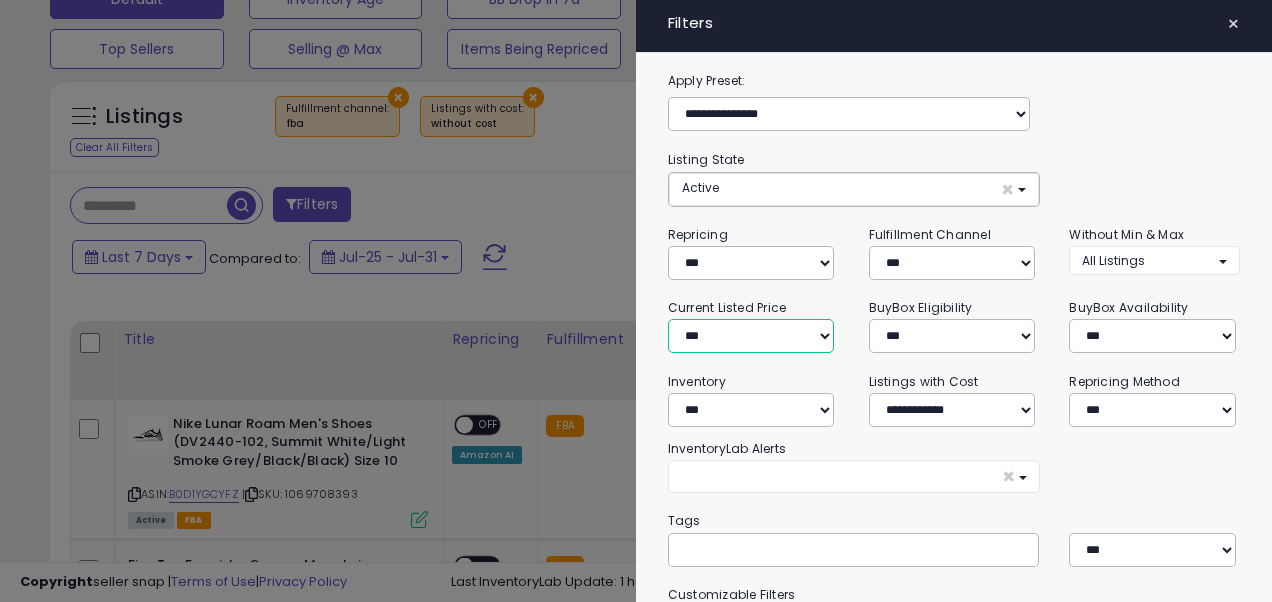 click on "**********" at bounding box center (751, 336) 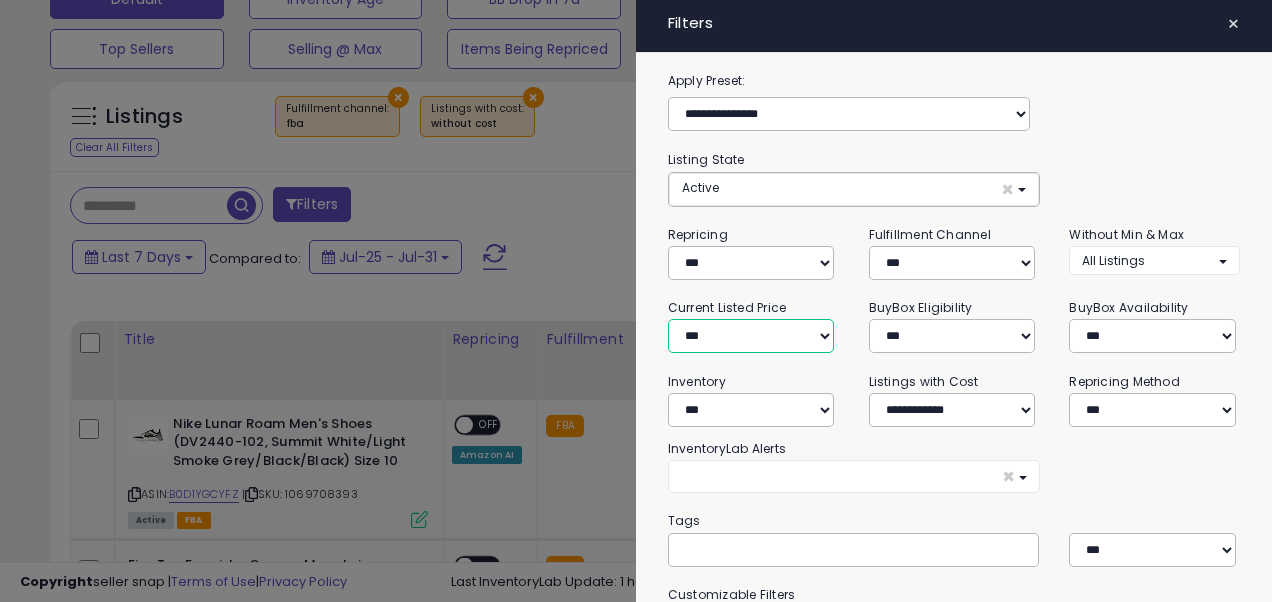 click on "**********" at bounding box center (751, 336) 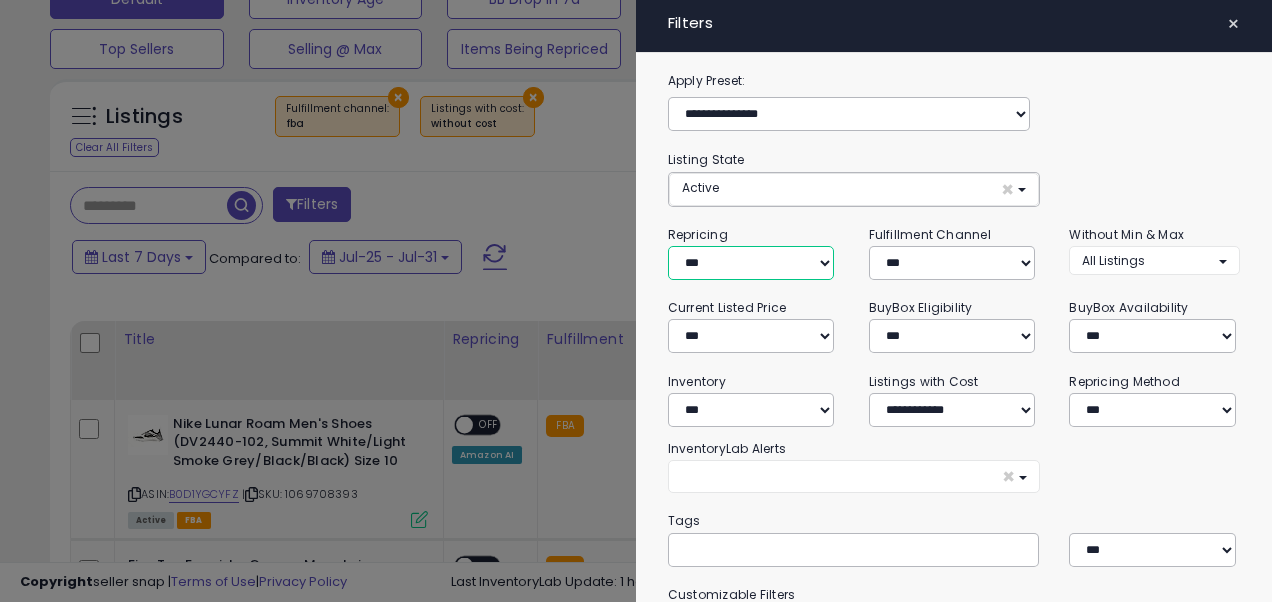 click on "**********" at bounding box center (751, 263) 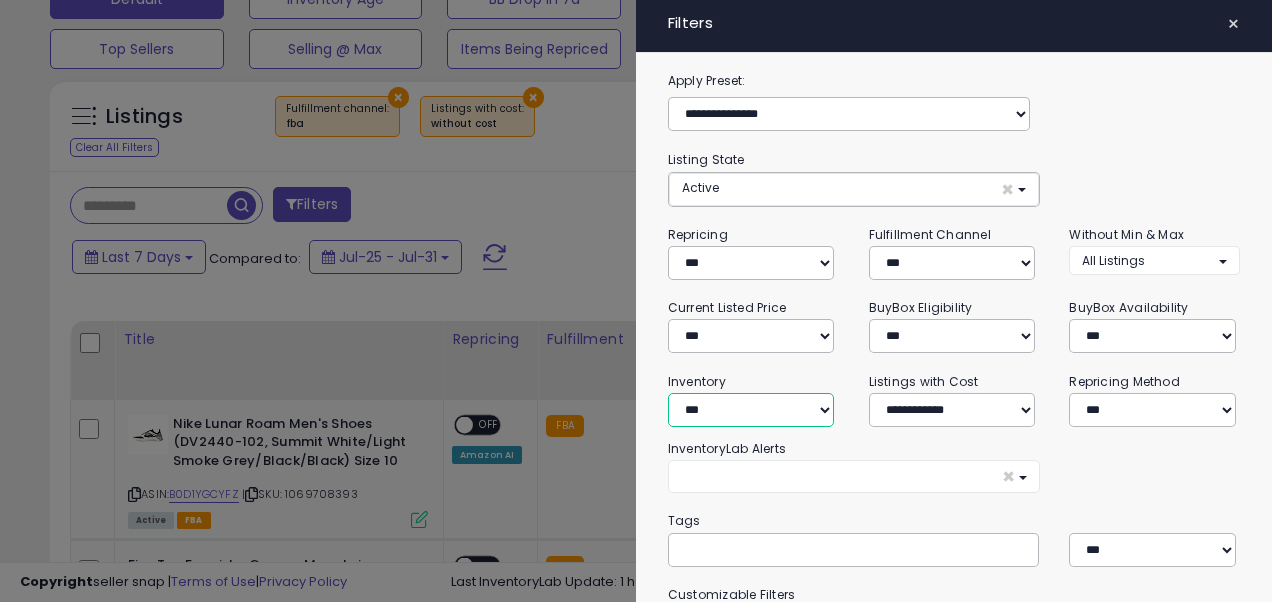 click on "**********" at bounding box center (751, 410) 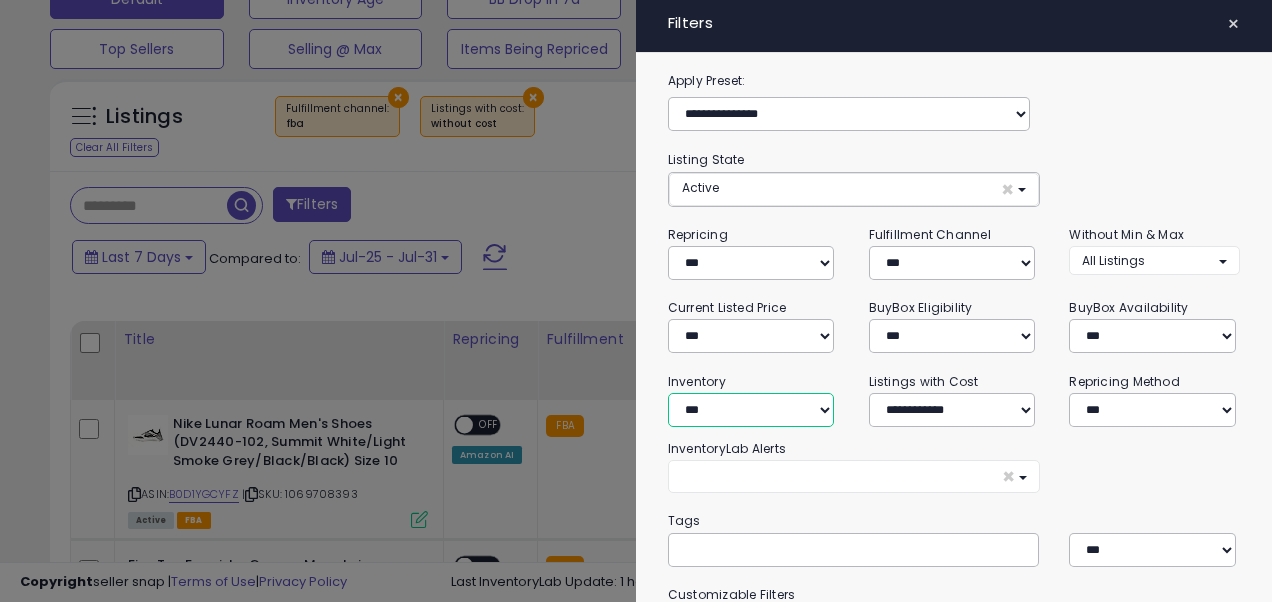 select on "********" 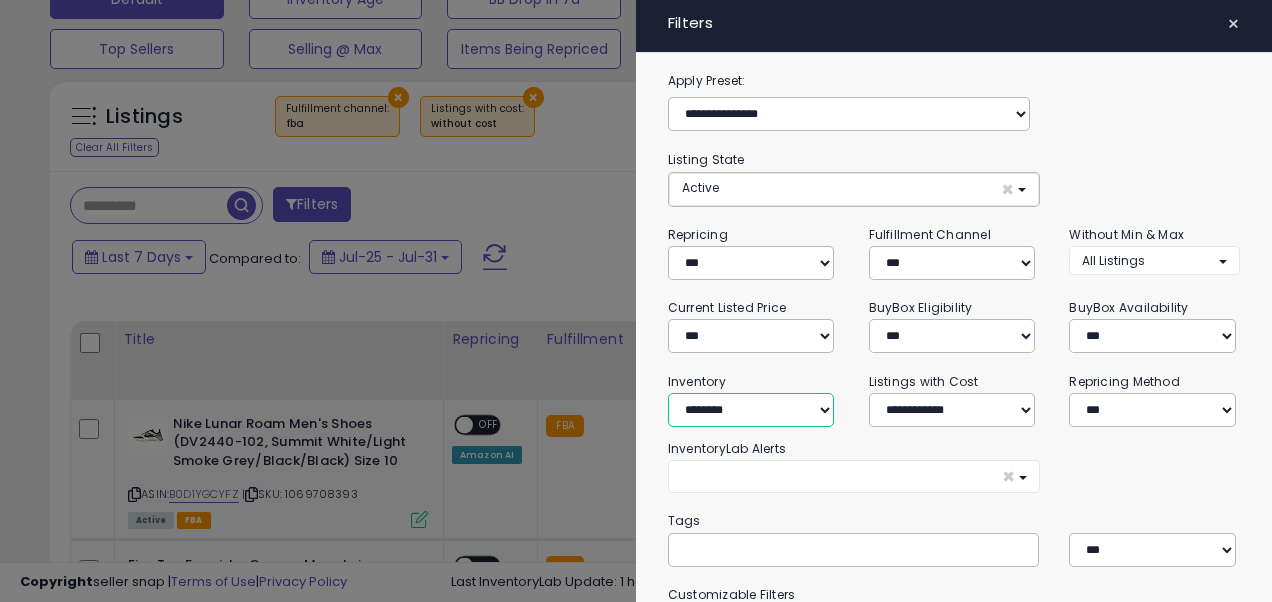 click on "**********" at bounding box center (751, 410) 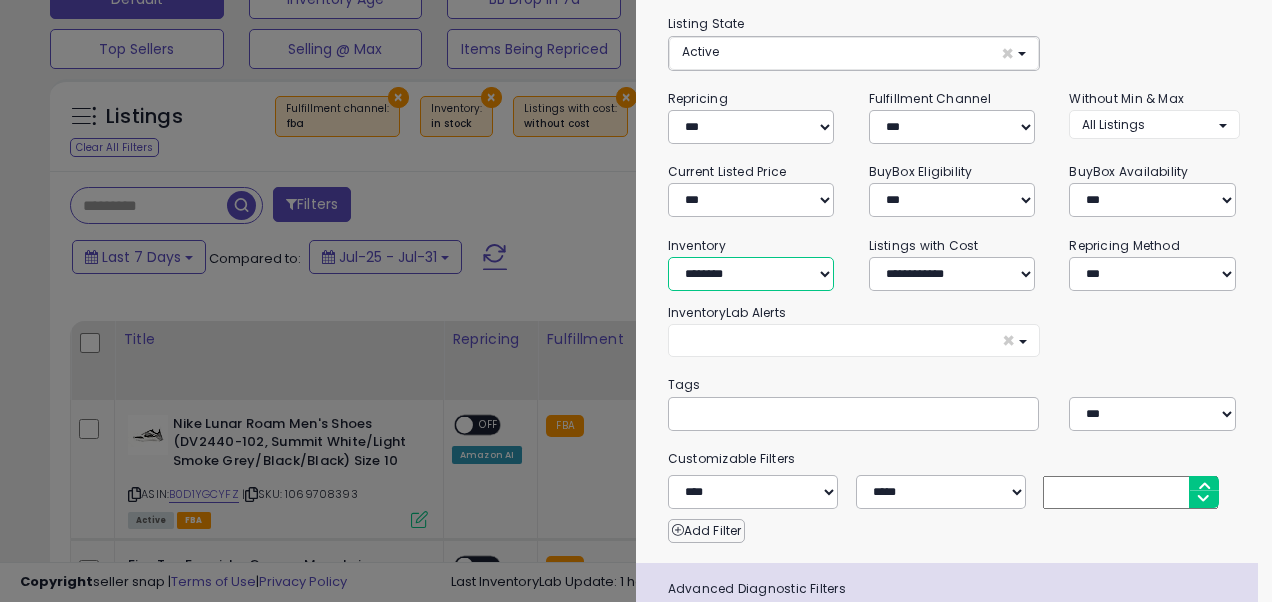 scroll, scrollTop: 282, scrollLeft: 0, axis: vertical 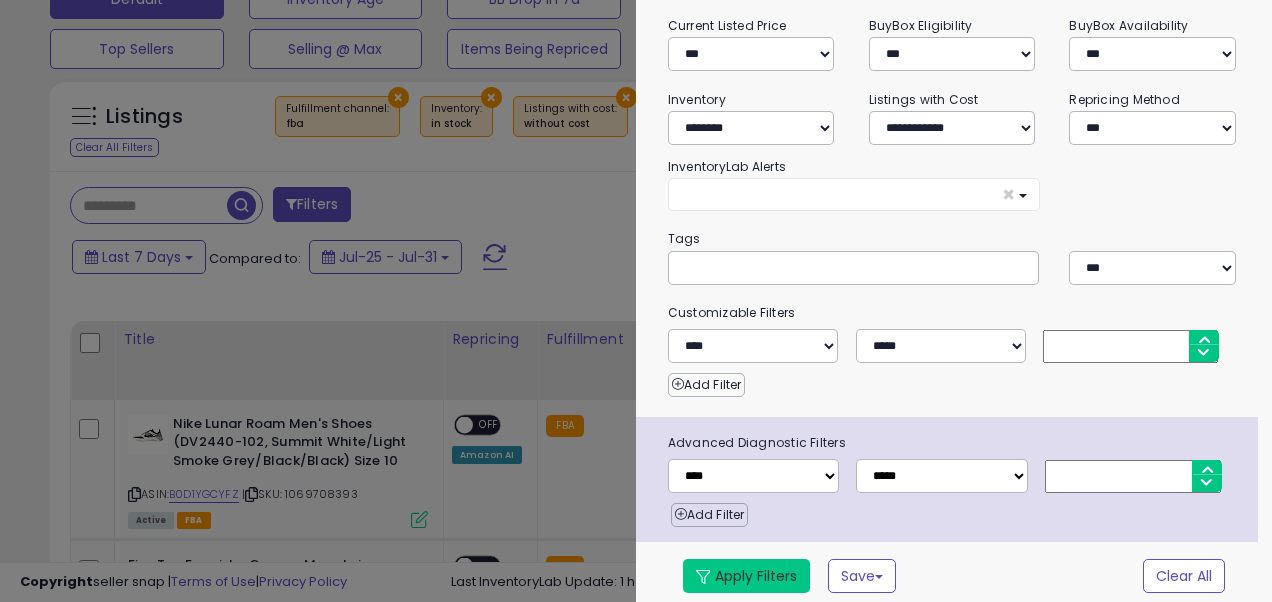 click on "Apply Filters" at bounding box center (746, 576) 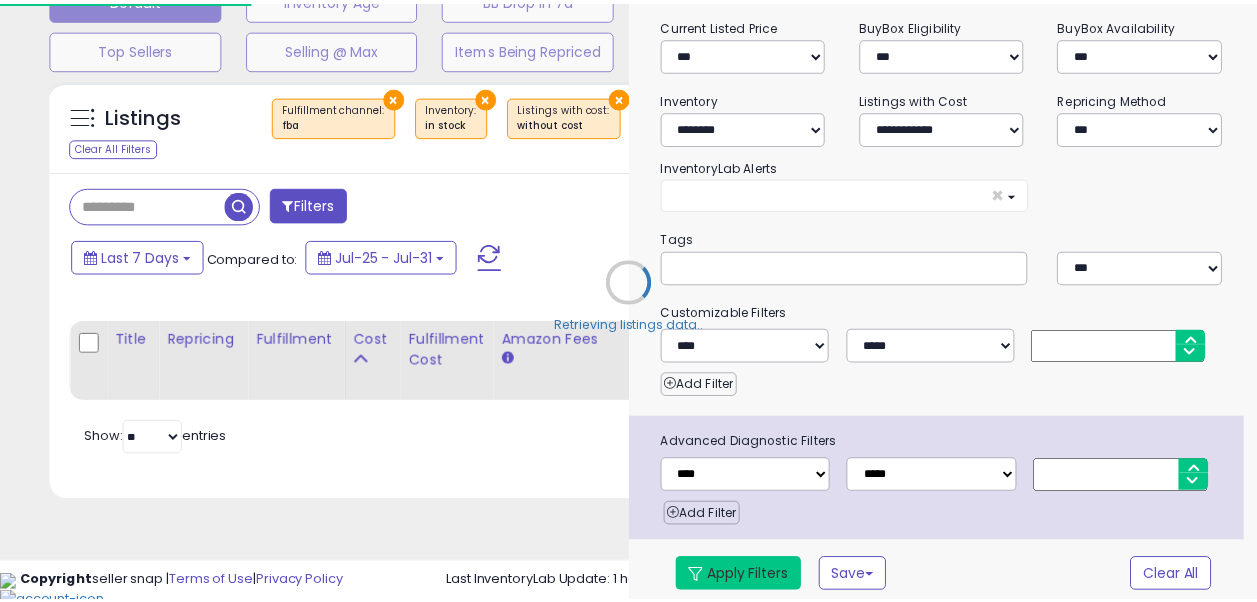scroll, scrollTop: 685, scrollLeft: 0, axis: vertical 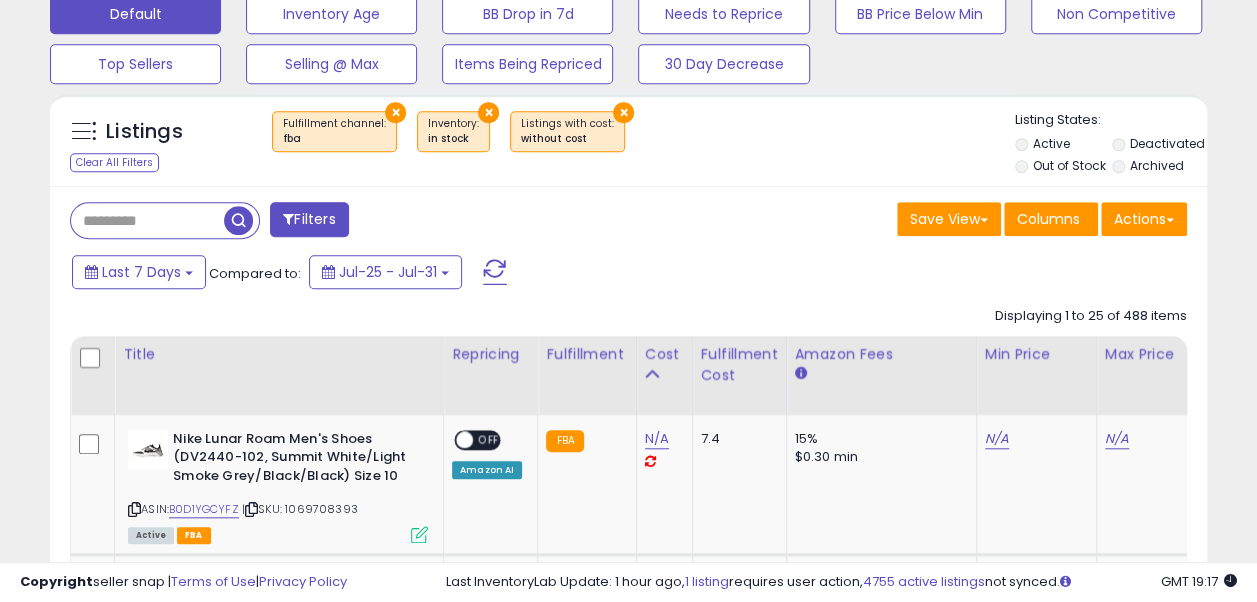 click on "×" at bounding box center (623, 112) 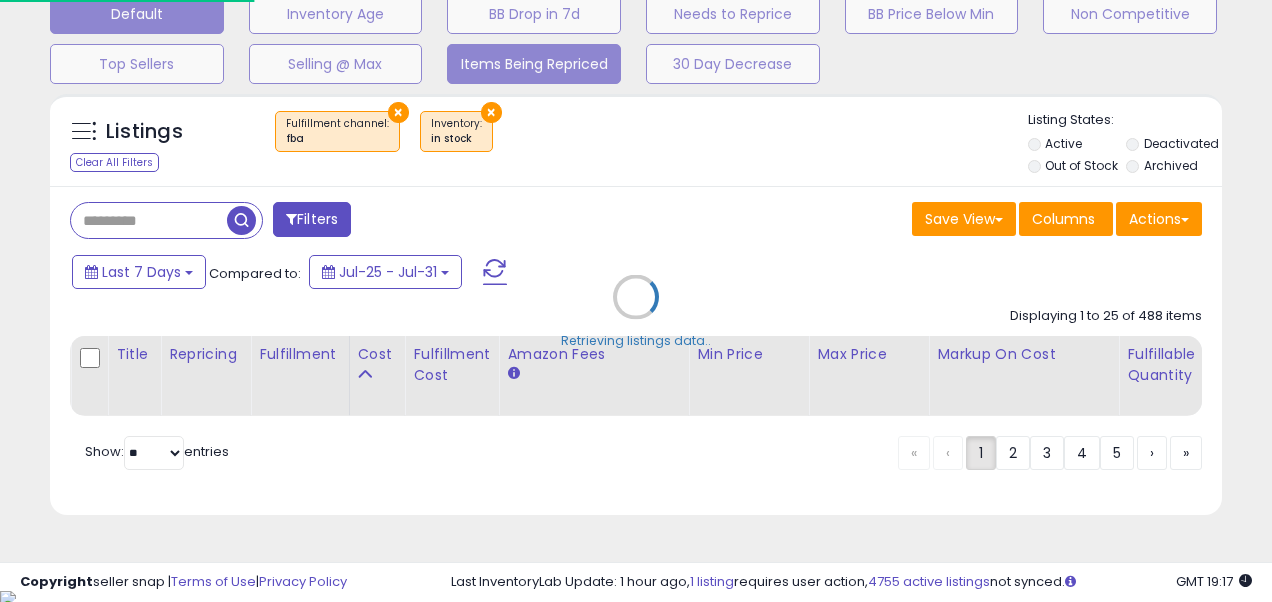 scroll, scrollTop: 999590, scrollLeft: 999322, axis: both 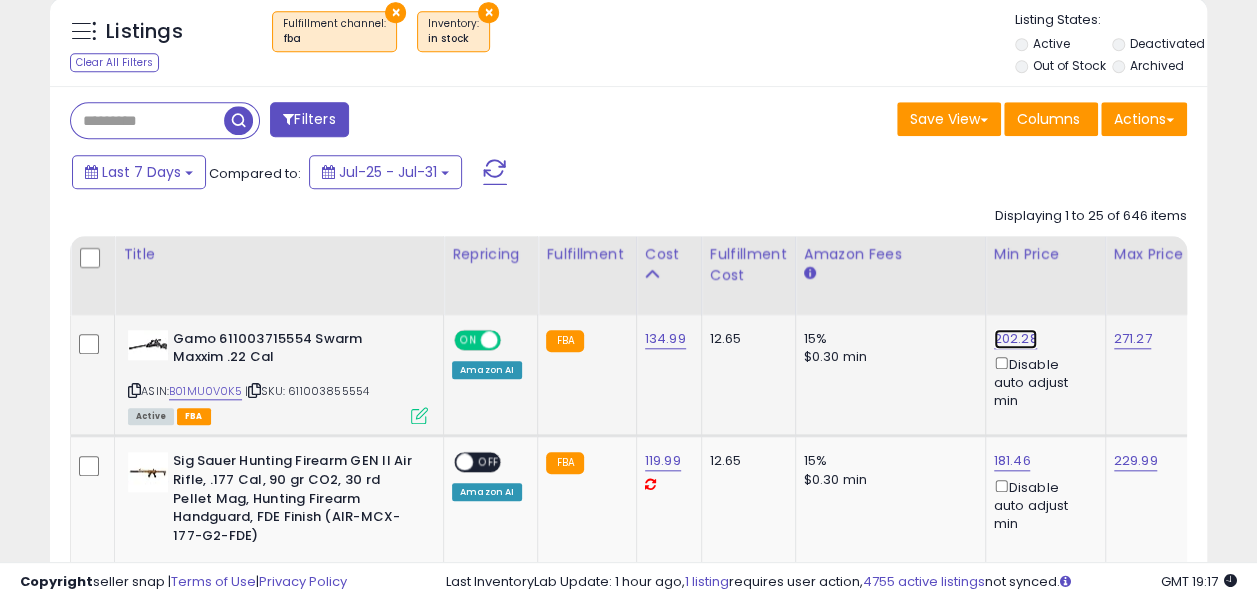 click on "202.28" at bounding box center (1016, 339) 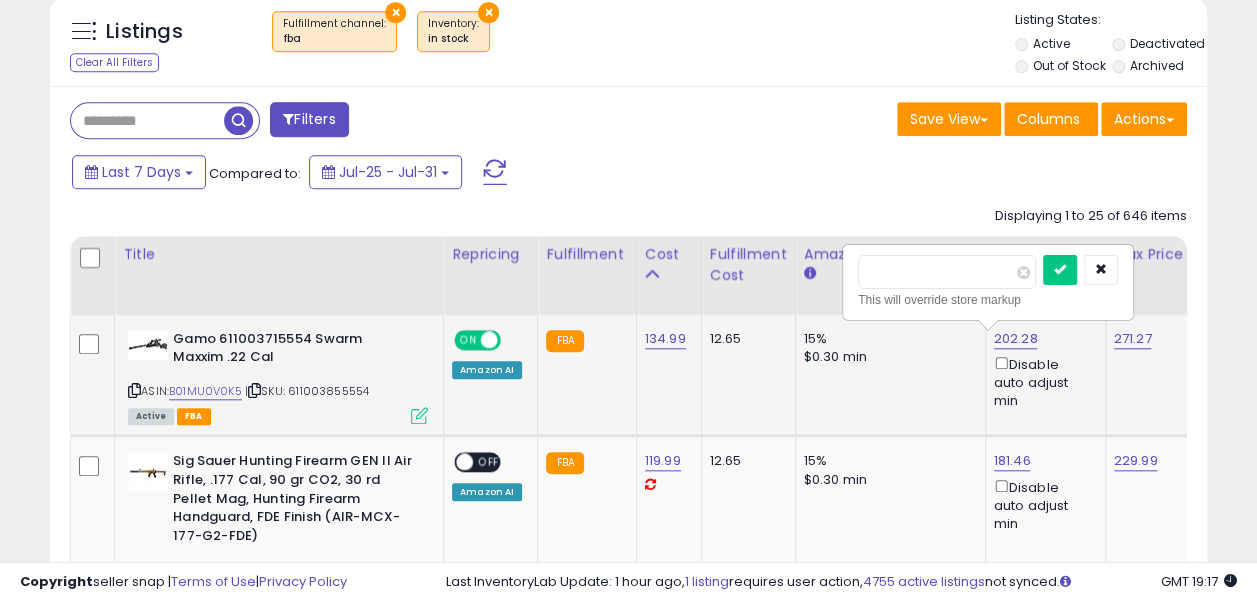 scroll, scrollTop: 0, scrollLeft: 20, axis: horizontal 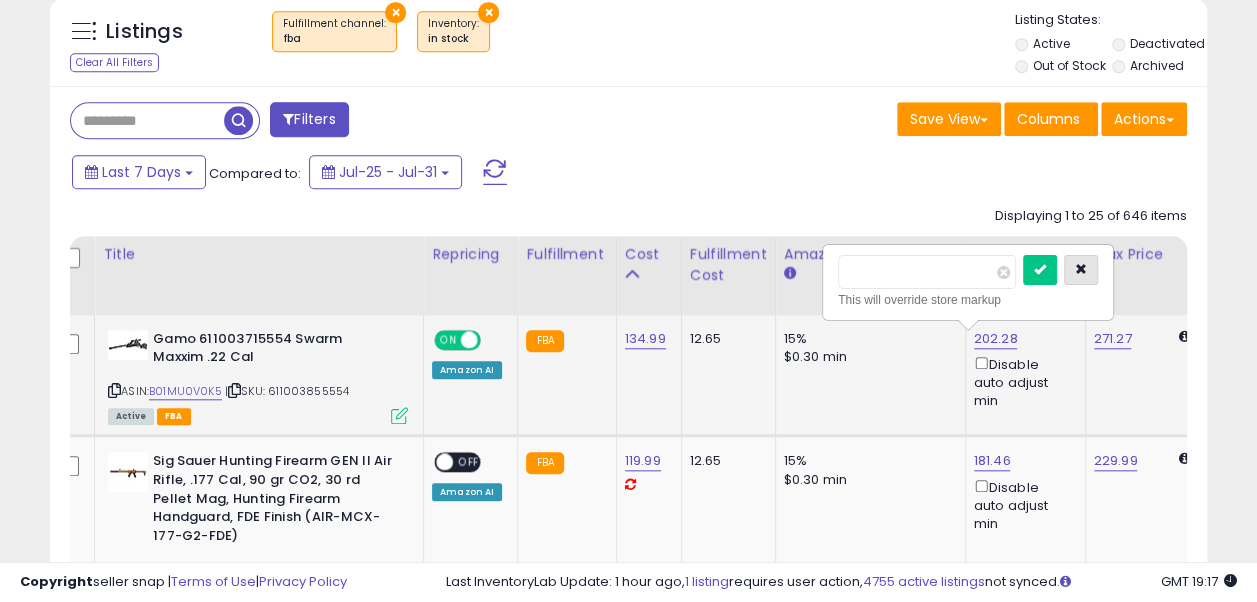 click at bounding box center (1081, 269) 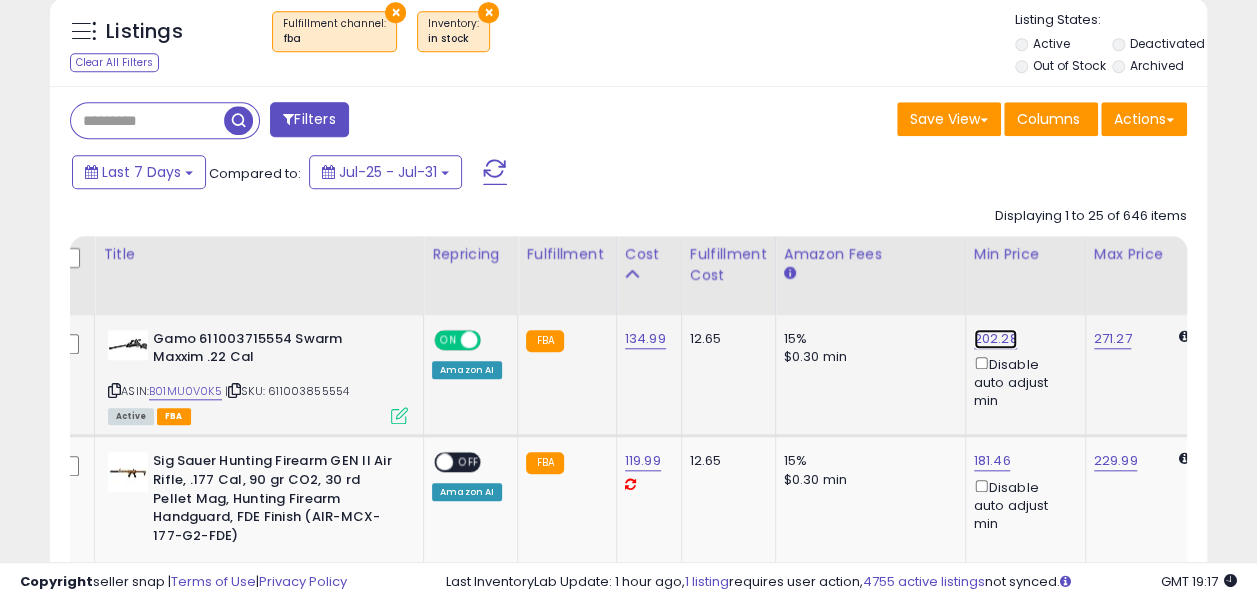 click on "202.28" at bounding box center [996, 339] 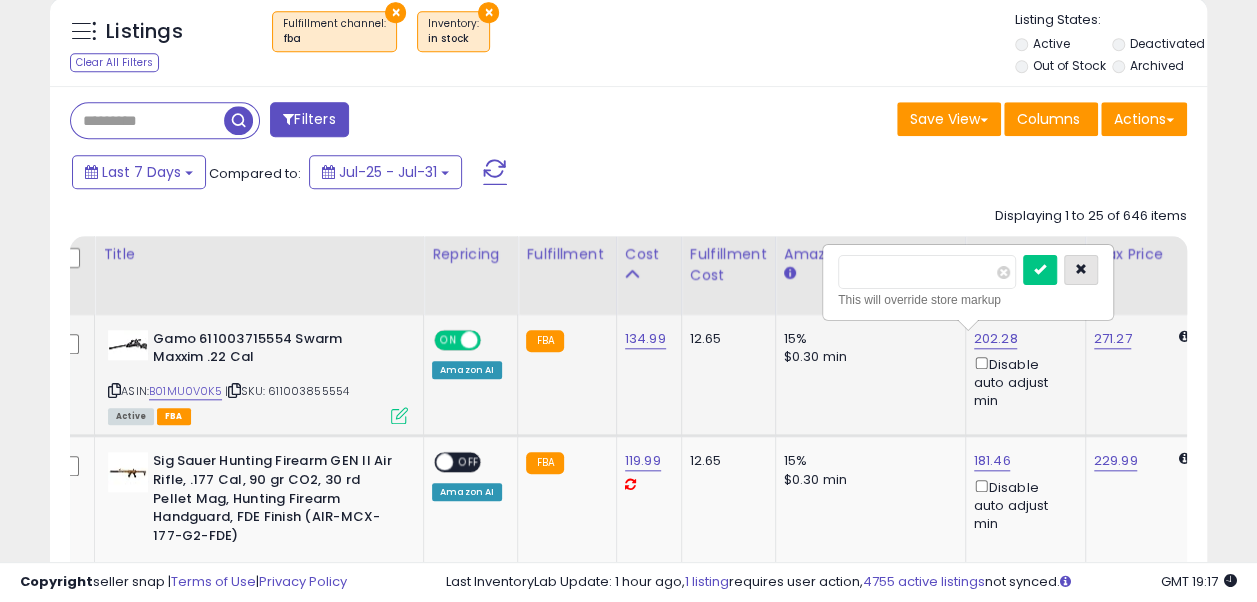 click at bounding box center (1081, 269) 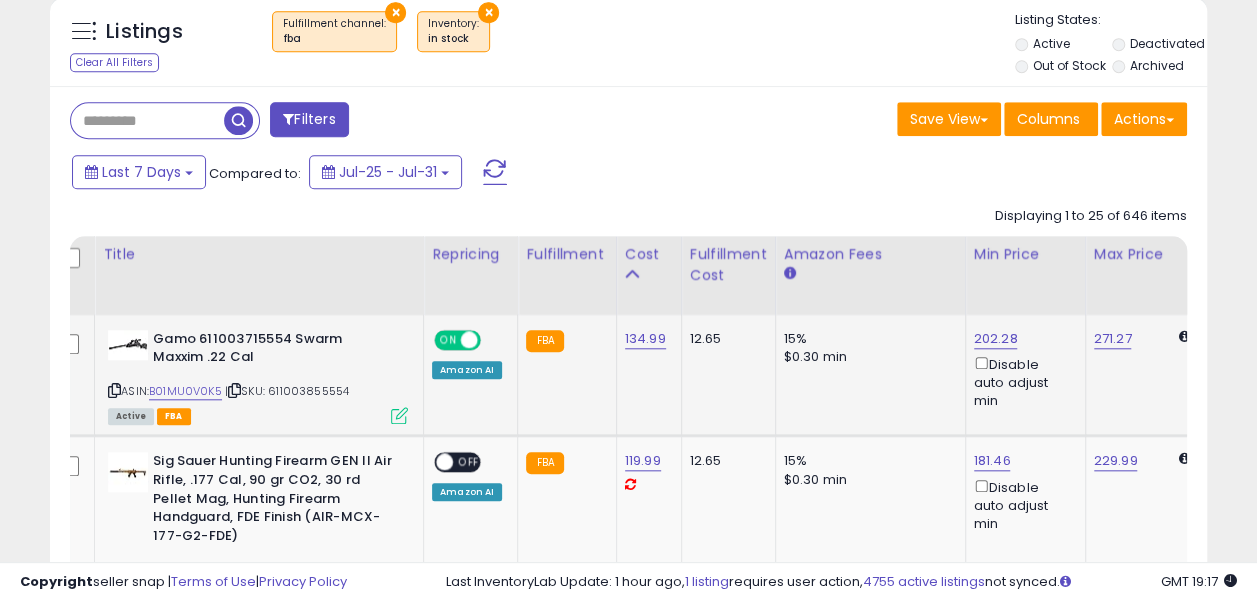 click on "Gamo 611003715554 Swarm Maxxim .22 Cal" at bounding box center [274, 351] 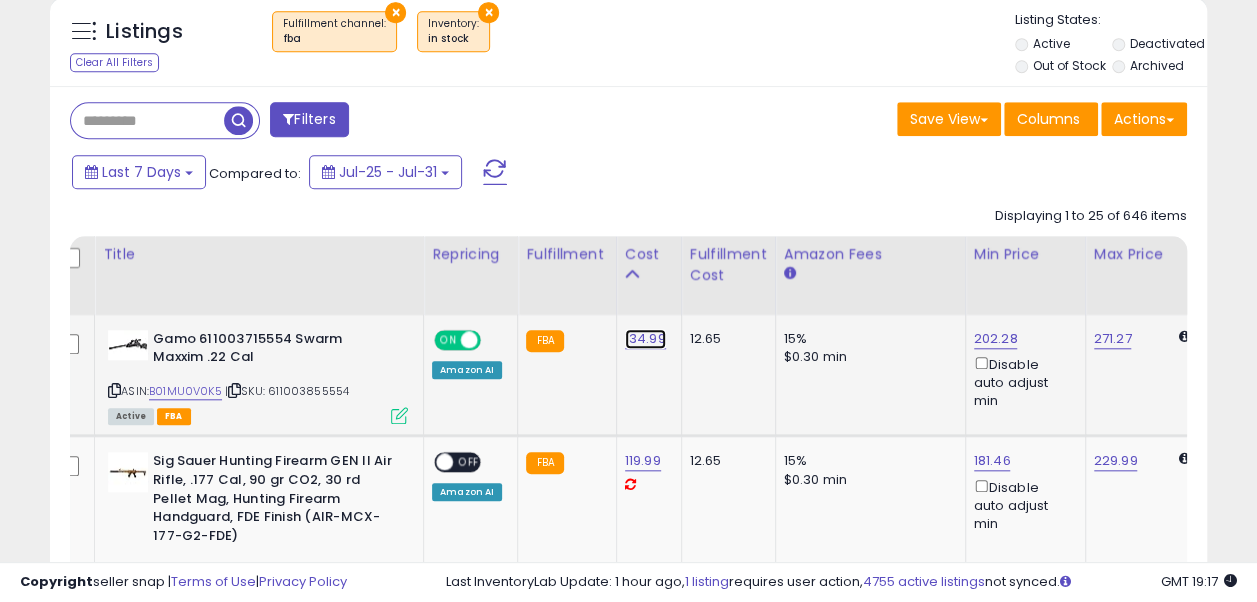 click on "134.99" at bounding box center (645, 339) 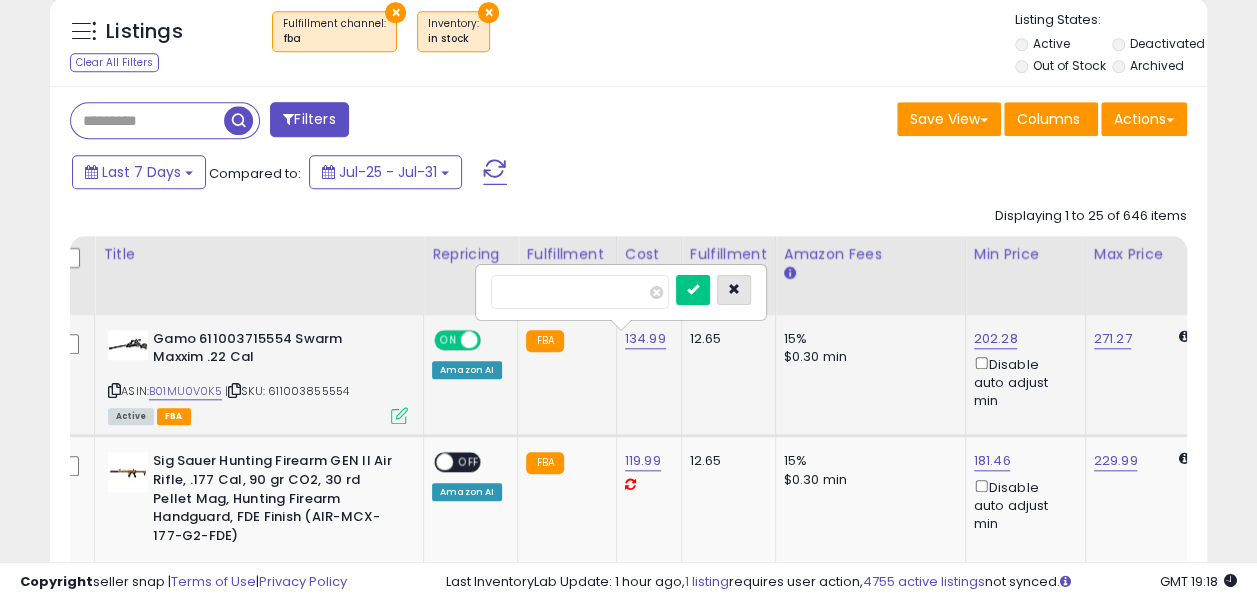 click at bounding box center [734, 289] 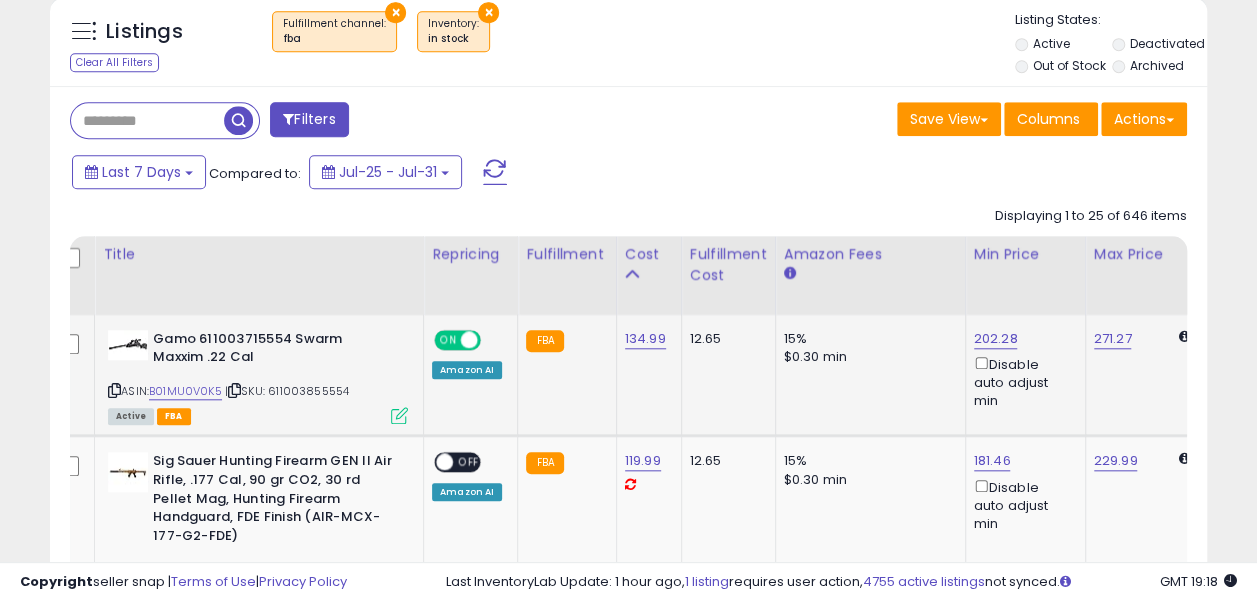 click on "15% $0.30 min" 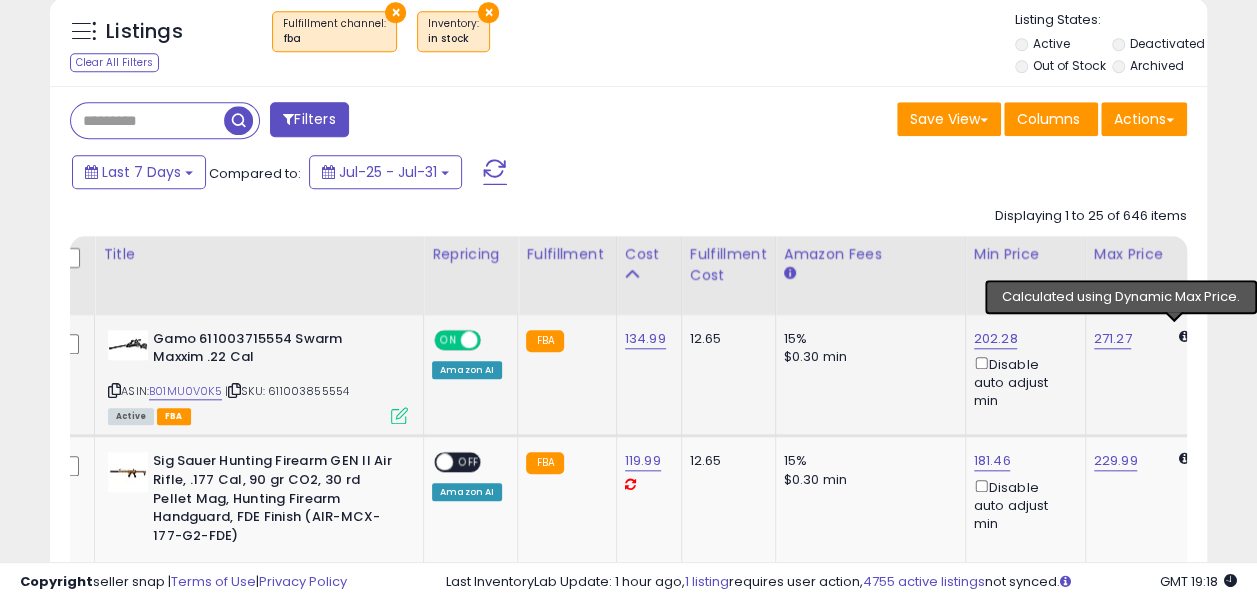 click at bounding box center [1183, 336] 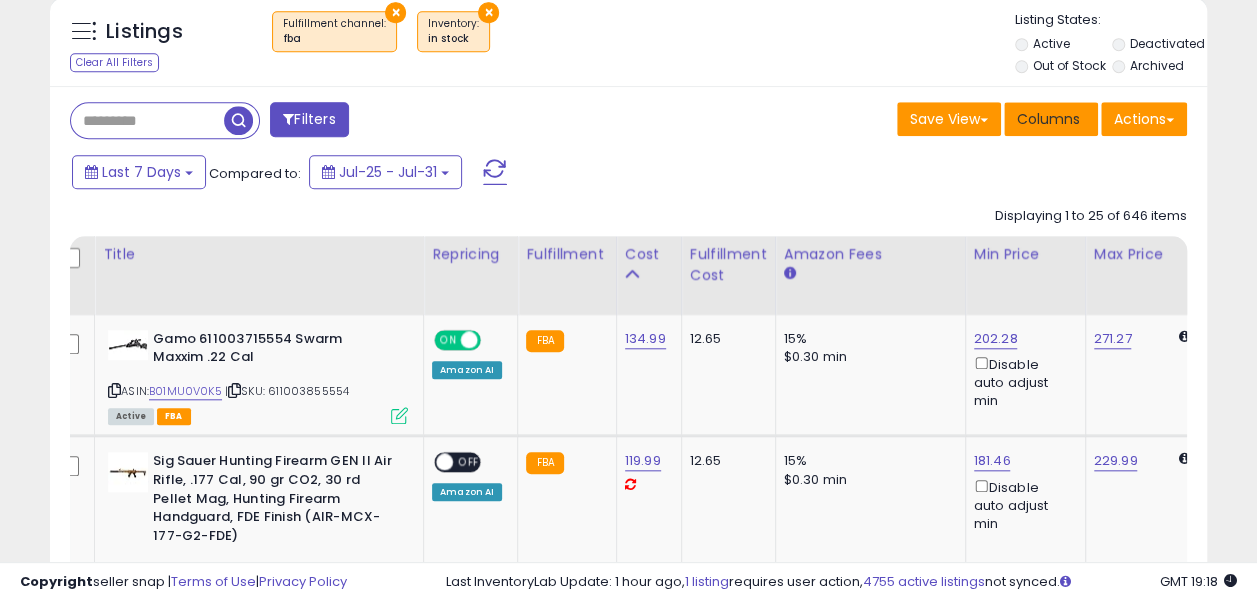 click on "Columns" at bounding box center (1048, 119) 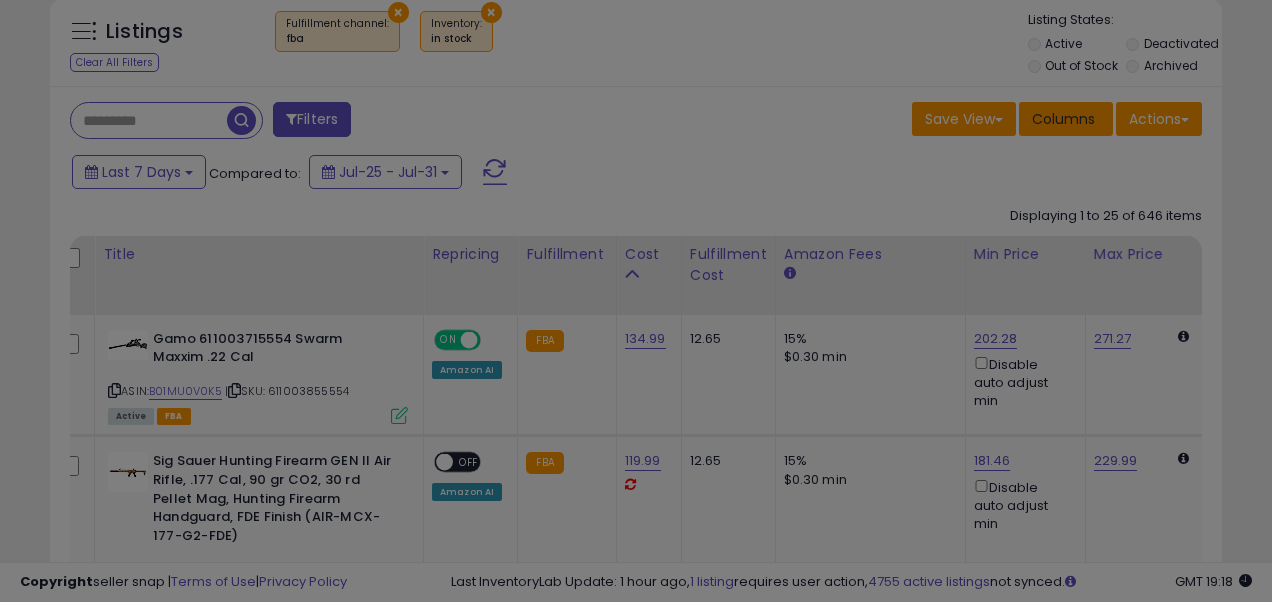 scroll, scrollTop: 999590, scrollLeft: 999322, axis: both 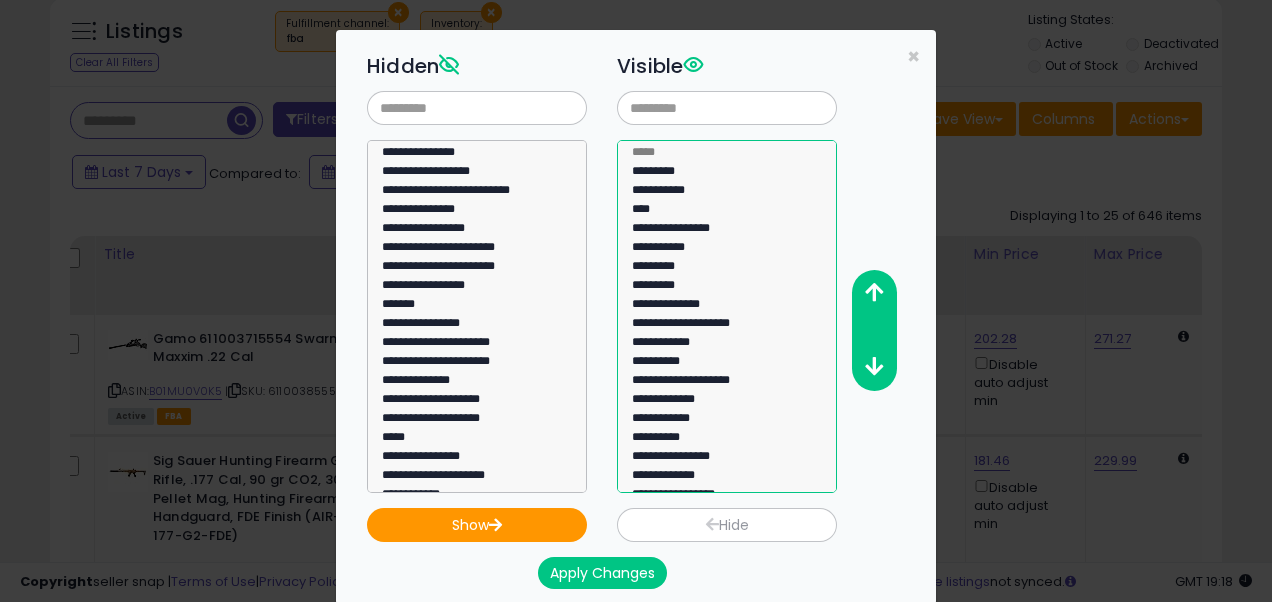select on "**********" 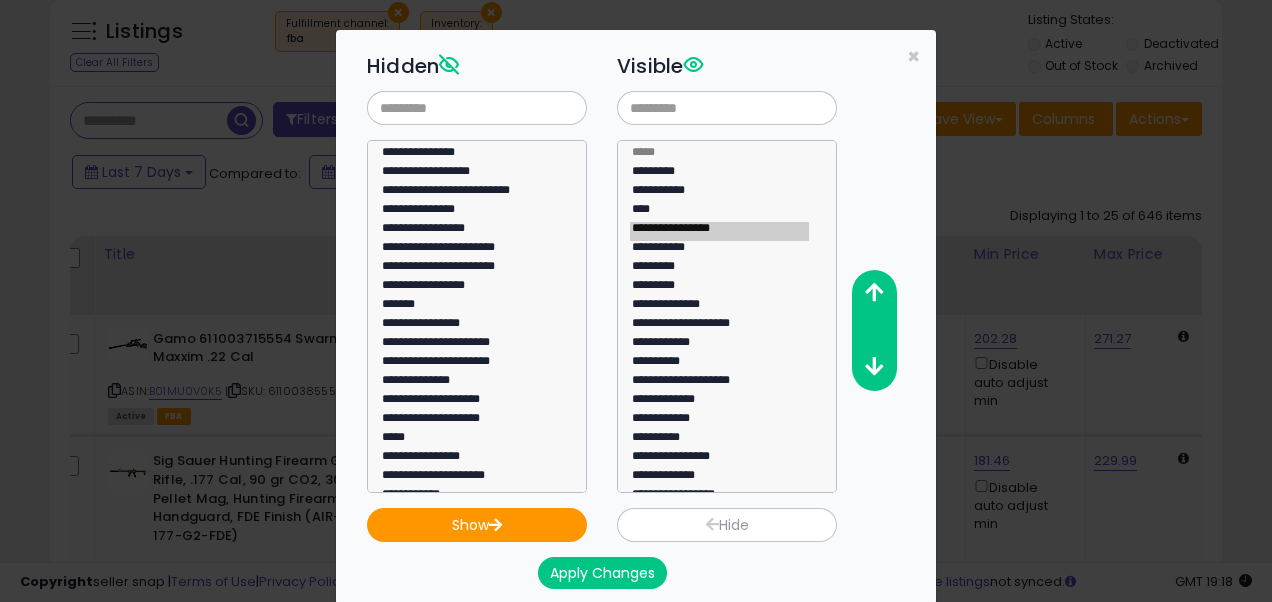 click at bounding box center [712, 524] 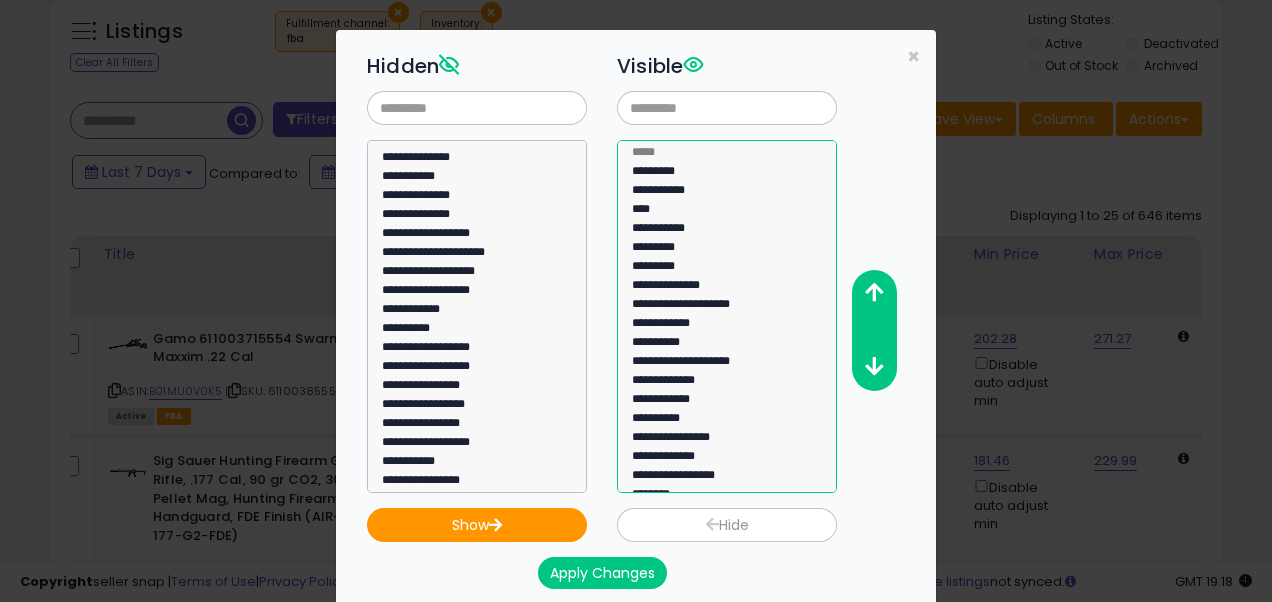 select on "**********" 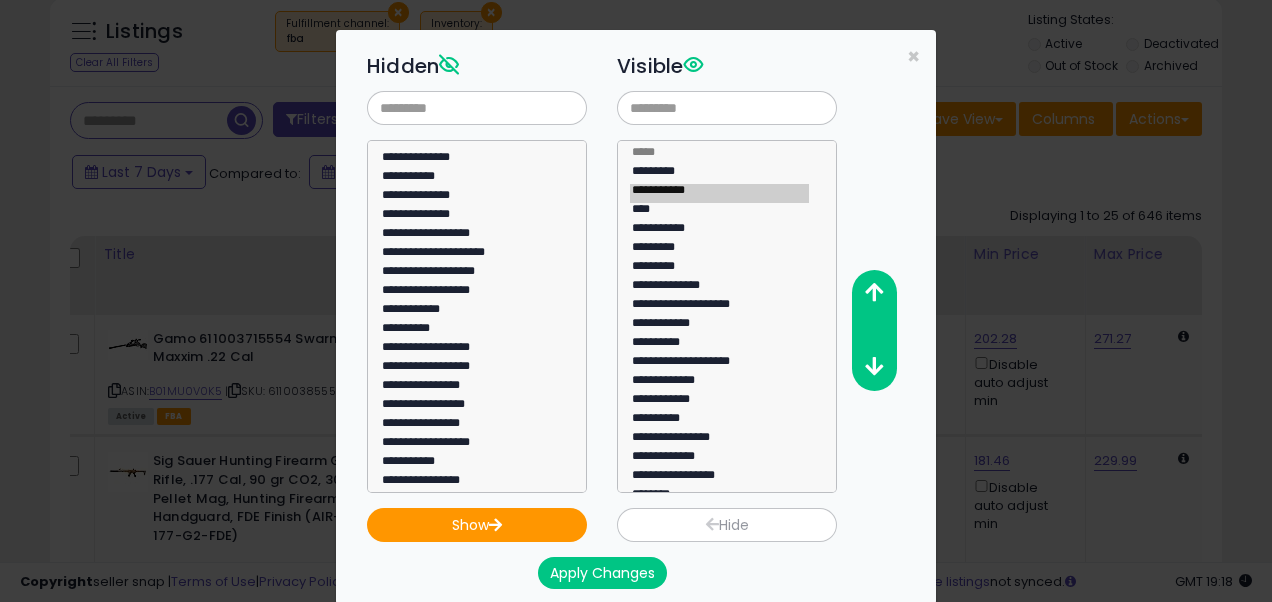 click on "Hide" at bounding box center [727, 525] 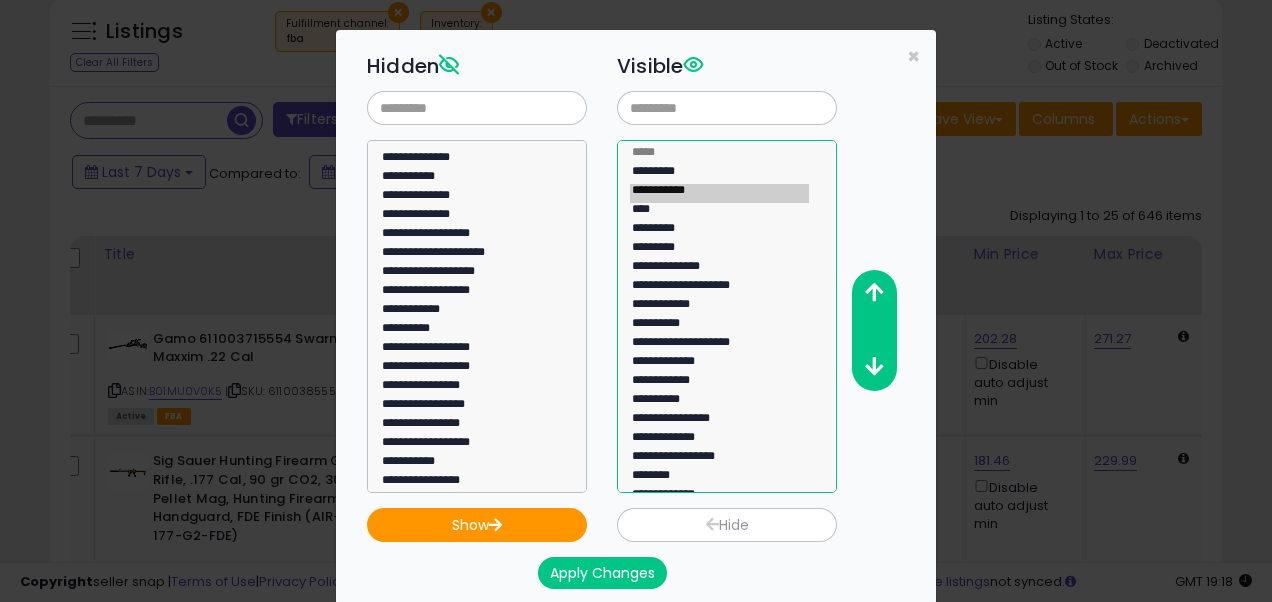 select on "**********" 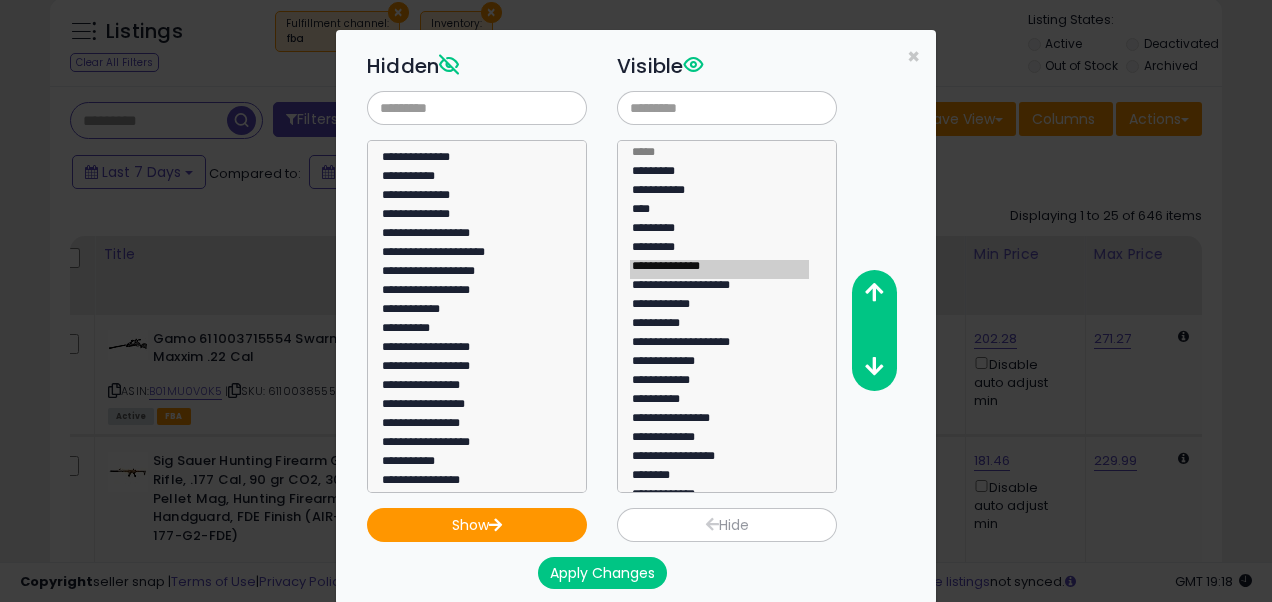 click on "Hide" at bounding box center (727, 525) 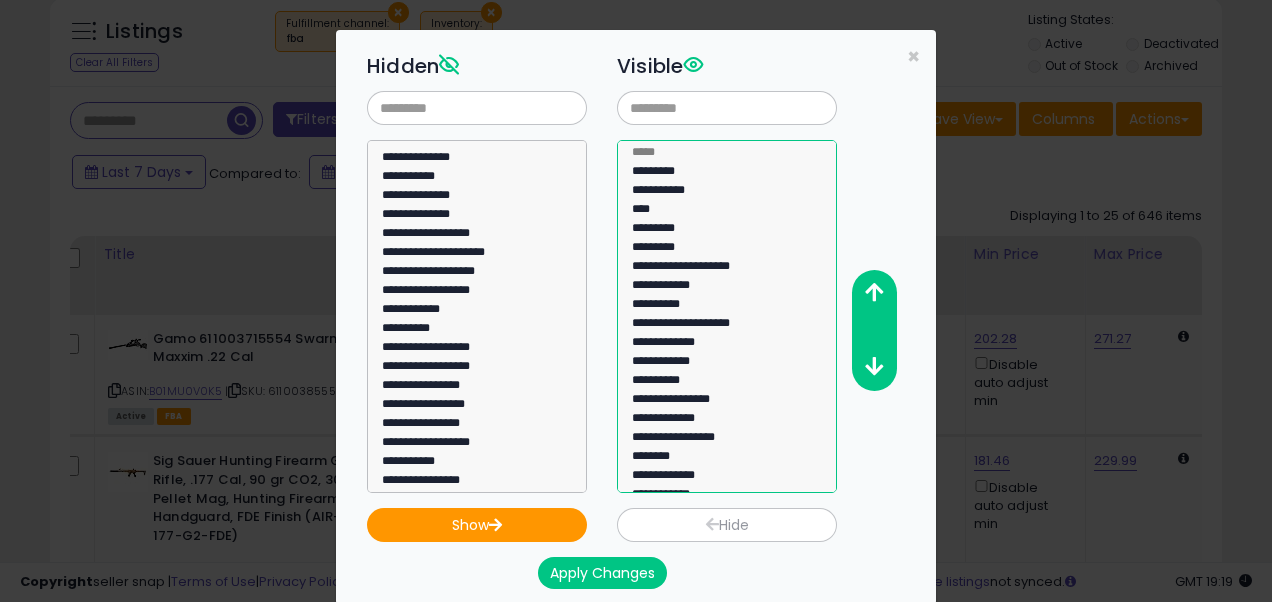 select on "**********" 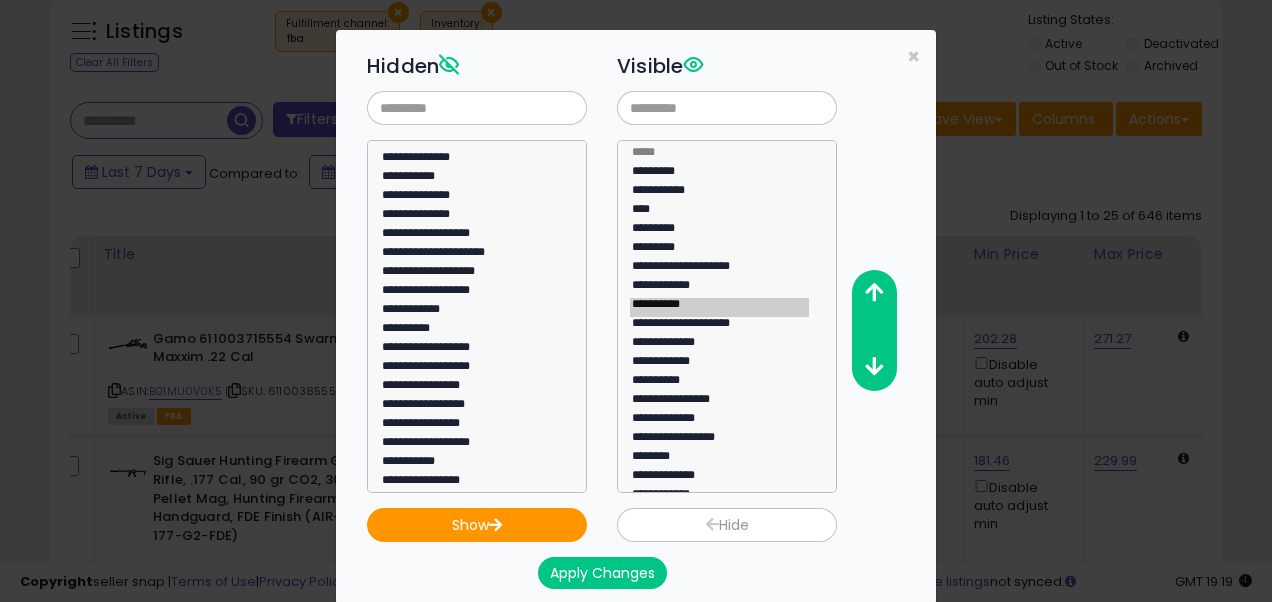 click on "Hide" at bounding box center [727, 525] 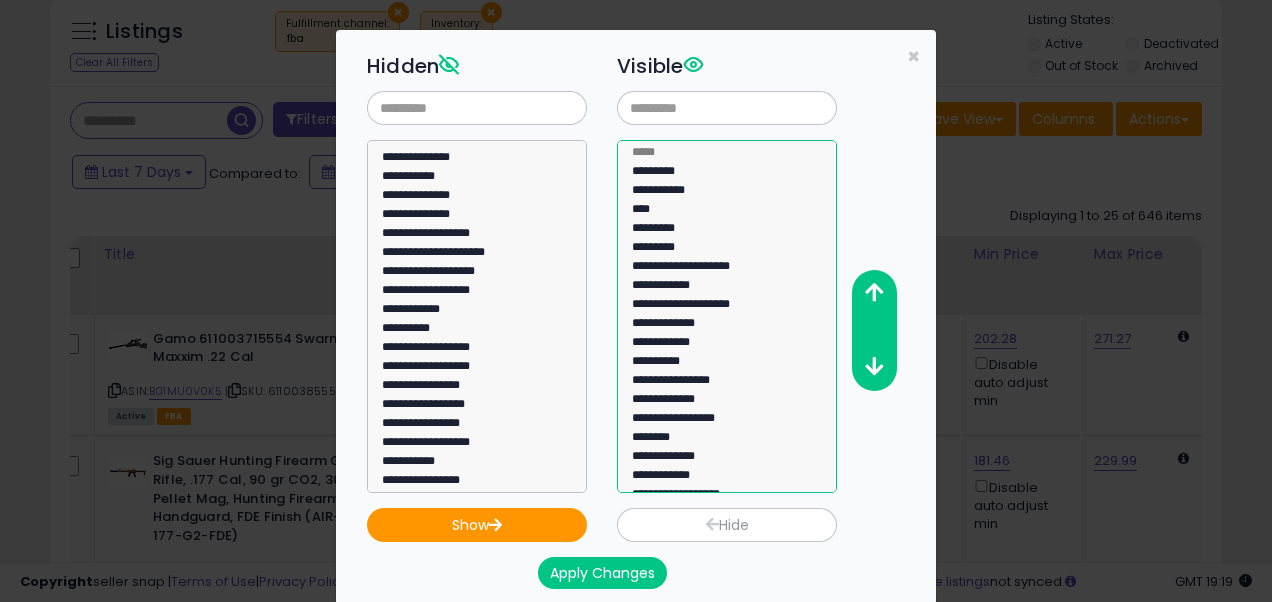 select on "**********" 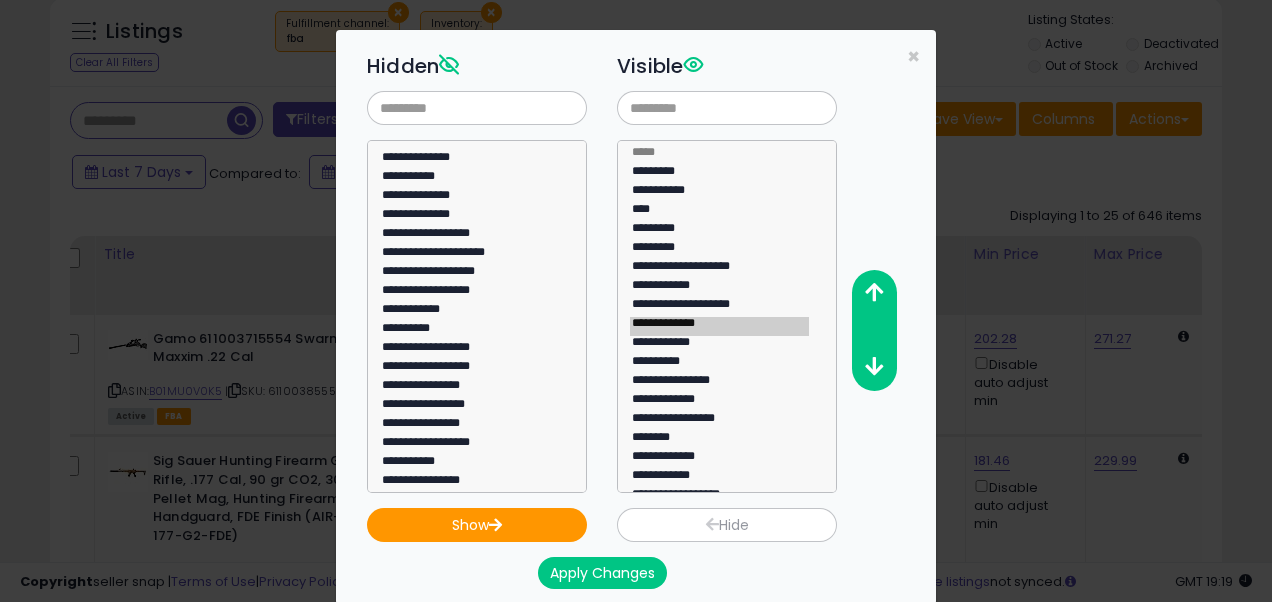 click on "Hide" at bounding box center [727, 525] 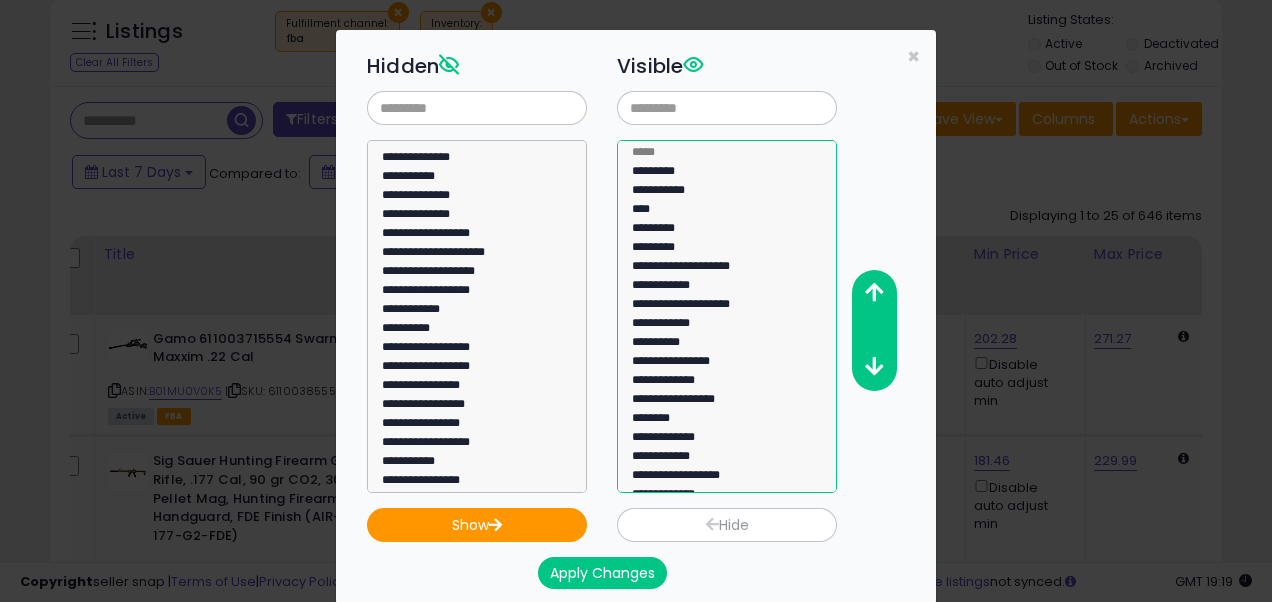select on "**********" 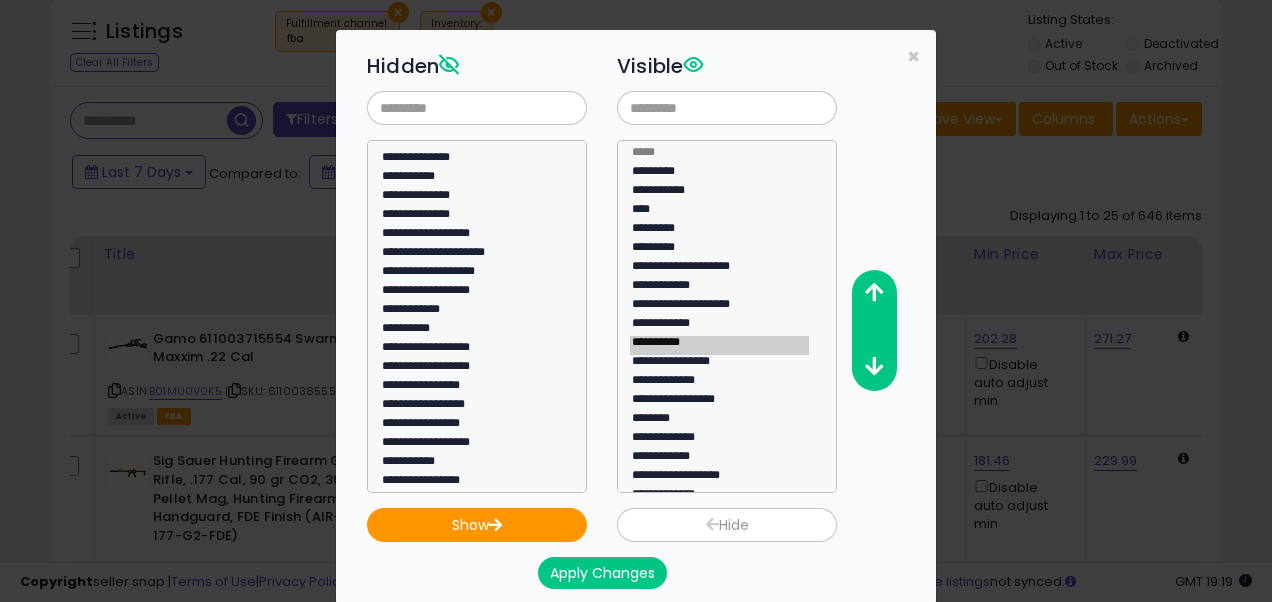 click at bounding box center (712, 524) 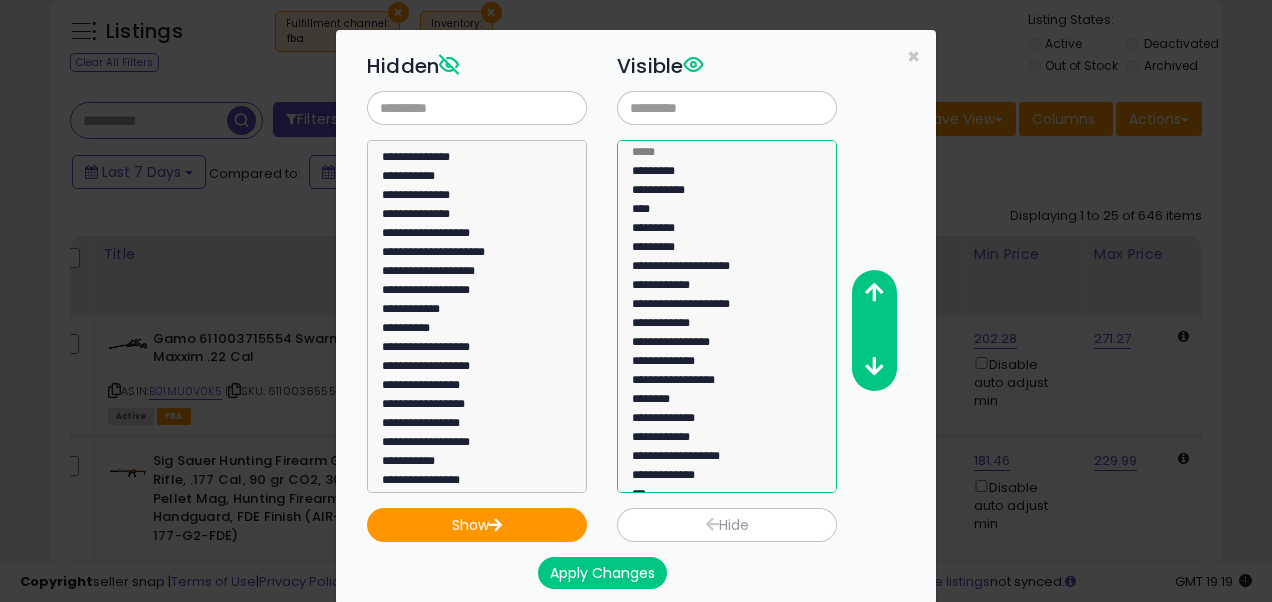 select on "**********" 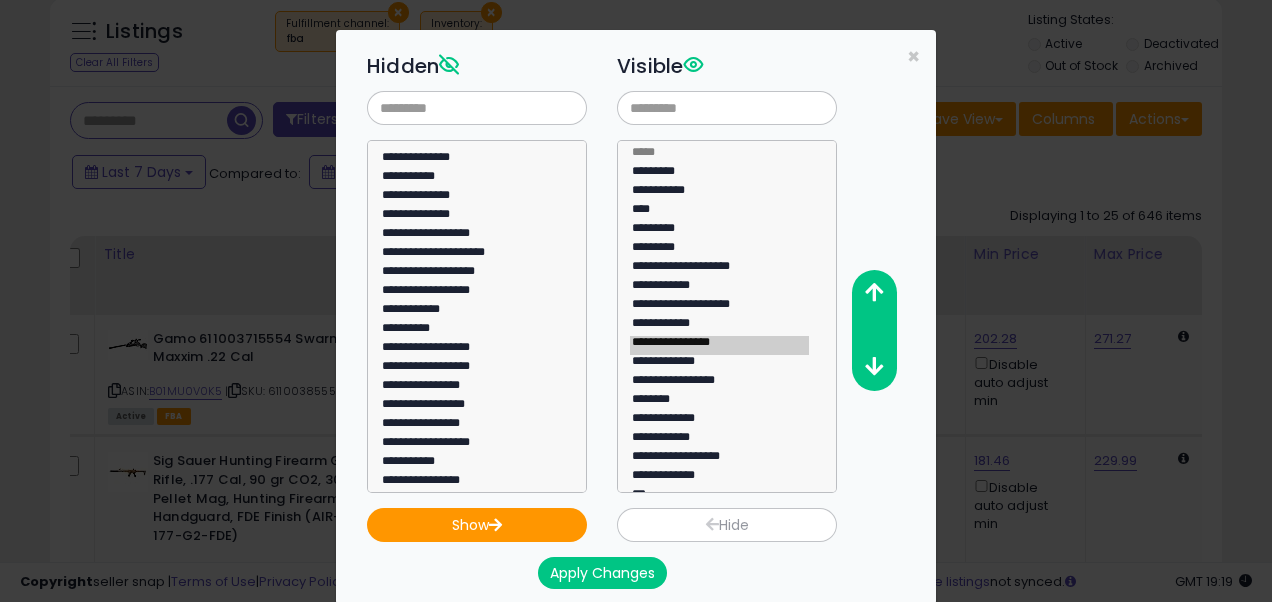 click on "Hide" at bounding box center [727, 525] 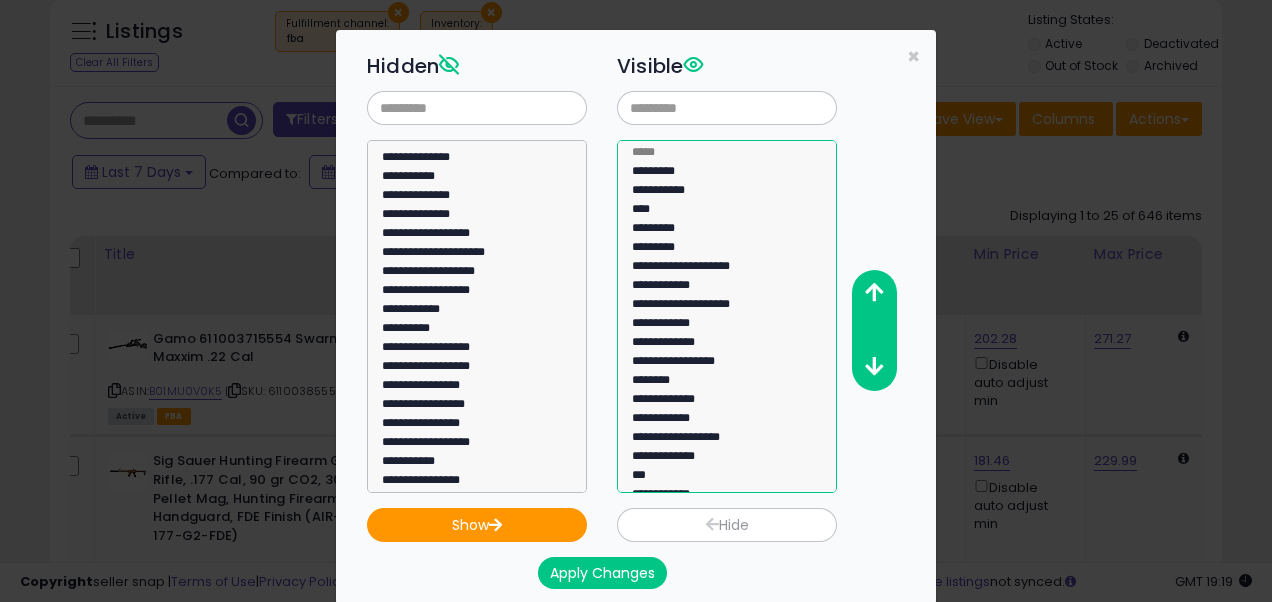 select on "**********" 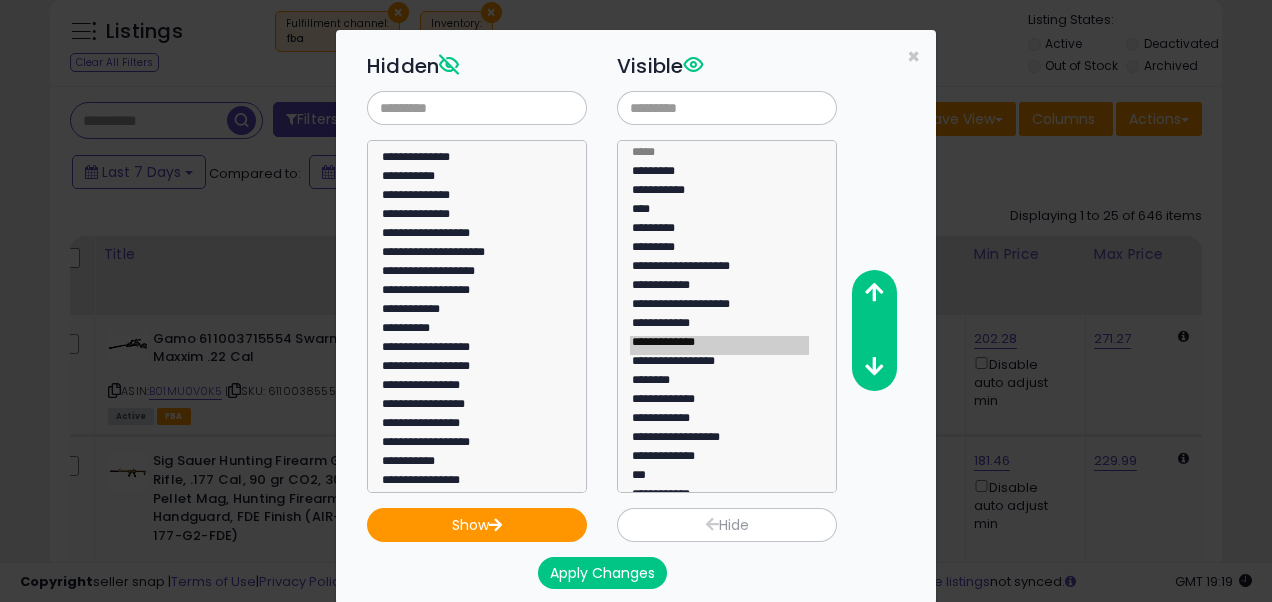 click at bounding box center [712, 524] 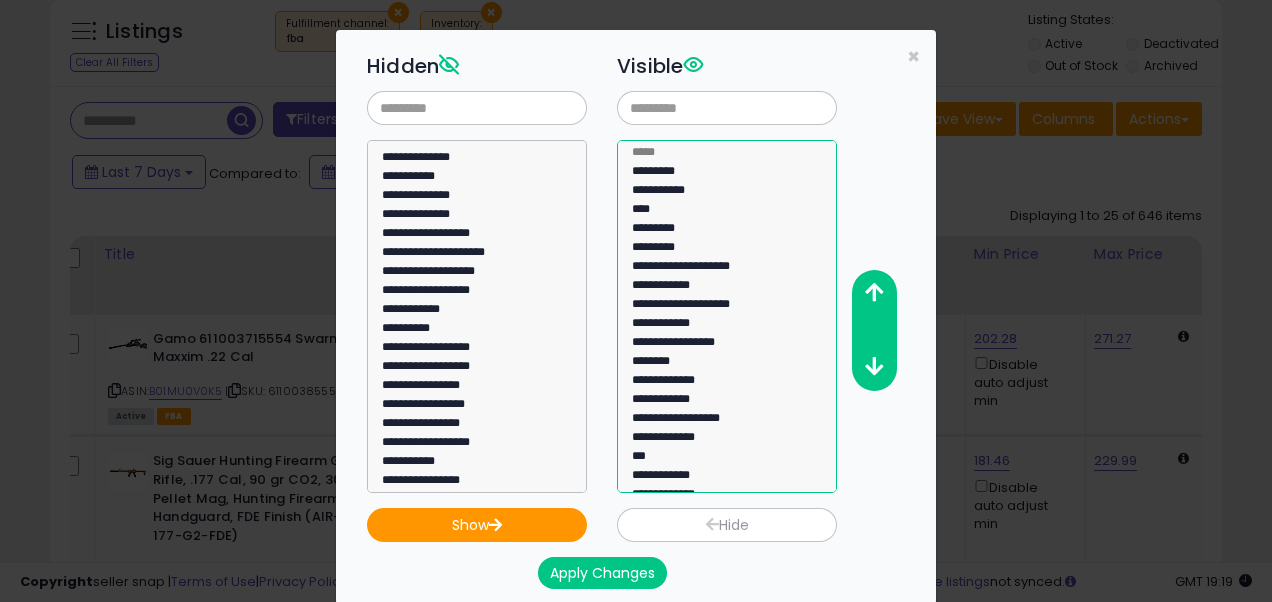 select on "**********" 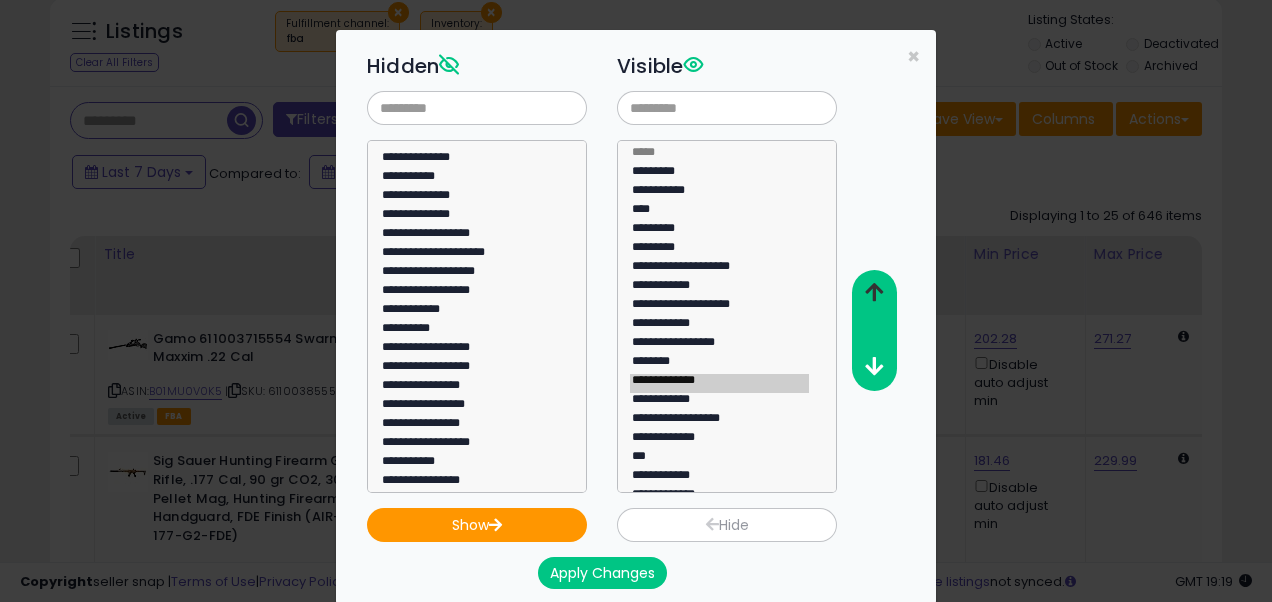 click at bounding box center (874, 292) 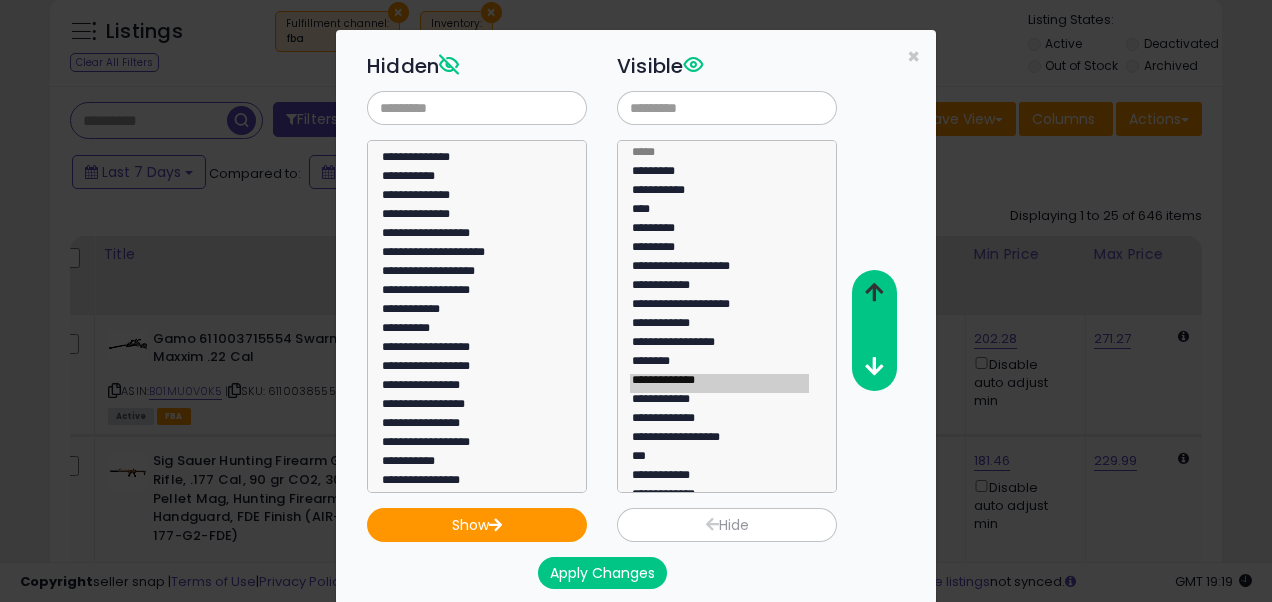 click at bounding box center [874, 292] 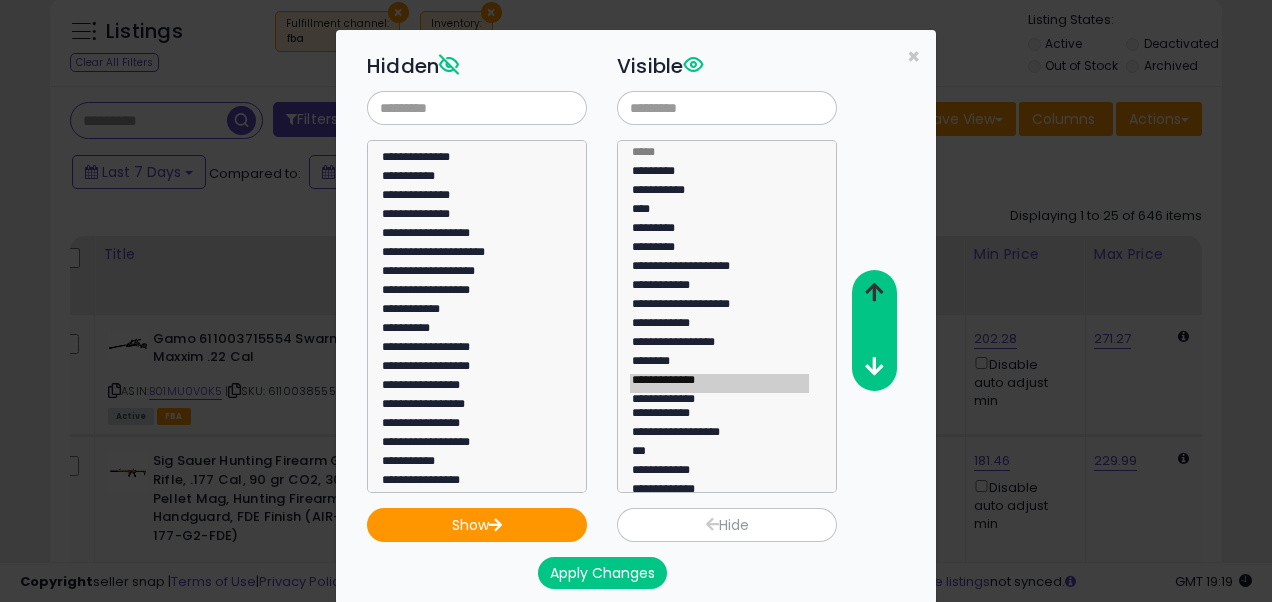 click at bounding box center (874, 292) 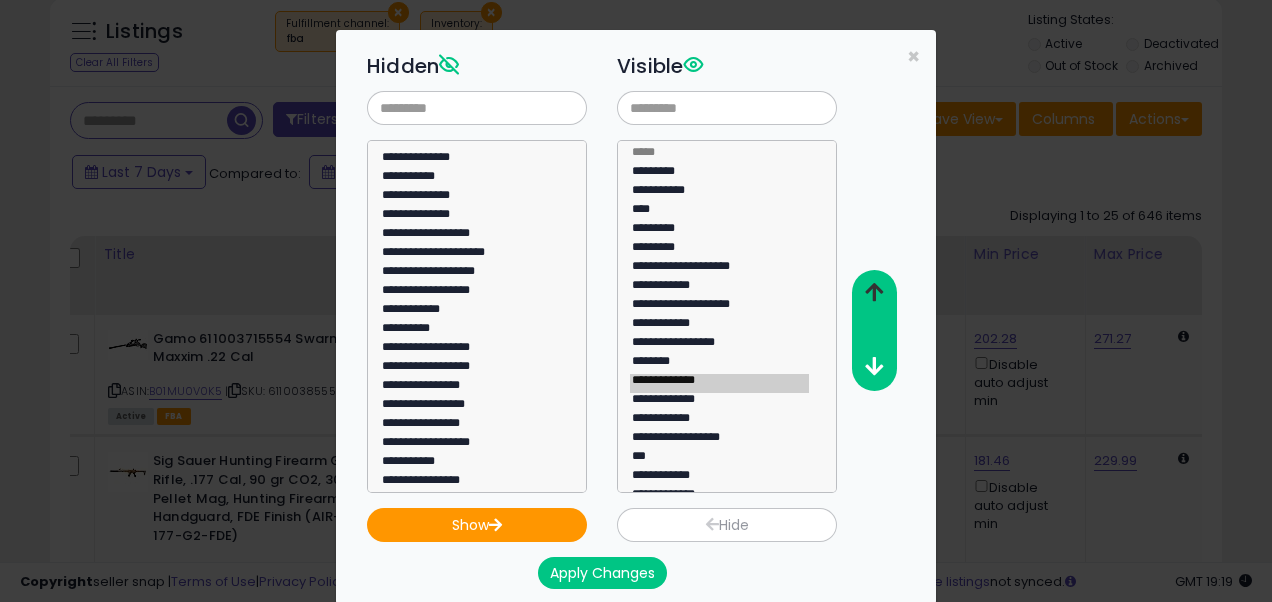 click at bounding box center (874, 292) 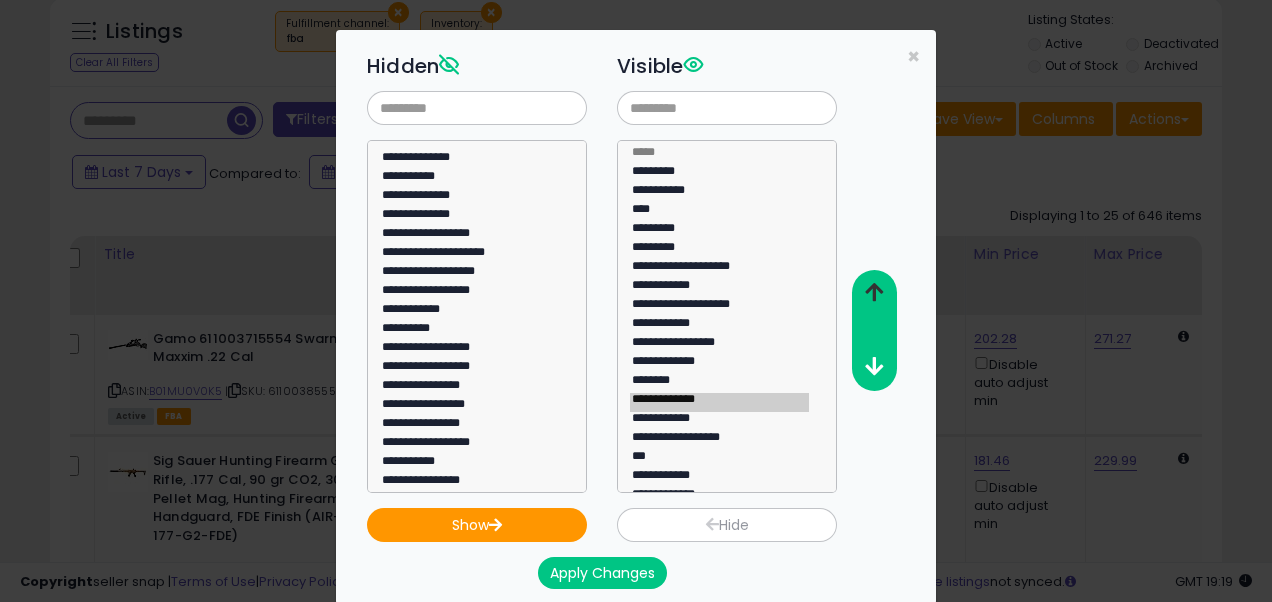click at bounding box center [874, 292] 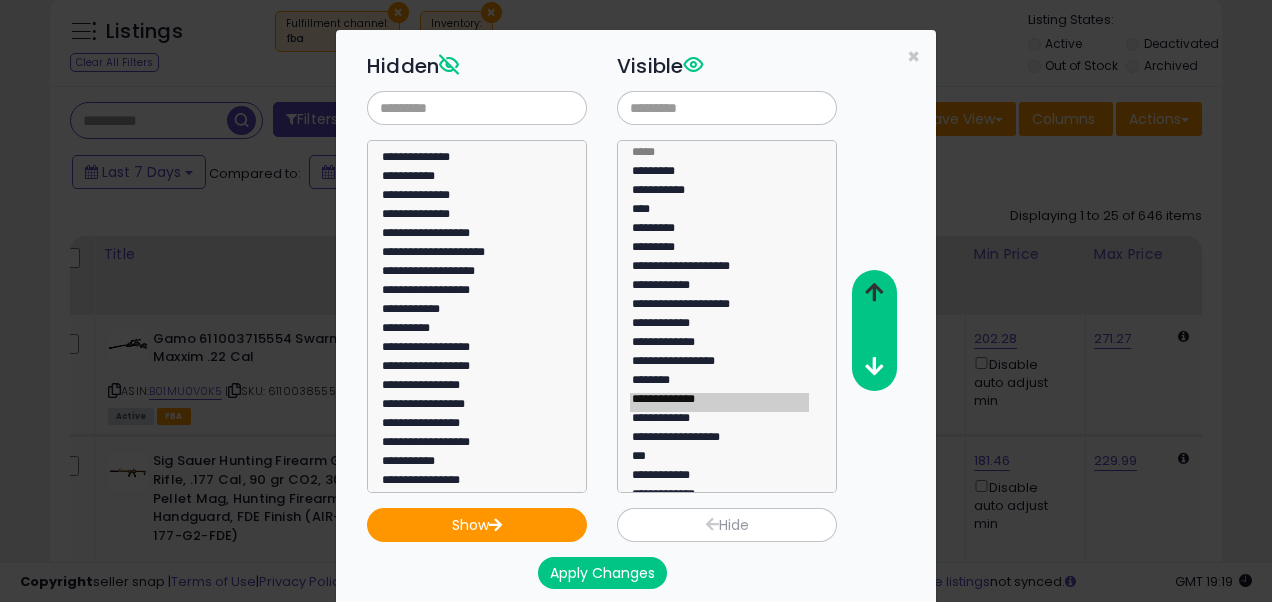 click at bounding box center (874, 292) 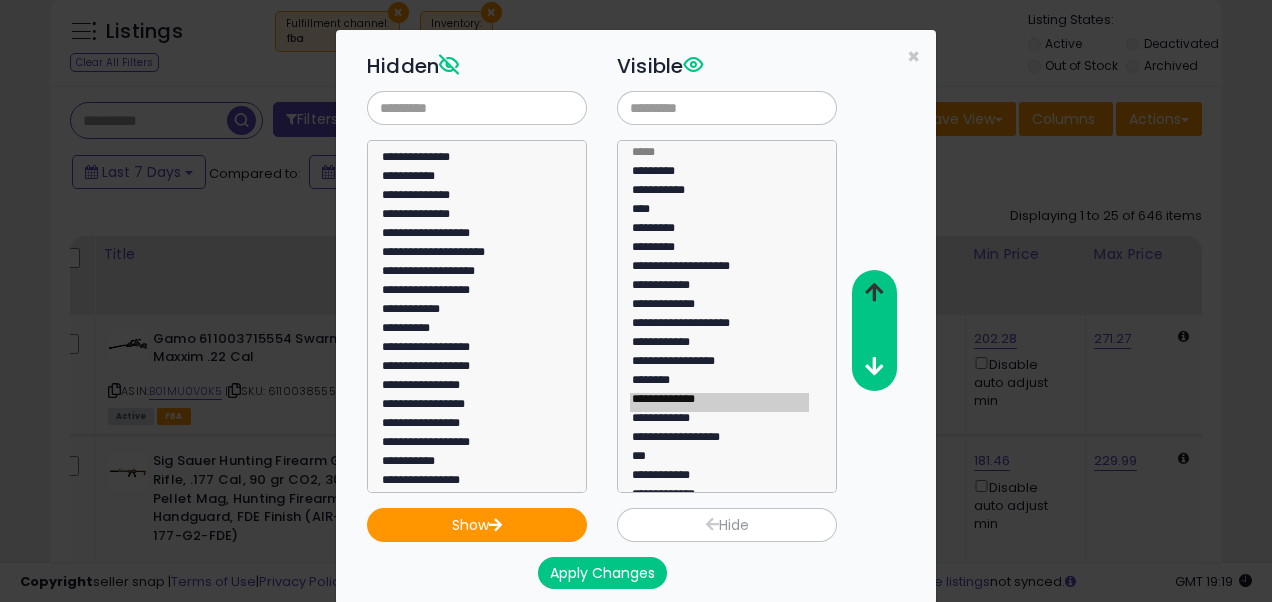 click at bounding box center [874, 292] 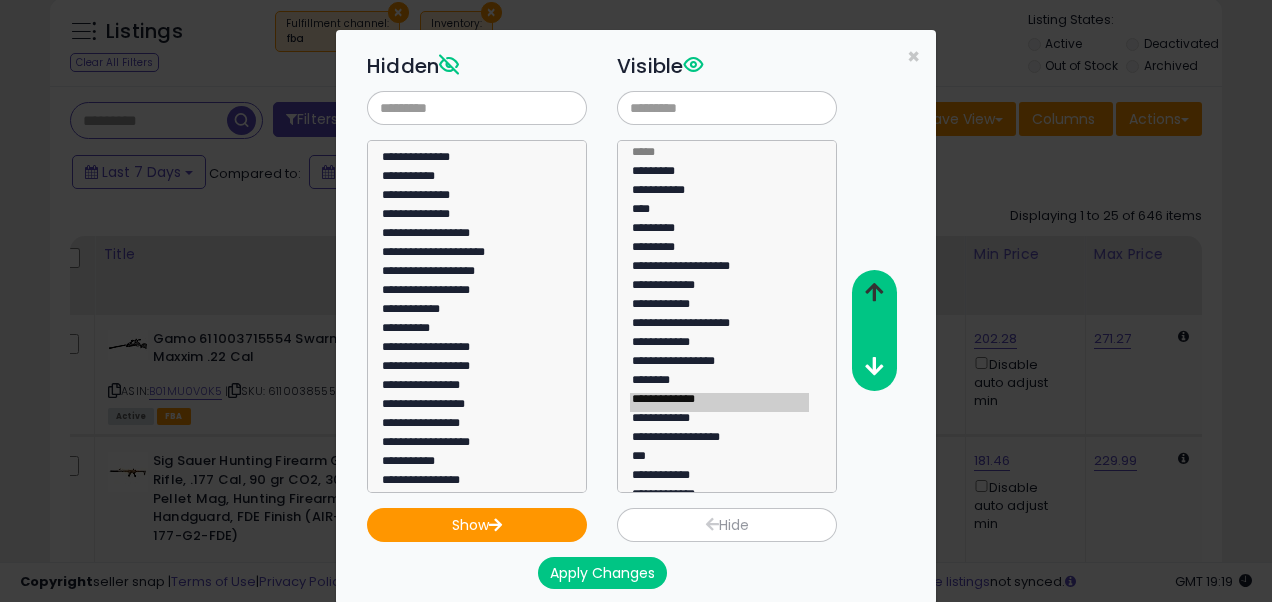click at bounding box center [874, 292] 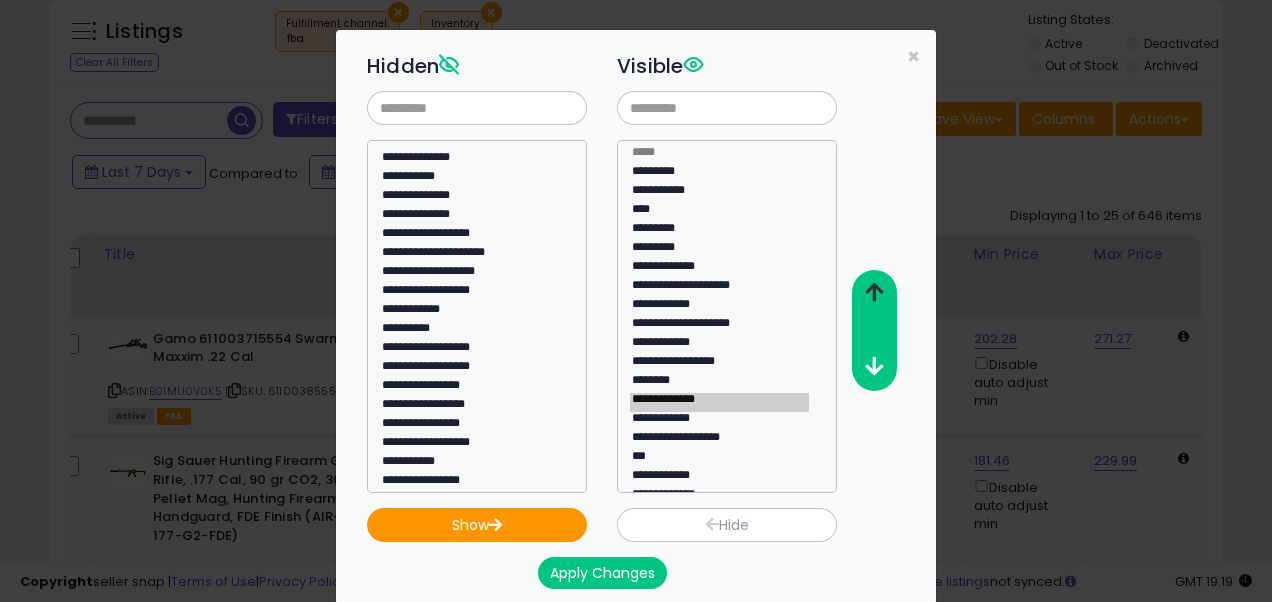 click at bounding box center (874, 292) 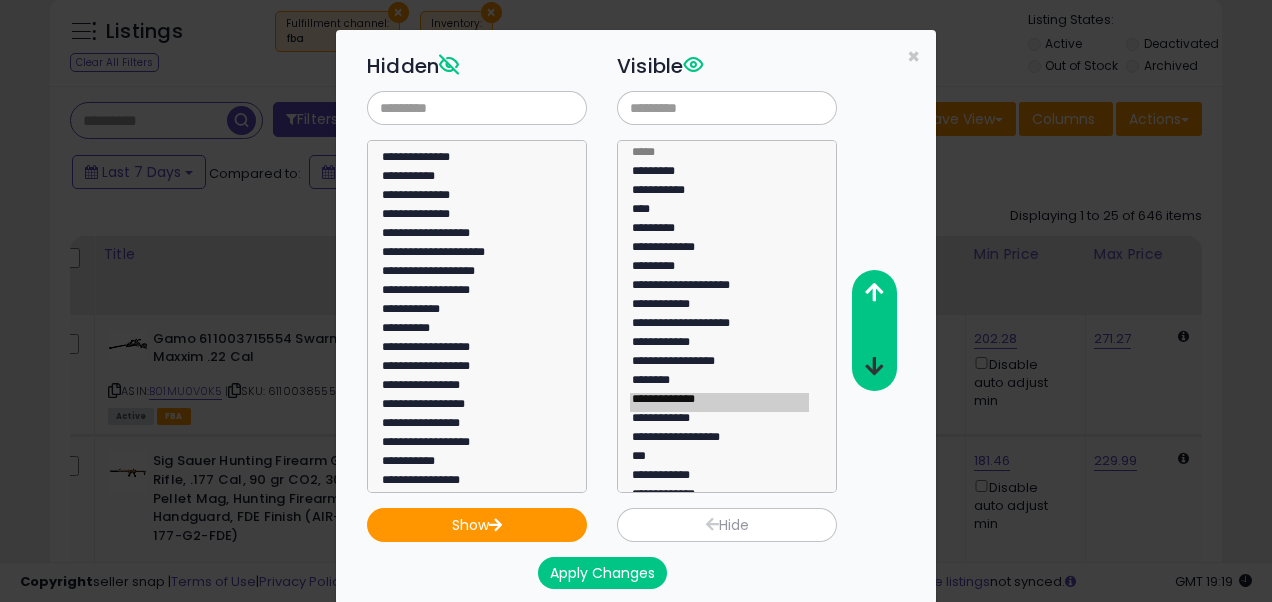 click at bounding box center (874, 366) 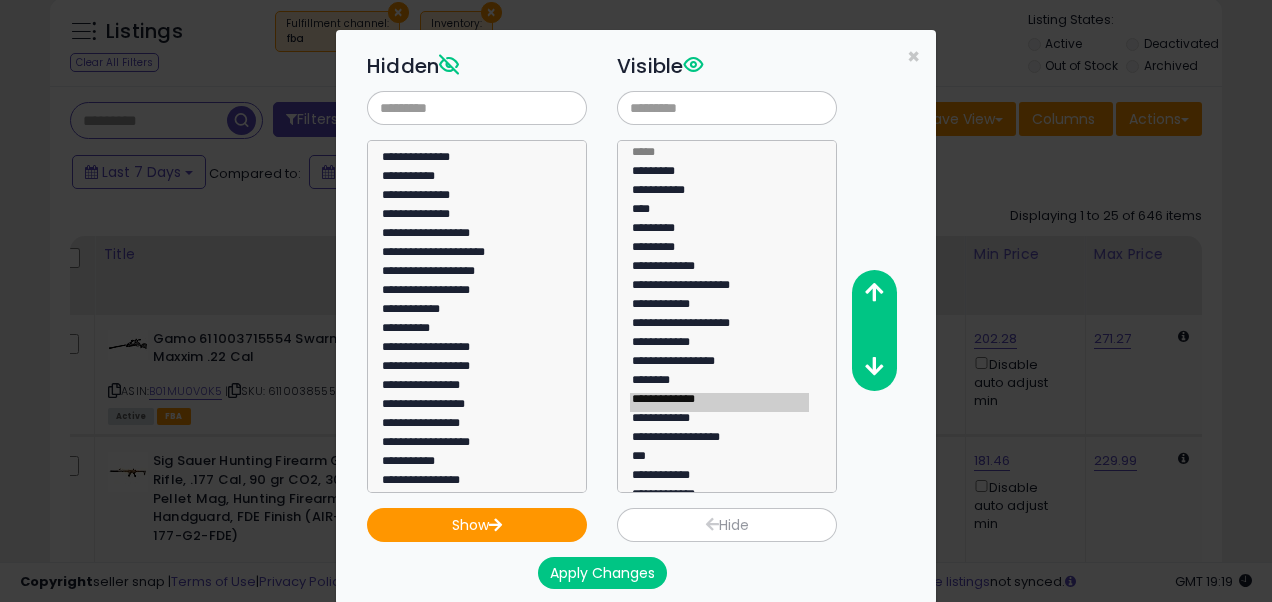 scroll, scrollTop: 18, scrollLeft: 0, axis: vertical 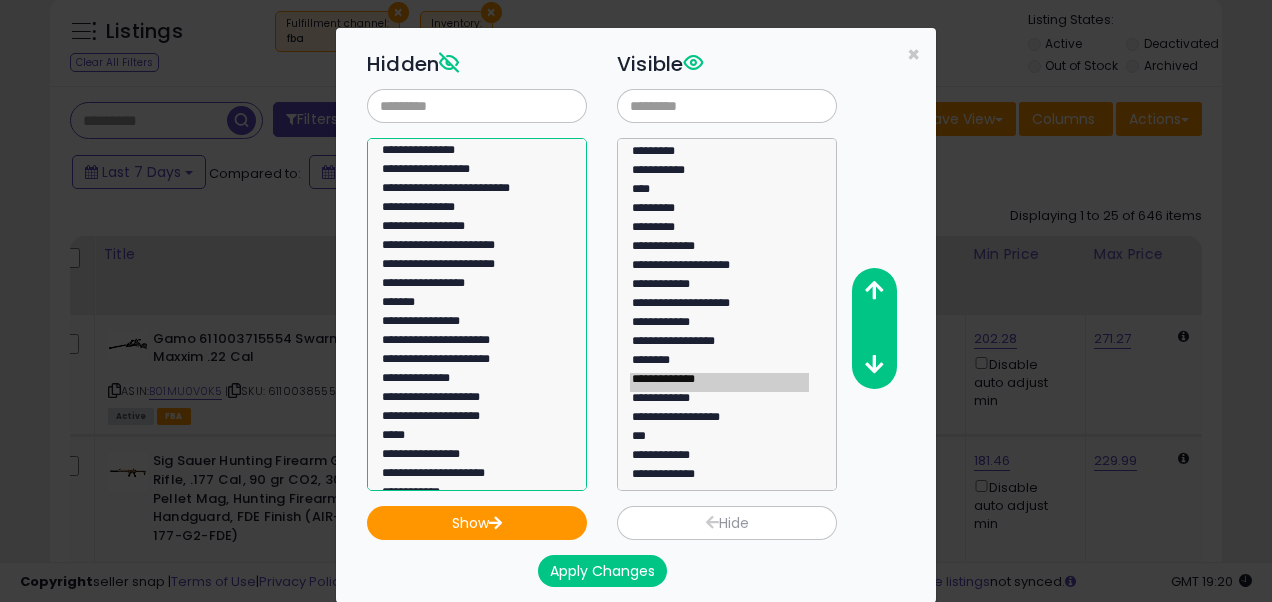 select on "**********" 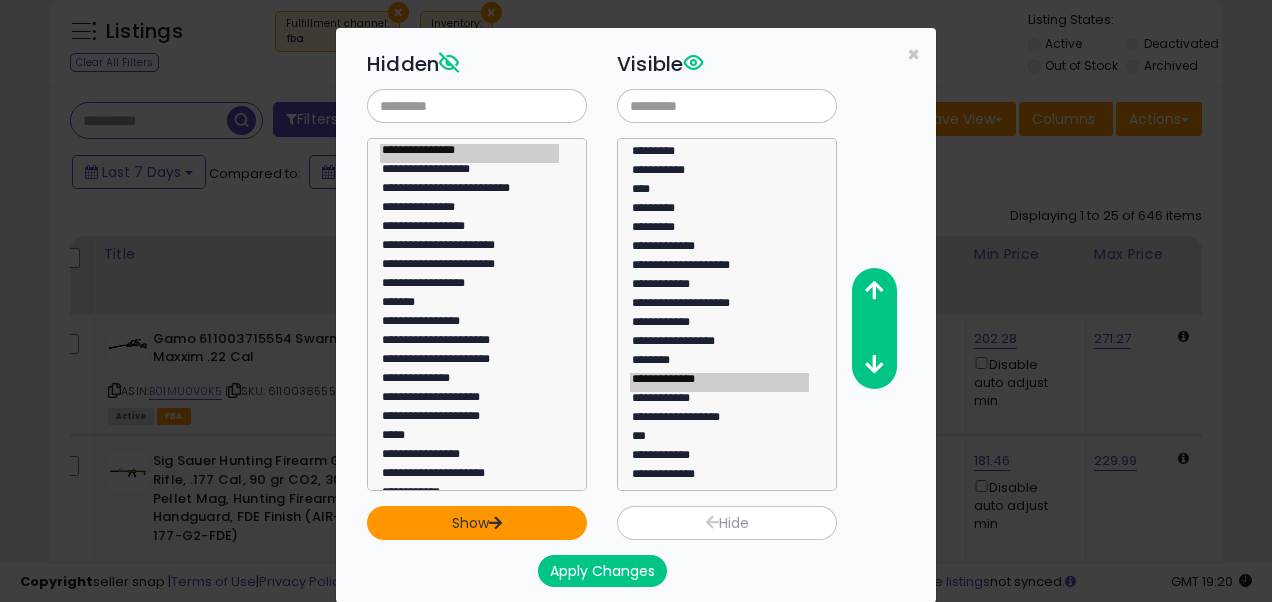 click on "Show" at bounding box center [477, 523] 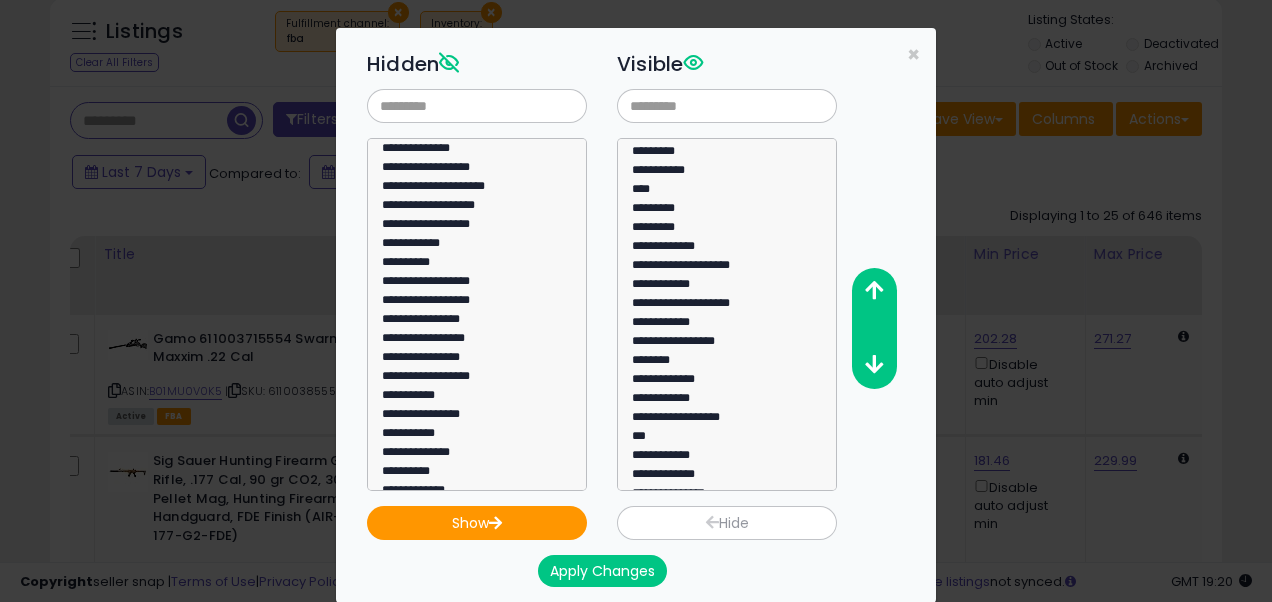 scroll, scrollTop: 1330, scrollLeft: 0, axis: vertical 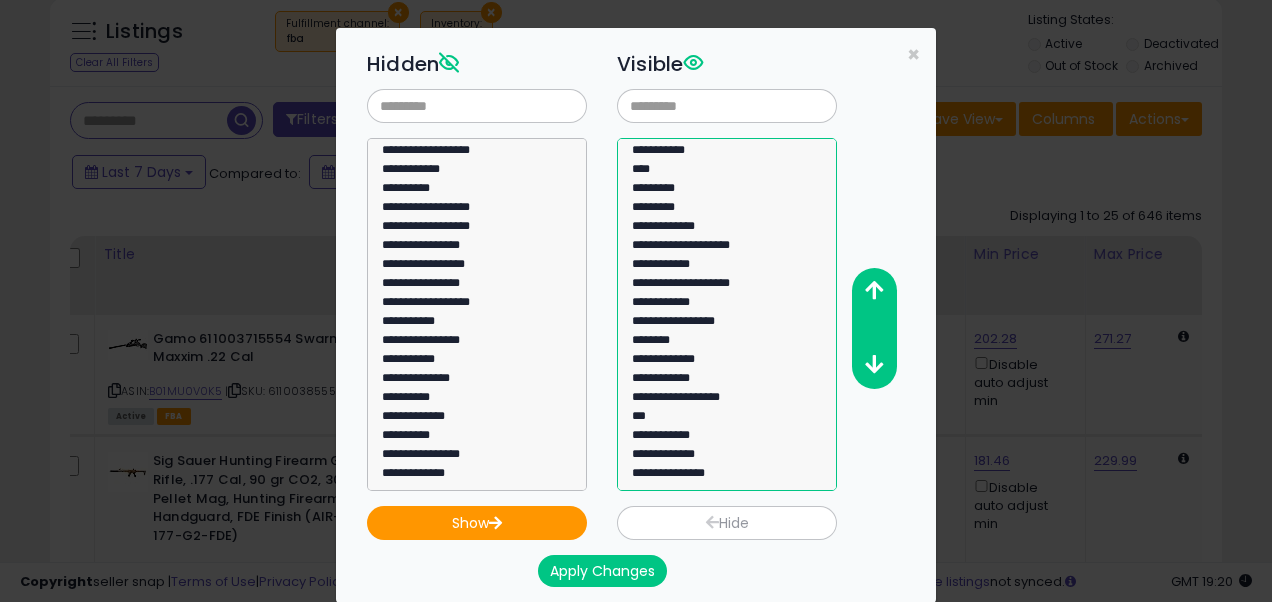drag, startPoint x: 670, startPoint y: 479, endPoint x: 666, endPoint y: 500, distance: 21.377558 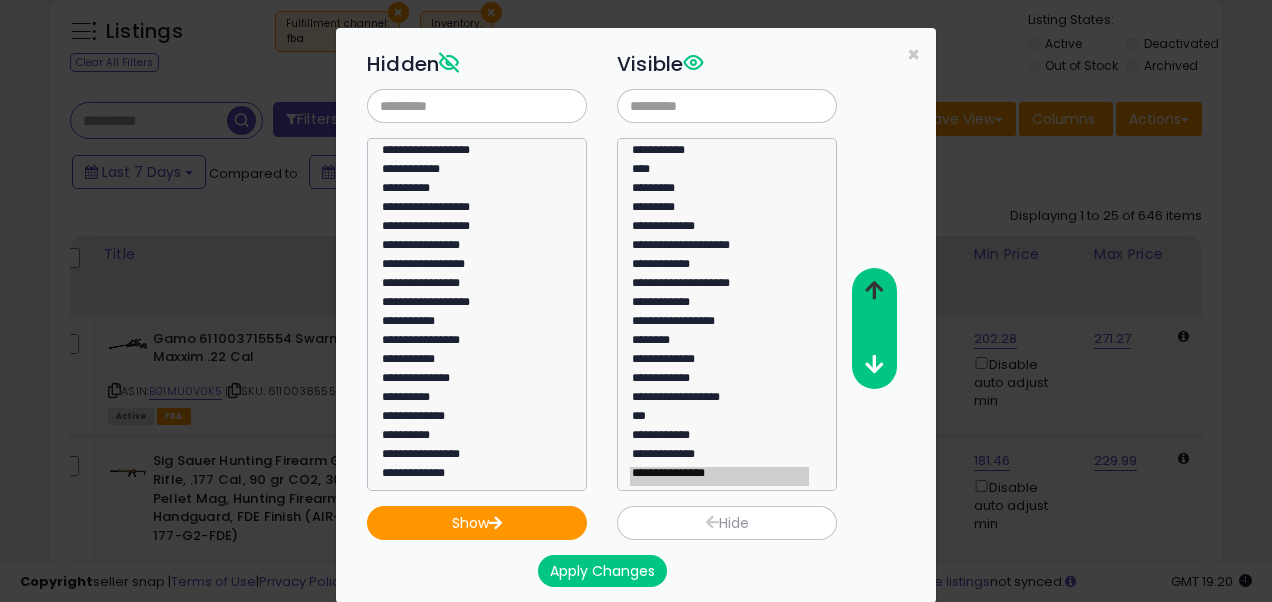click at bounding box center (873, 291) 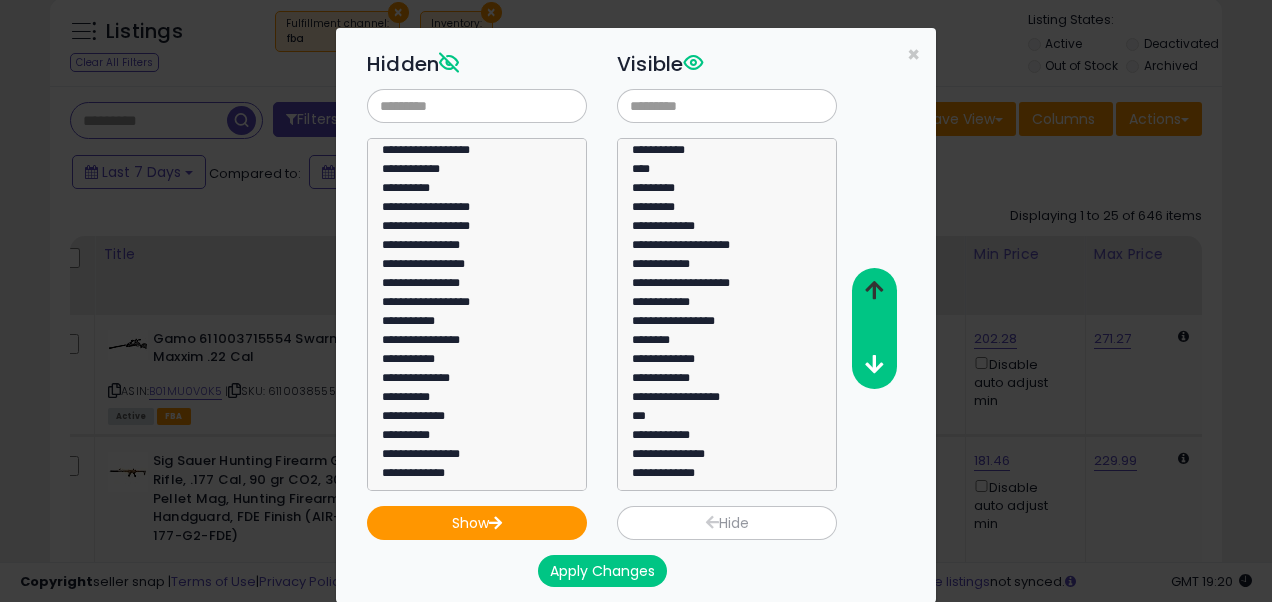 click at bounding box center [873, 291] 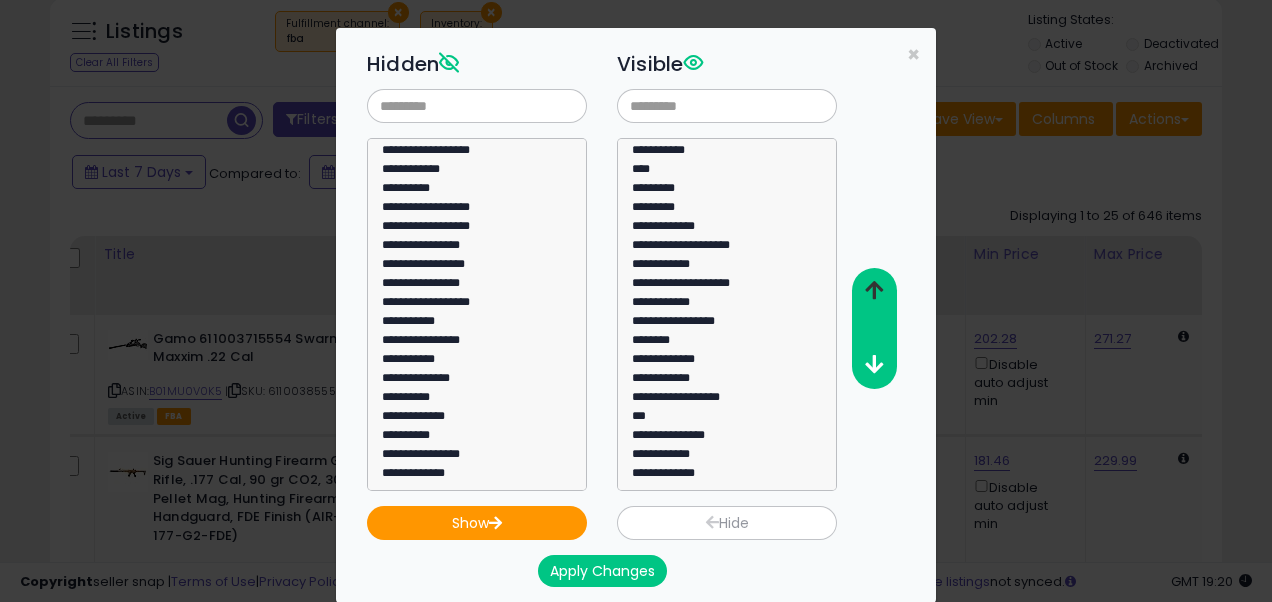 click at bounding box center [873, 291] 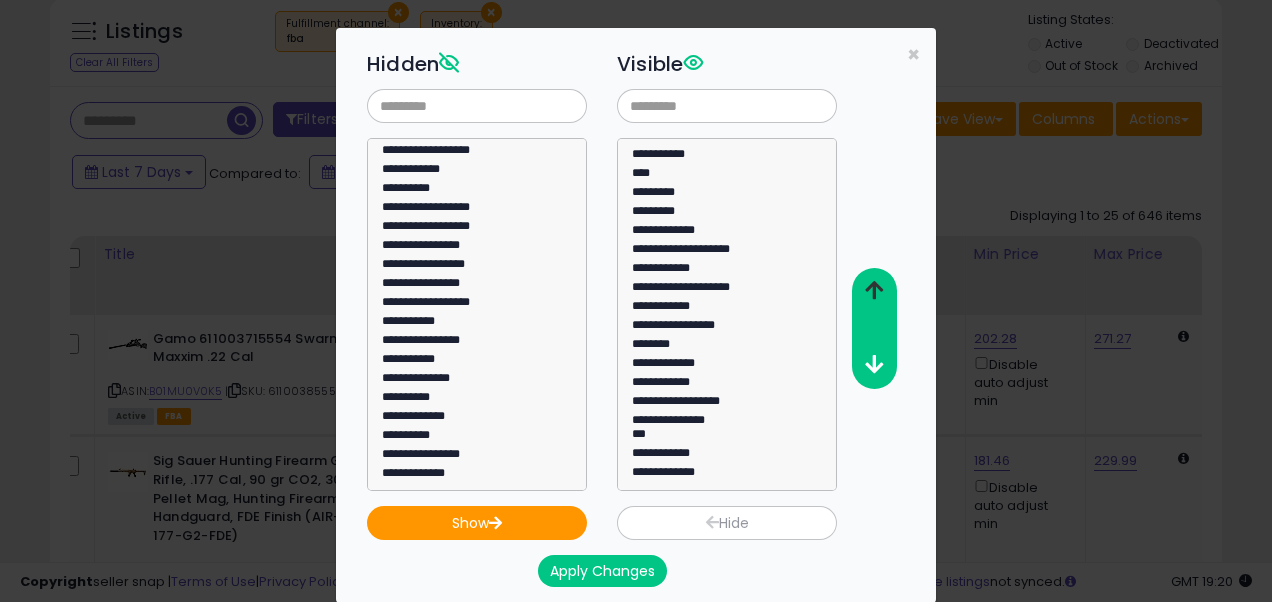 click at bounding box center [873, 291] 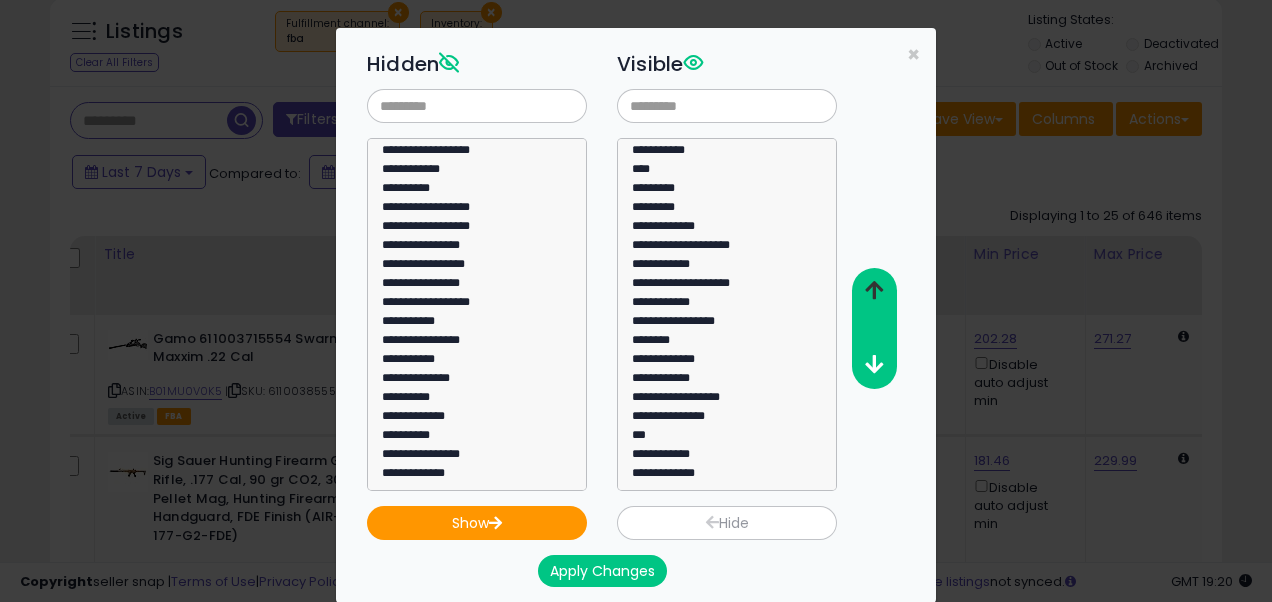 click at bounding box center [873, 291] 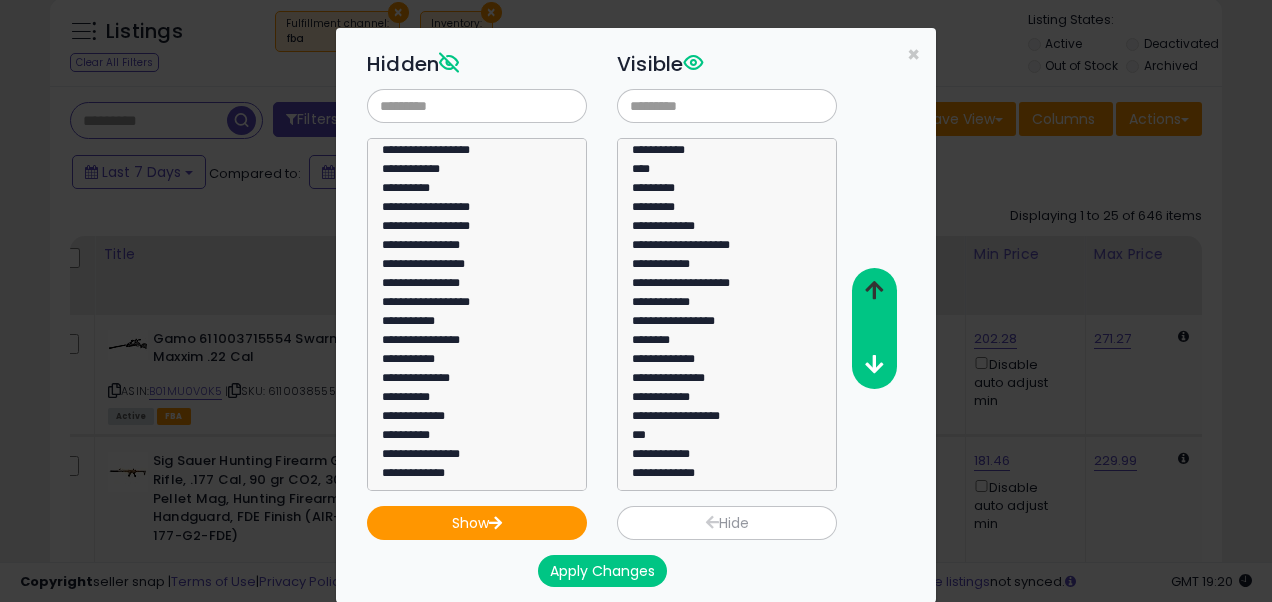 click at bounding box center [873, 291] 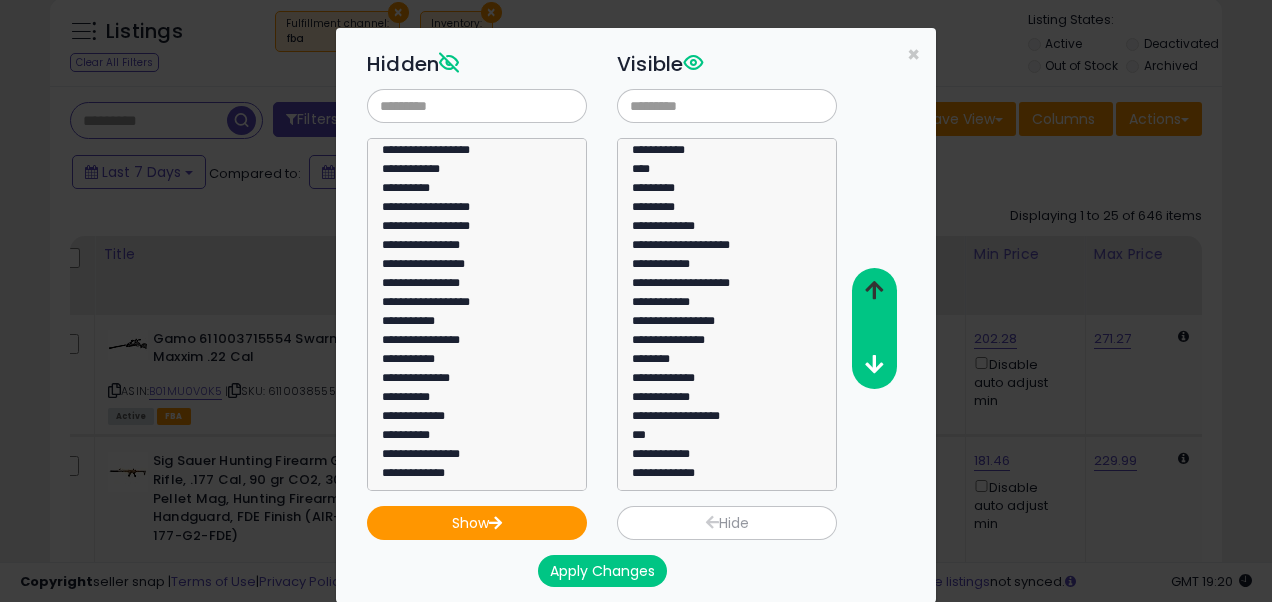 click at bounding box center (873, 291) 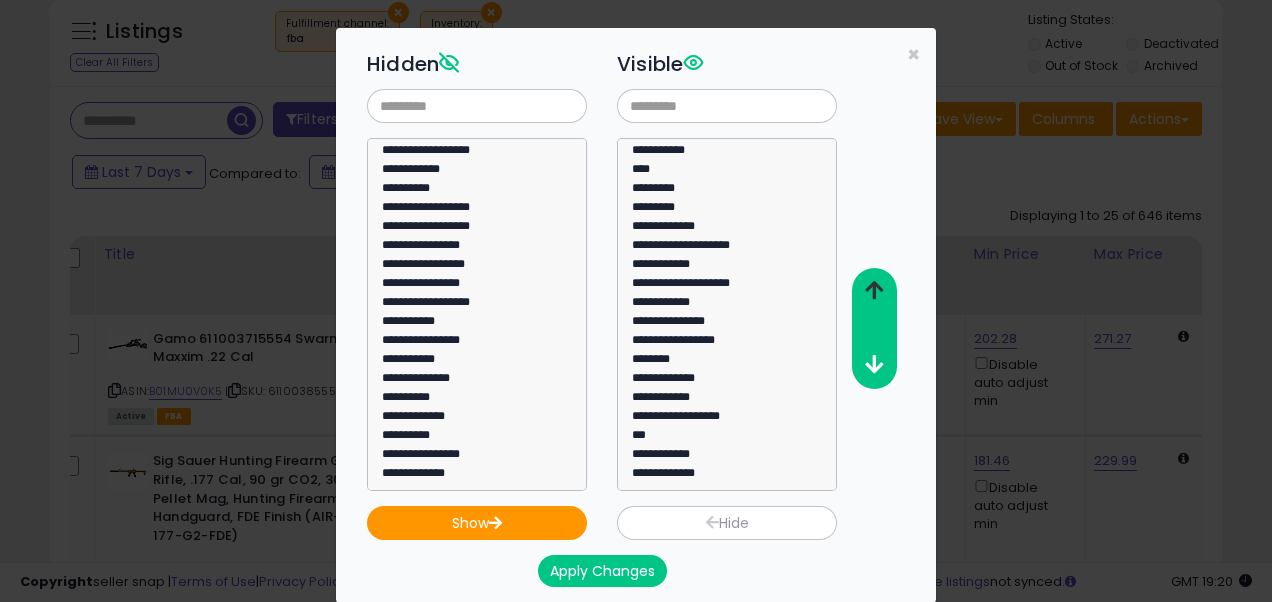 click at bounding box center (873, 291) 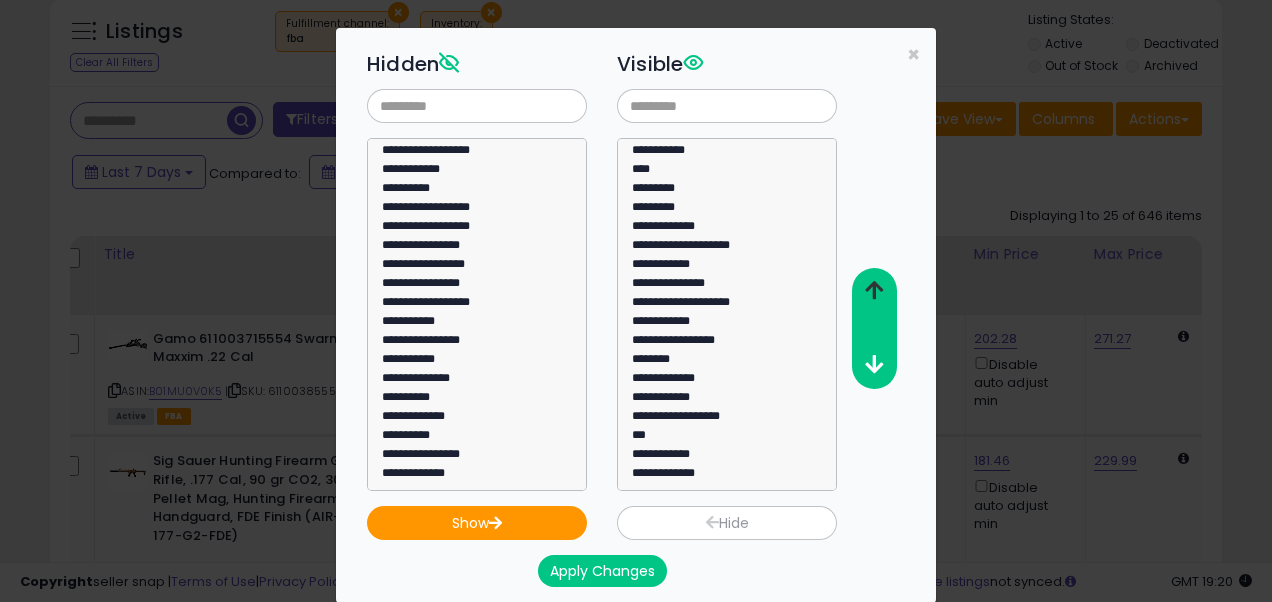 click at bounding box center (873, 291) 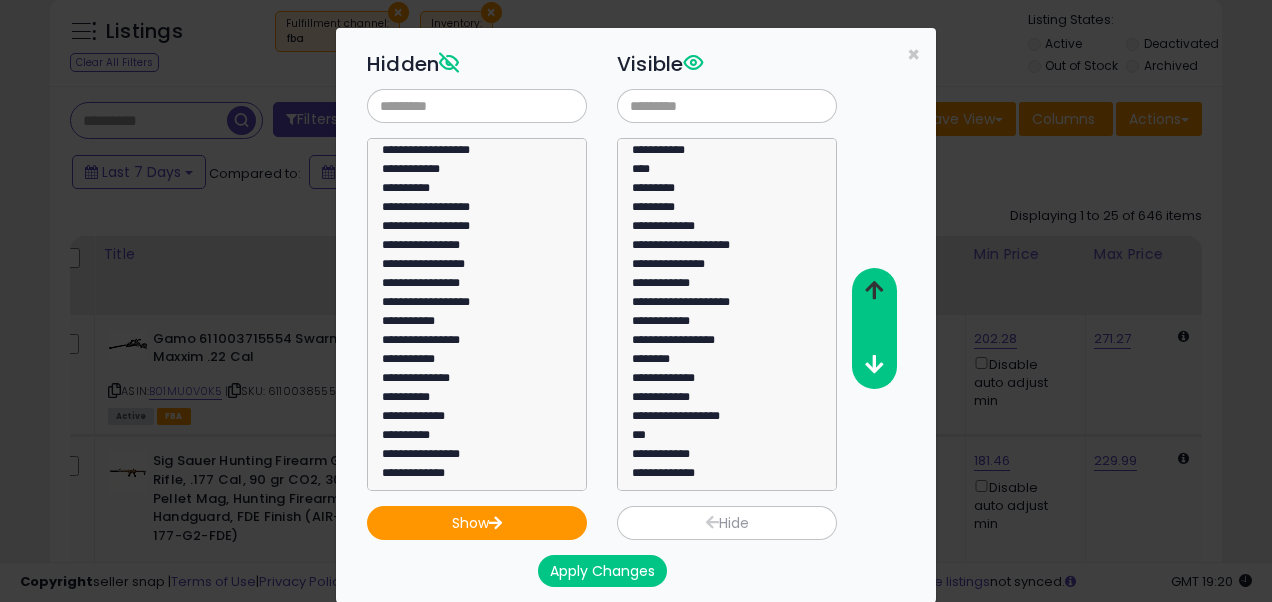 click at bounding box center (873, 291) 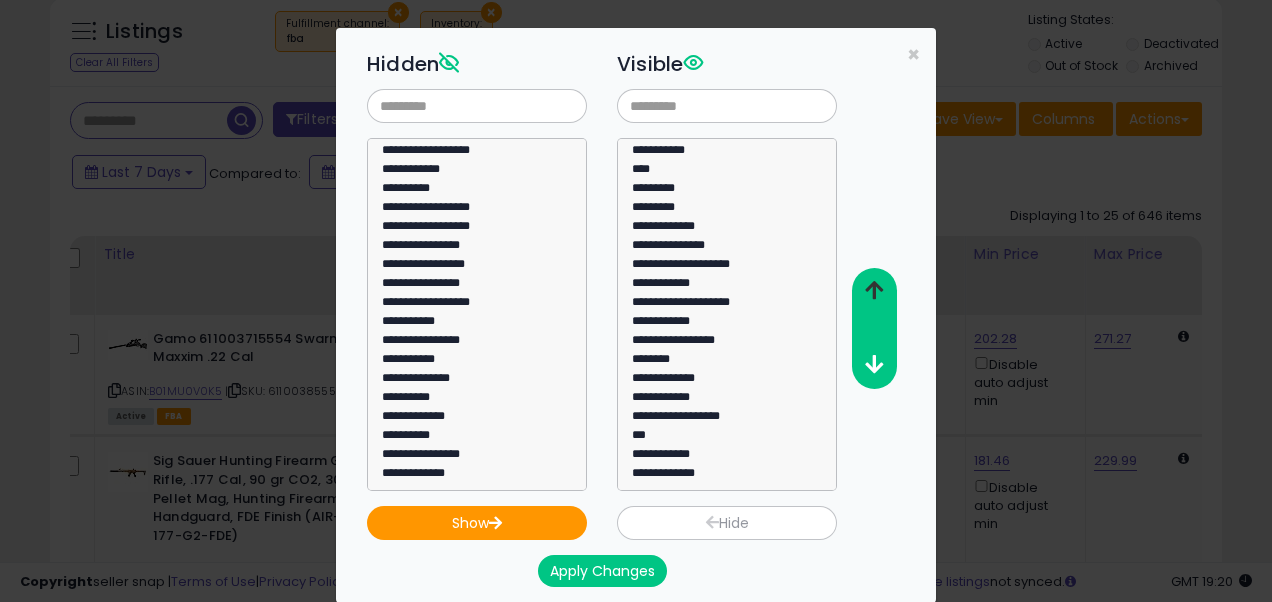 click at bounding box center (873, 291) 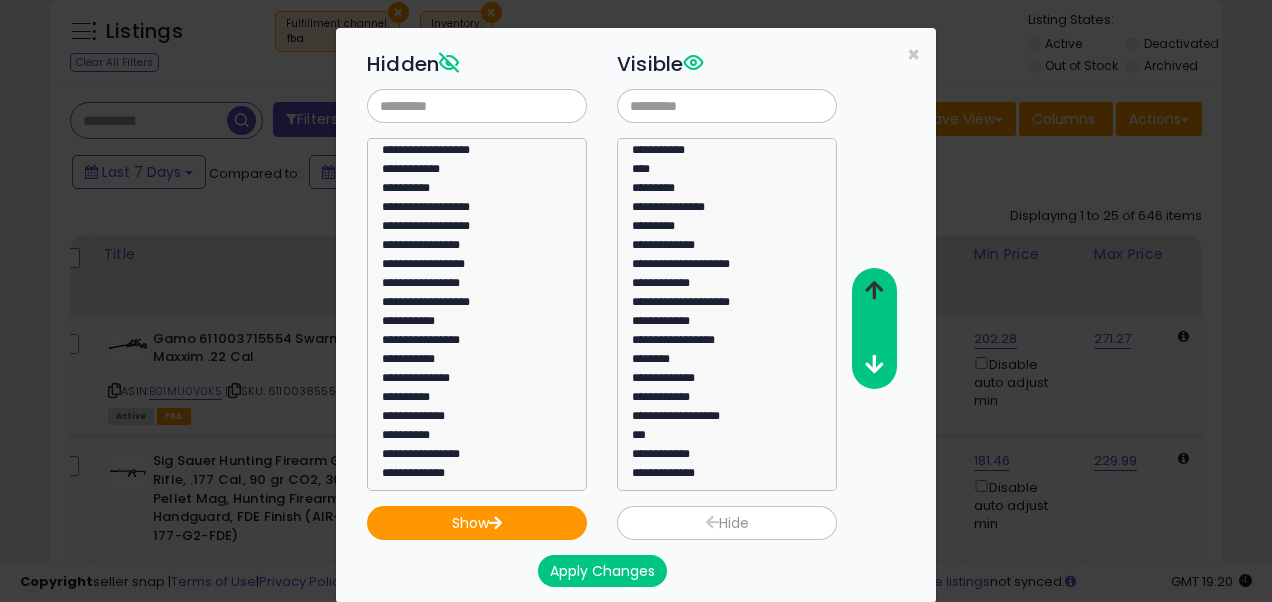 click at bounding box center (873, 291) 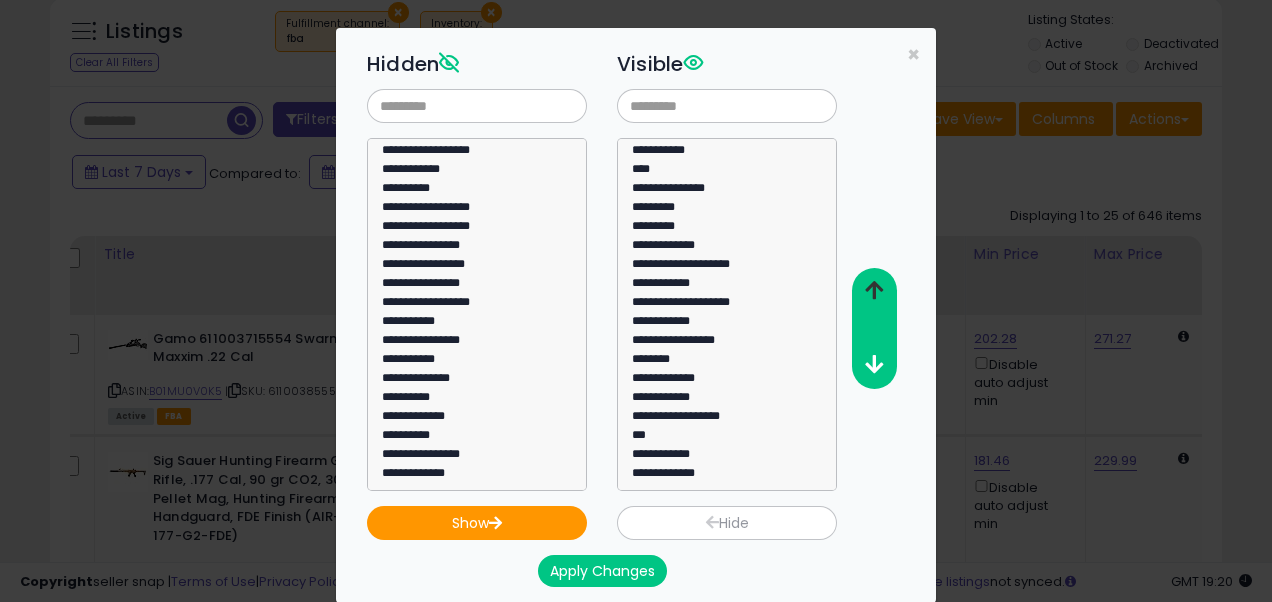 click at bounding box center (873, 291) 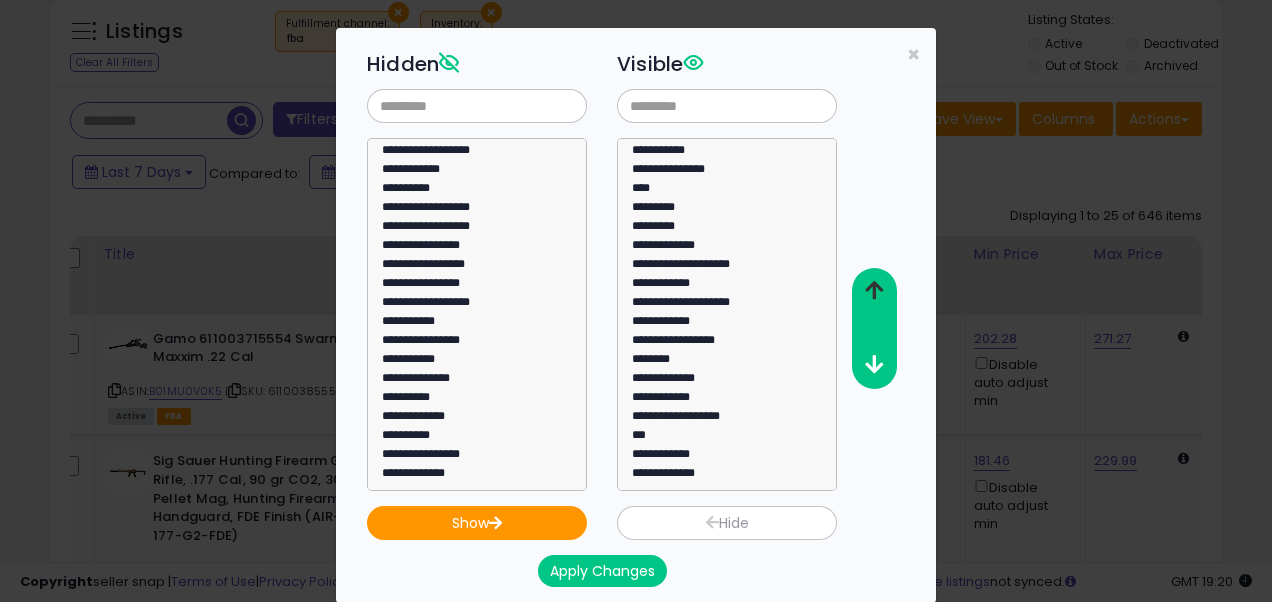 click at bounding box center [873, 291] 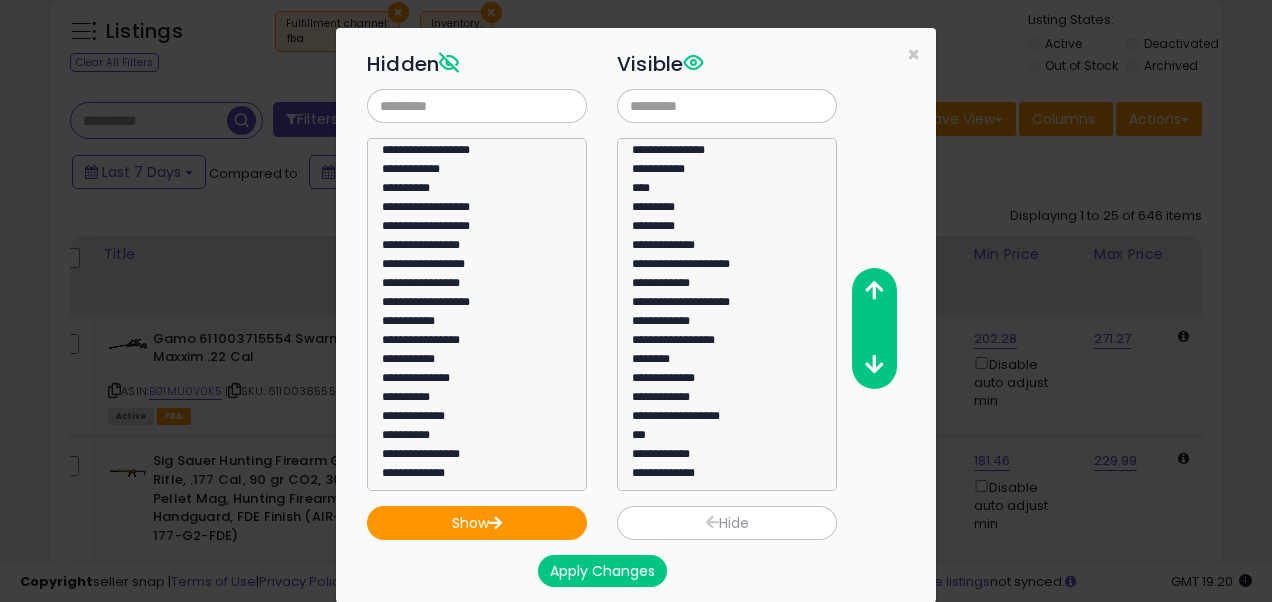 click on "Apply Changes" at bounding box center (602, 571) 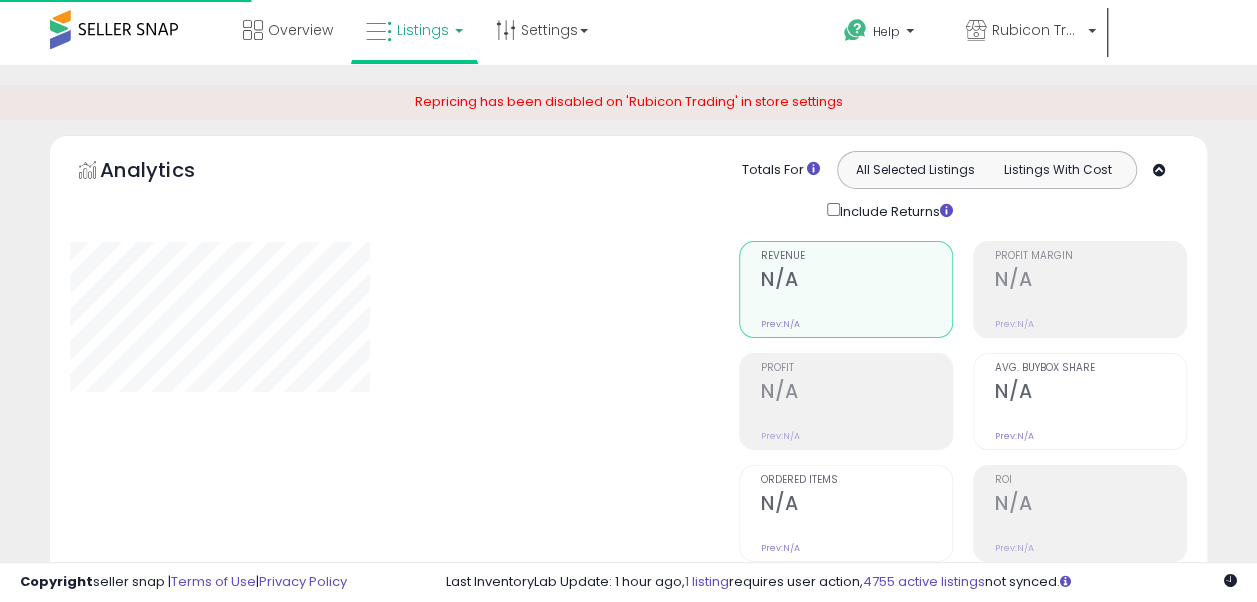 scroll, scrollTop: 687, scrollLeft: 0, axis: vertical 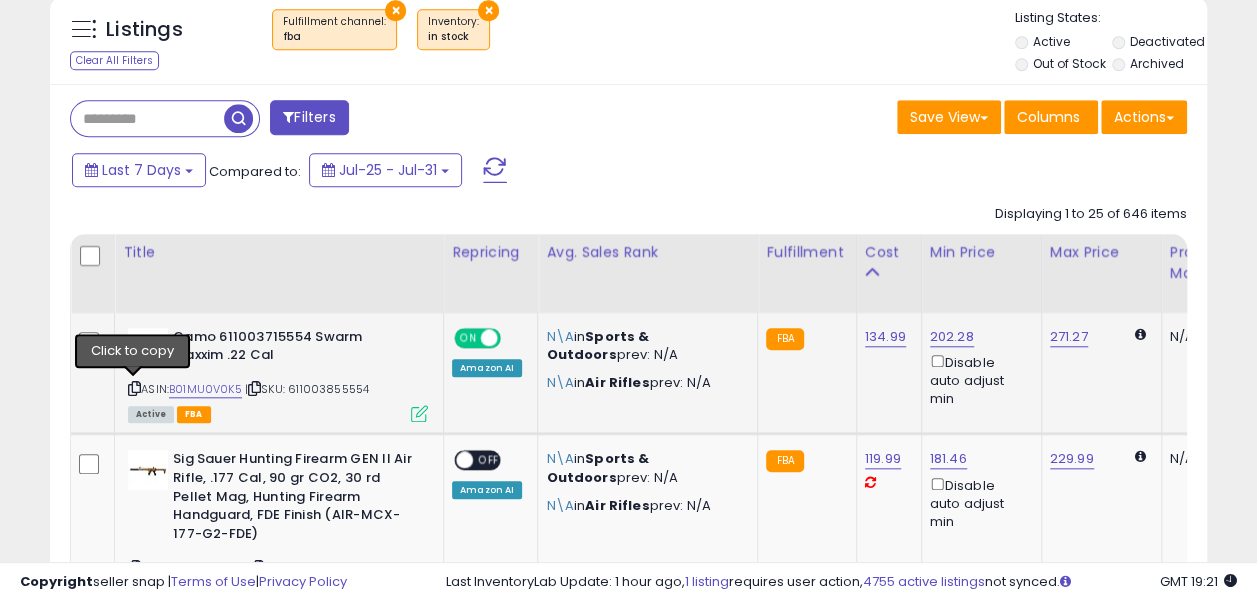 click at bounding box center [134, 388] 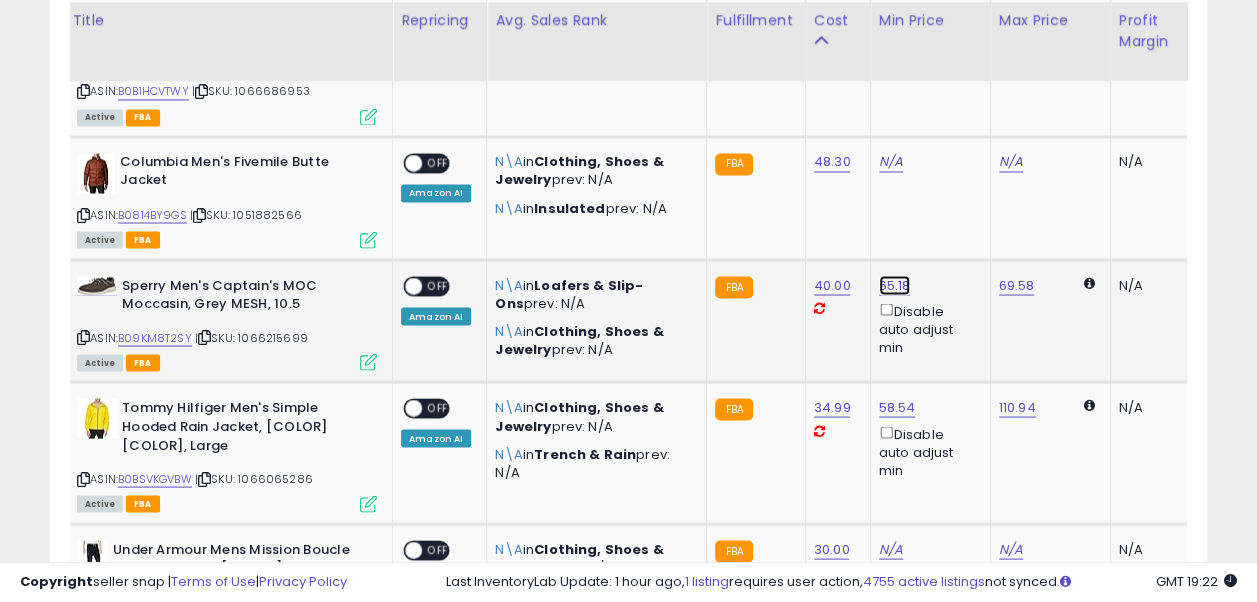 click on "65.18" at bounding box center [901, -563] 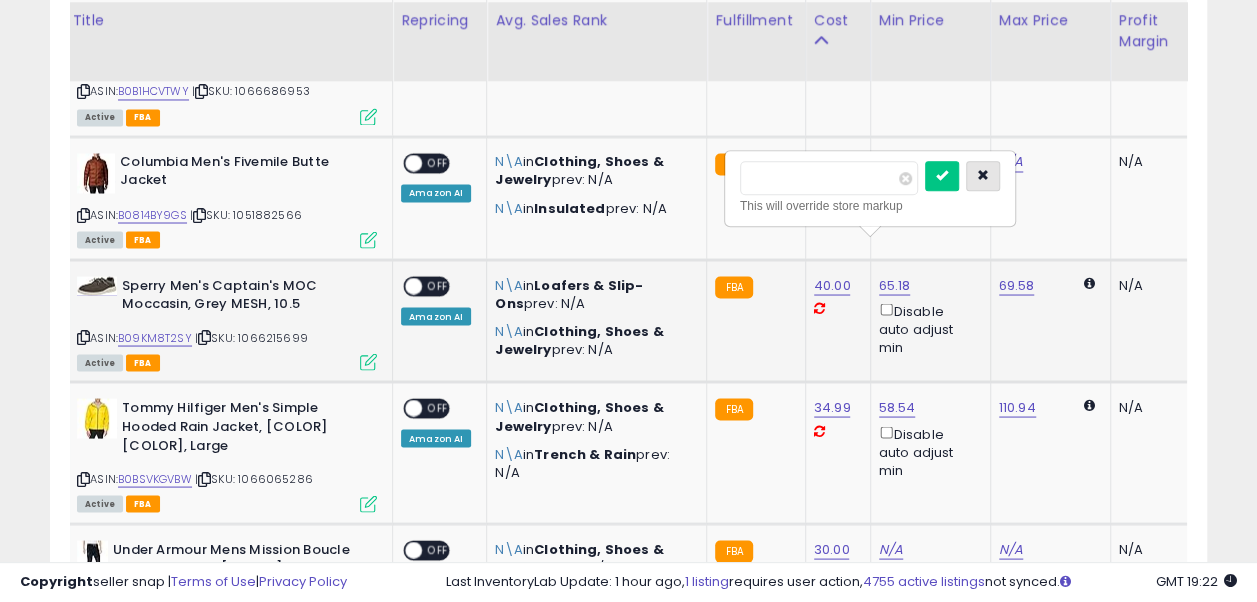 click at bounding box center [983, 175] 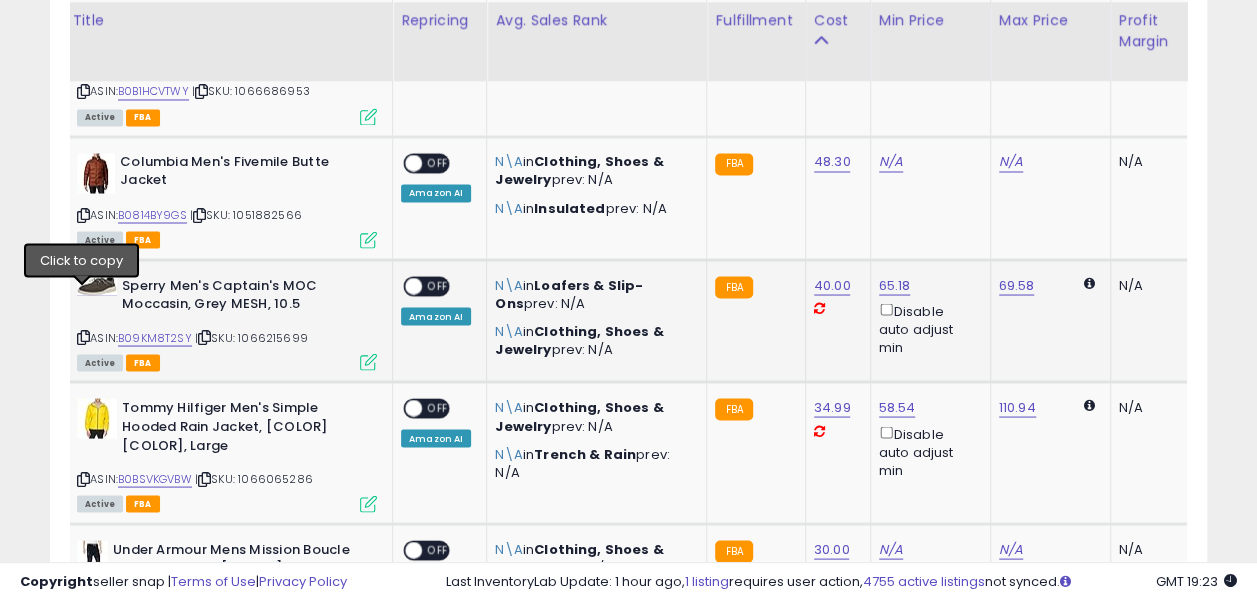 click at bounding box center (83, 336) 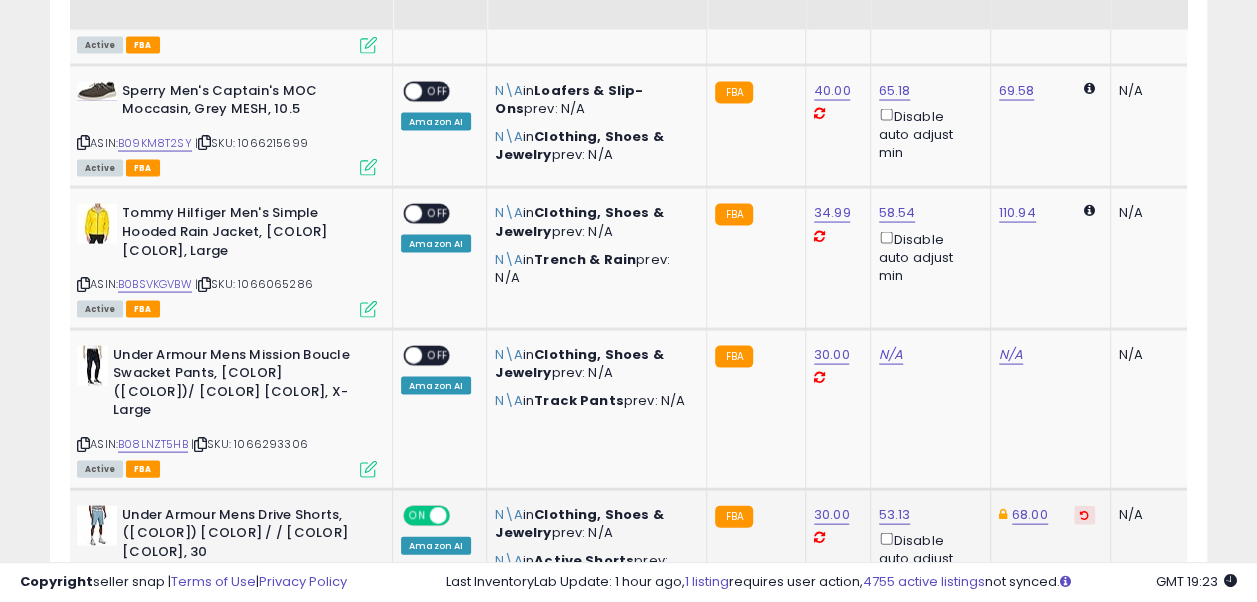 scroll, scrollTop: 1887, scrollLeft: 0, axis: vertical 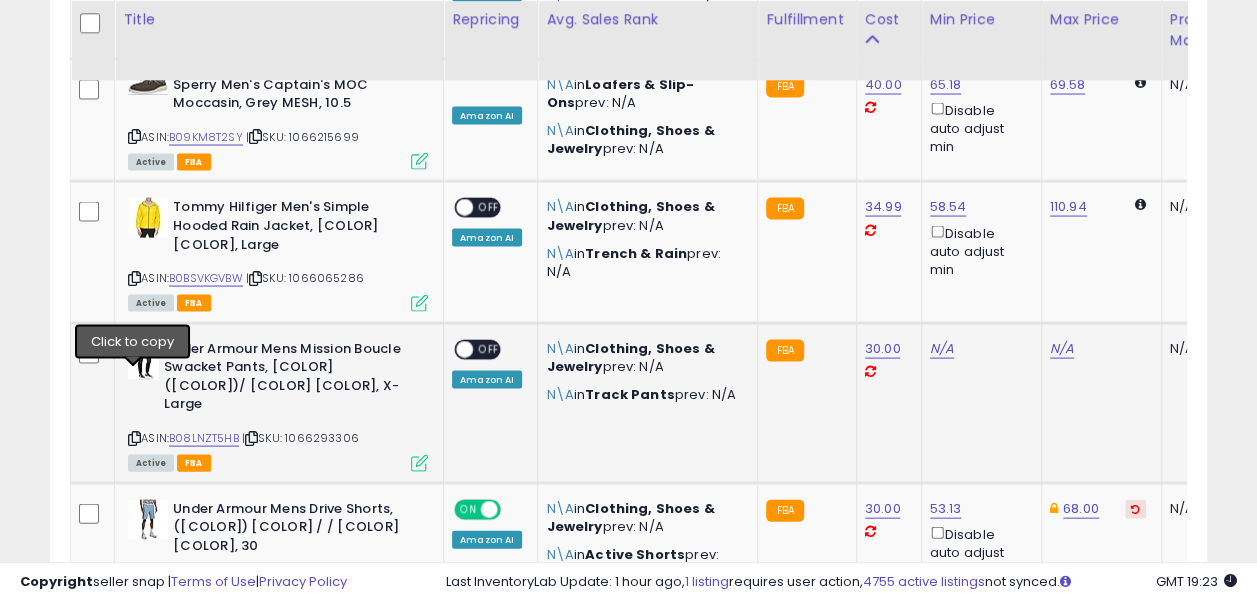 click at bounding box center [134, 438] 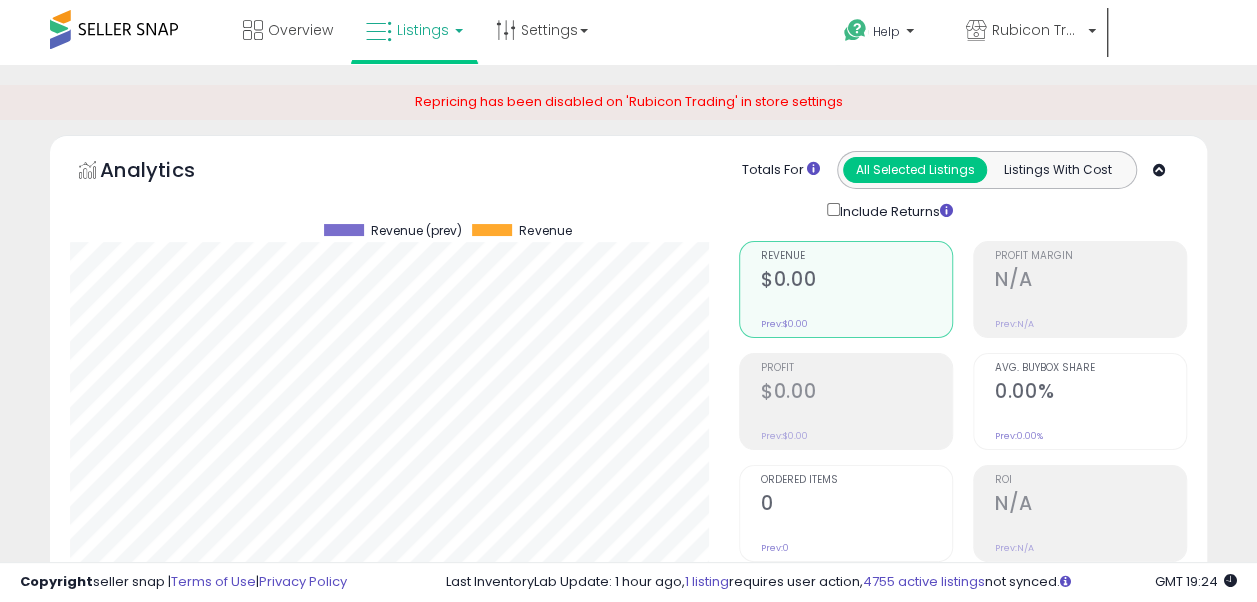 click on "Hi [FIRST]" at bounding box center (884, 75) 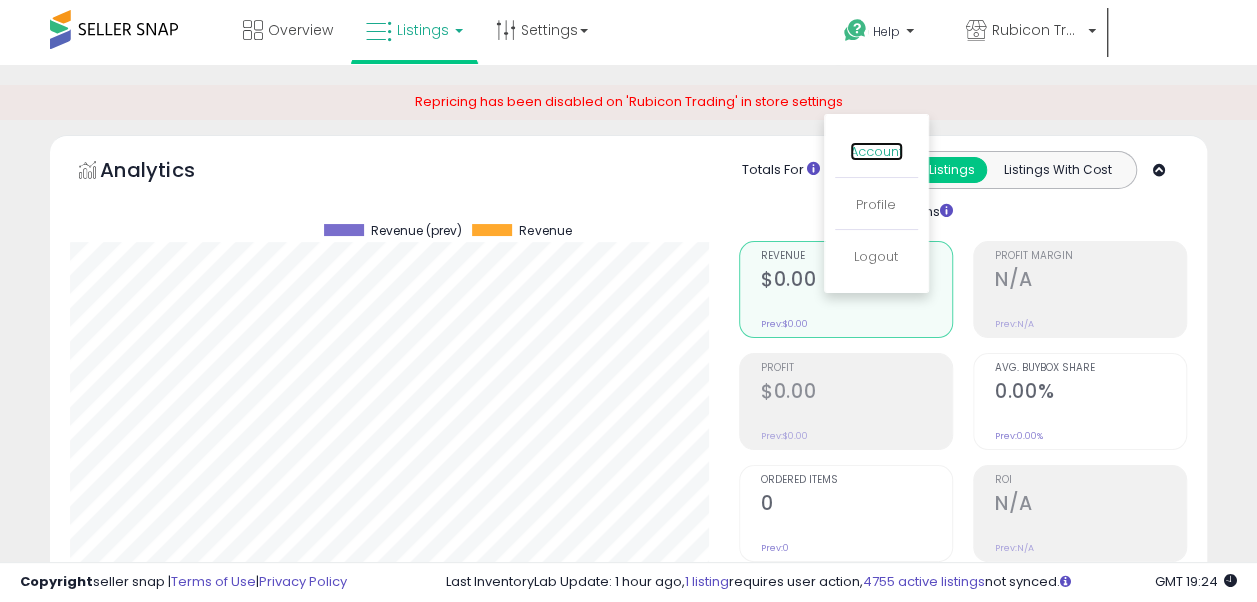 click on "Account" at bounding box center [876, 151] 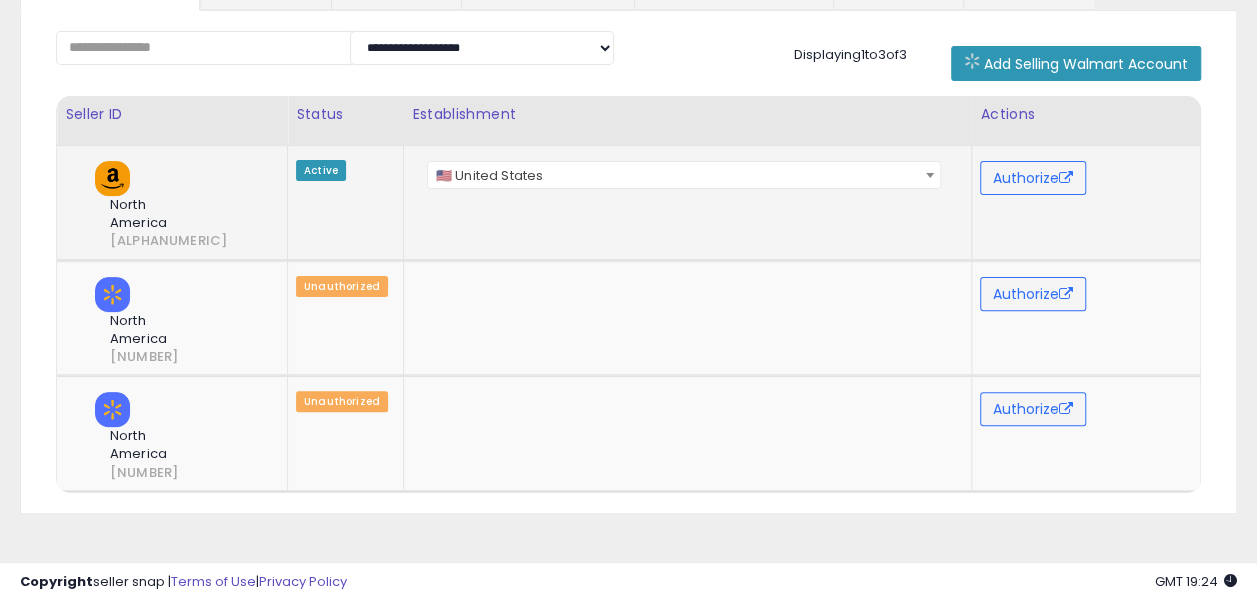 scroll, scrollTop: 200, scrollLeft: 0, axis: vertical 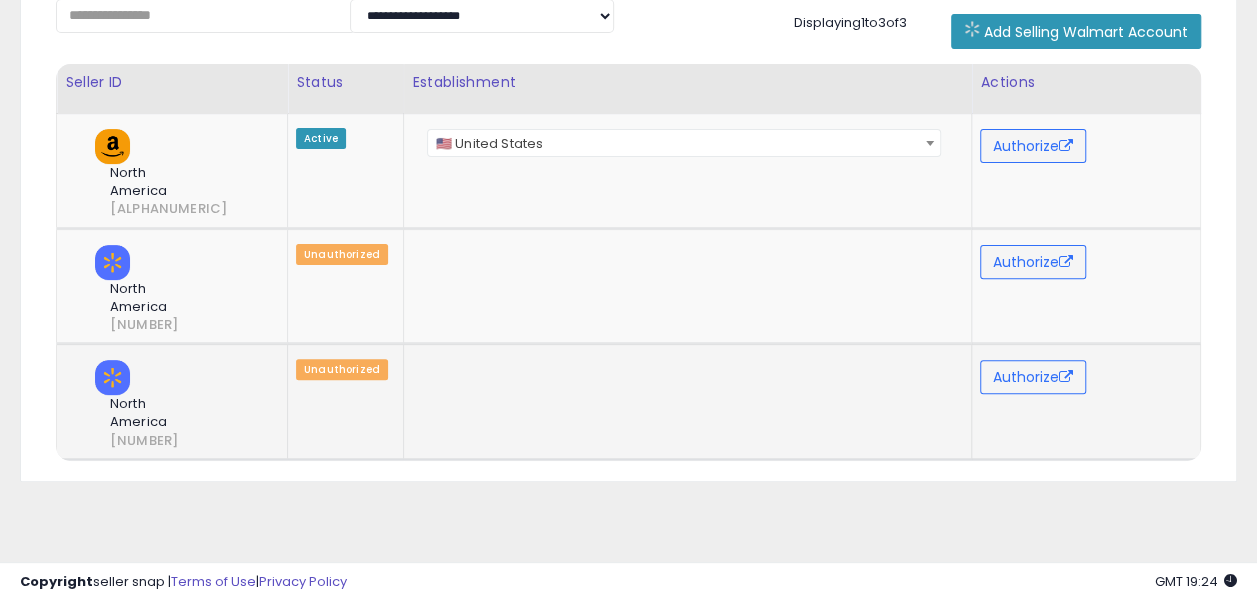 click at bounding box center (112, 377) 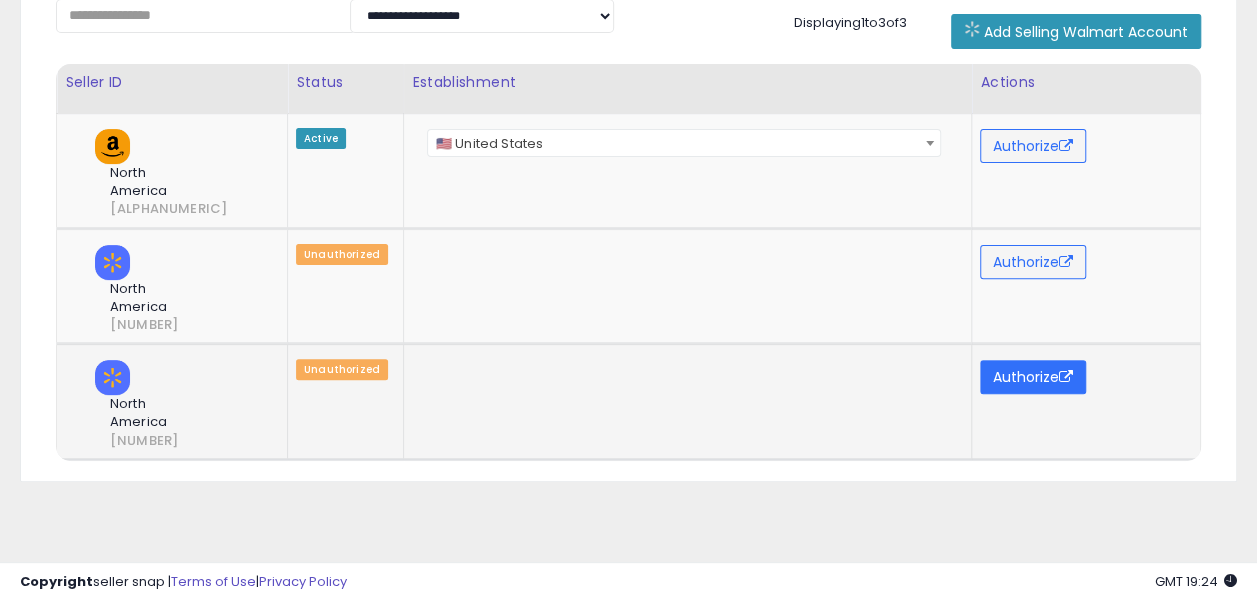 click on "Authorize" at bounding box center (1033, 262) 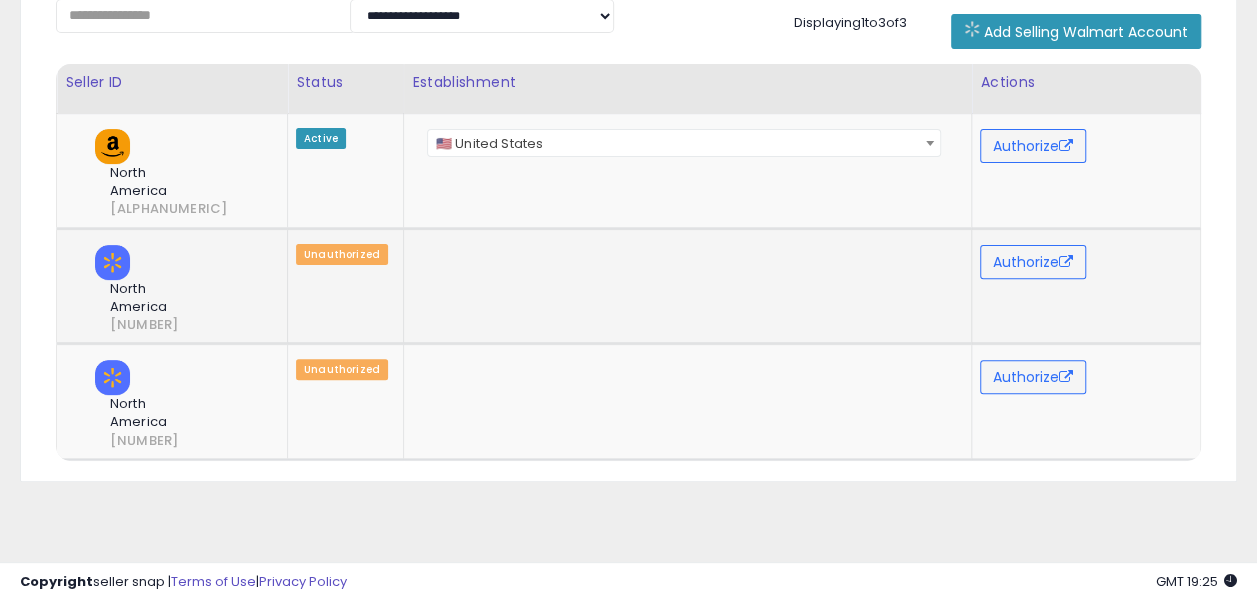 click 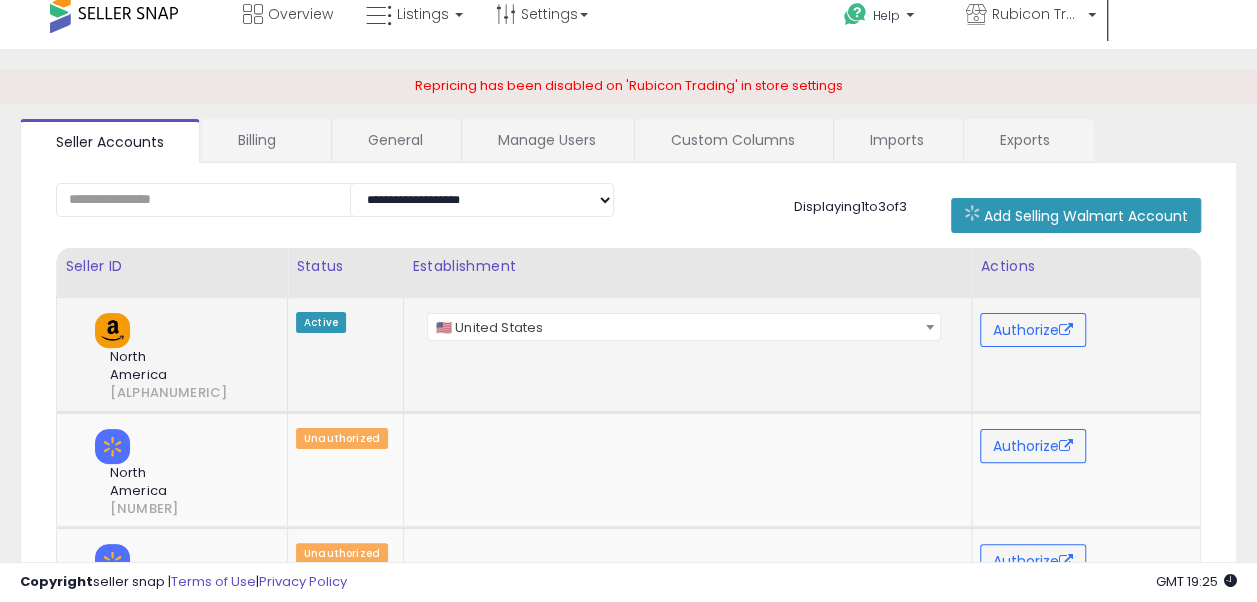 scroll, scrollTop: 0, scrollLeft: 0, axis: both 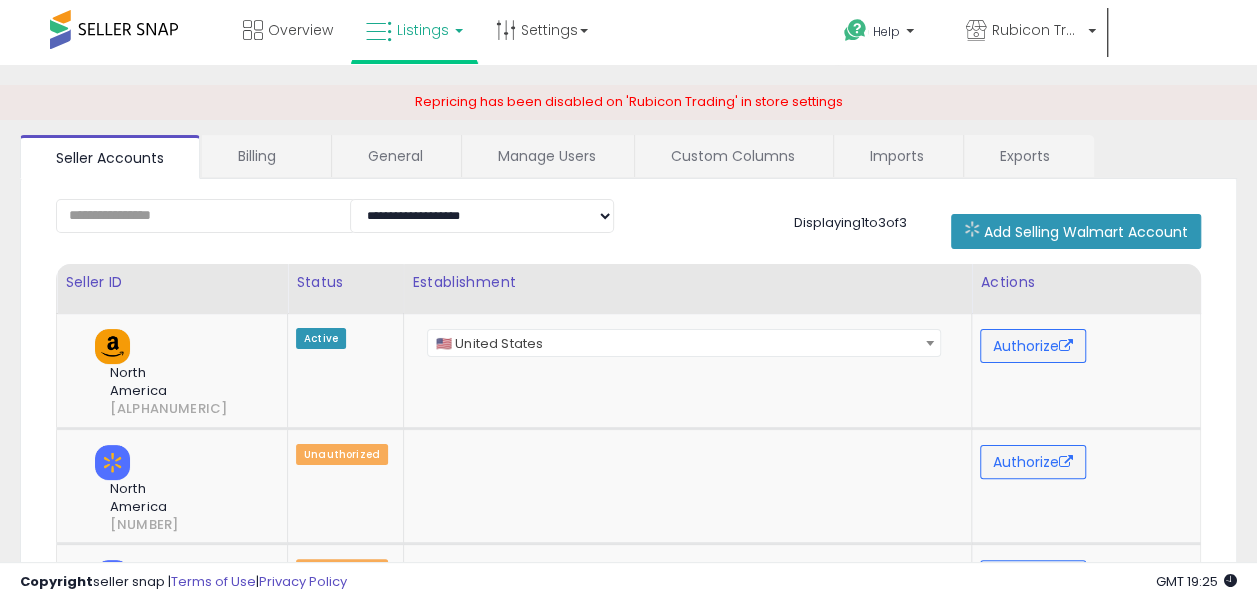 click on "Listings" at bounding box center [423, 30] 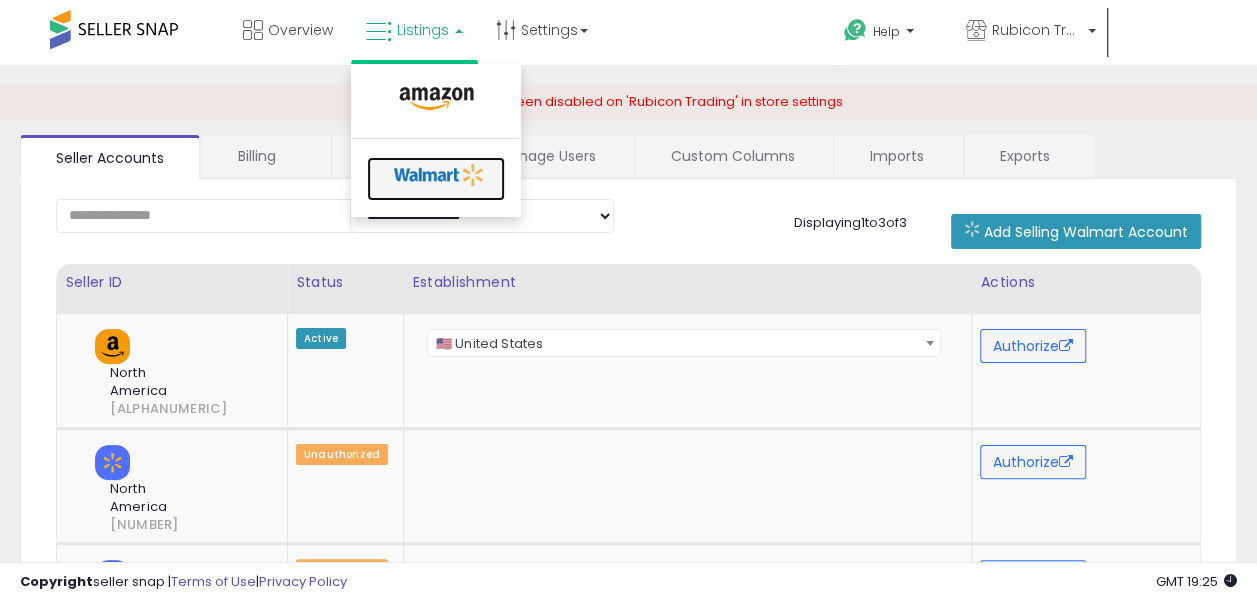 click at bounding box center (439, 175) 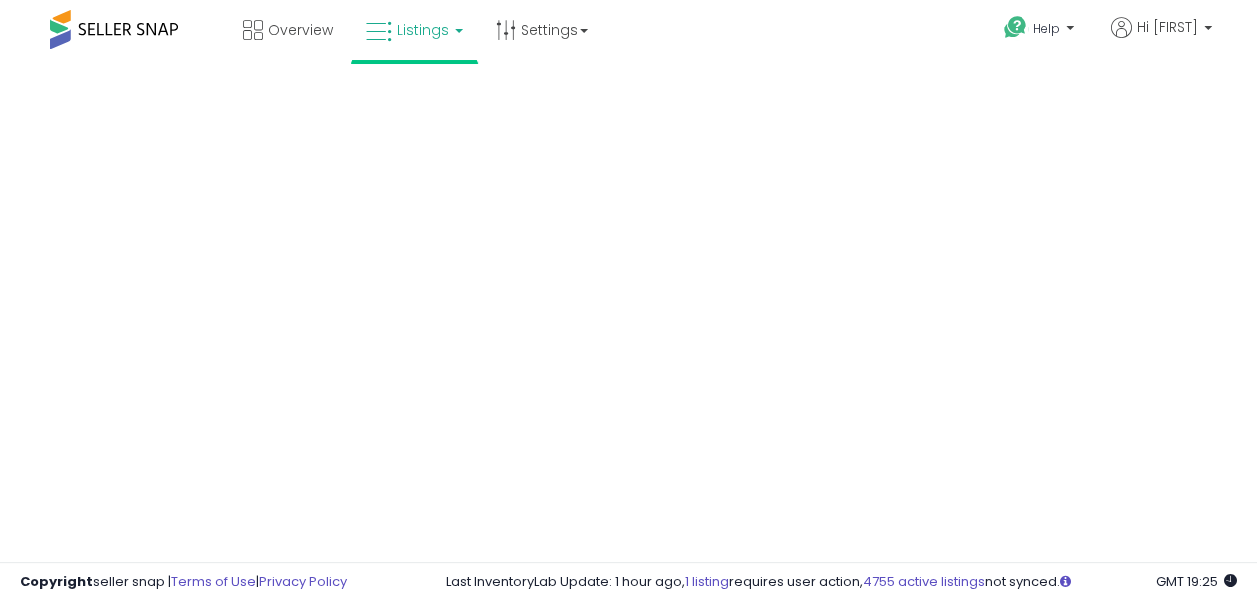 scroll, scrollTop: 0, scrollLeft: 0, axis: both 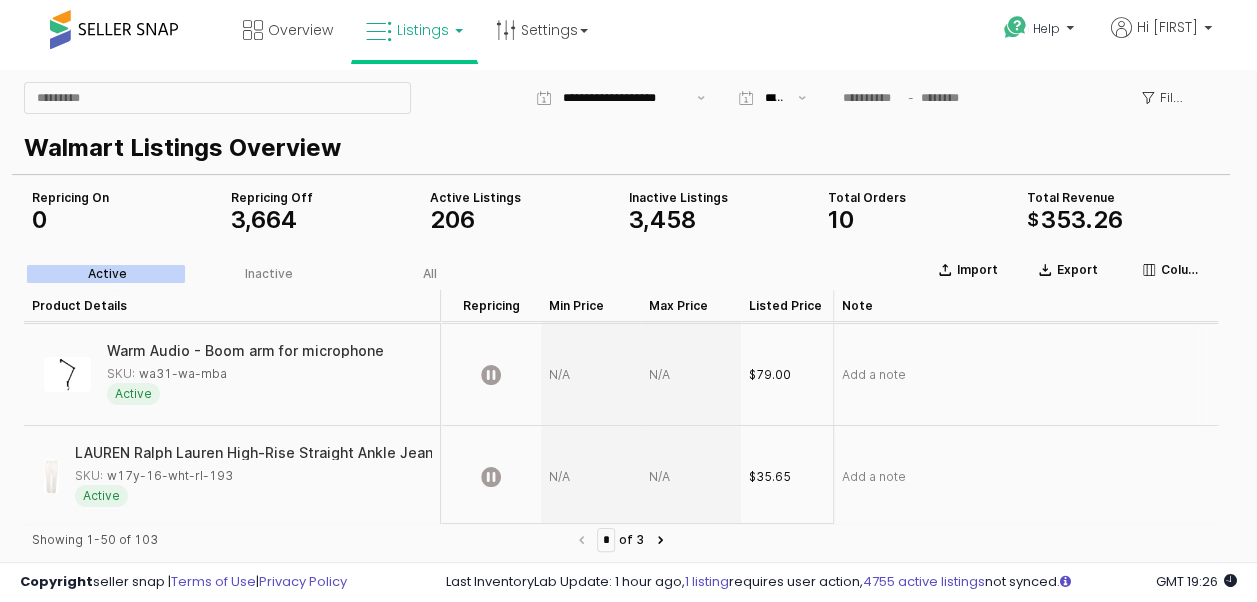 click on "SKU:  wa31-wa-mba" at bounding box center (167, 374) 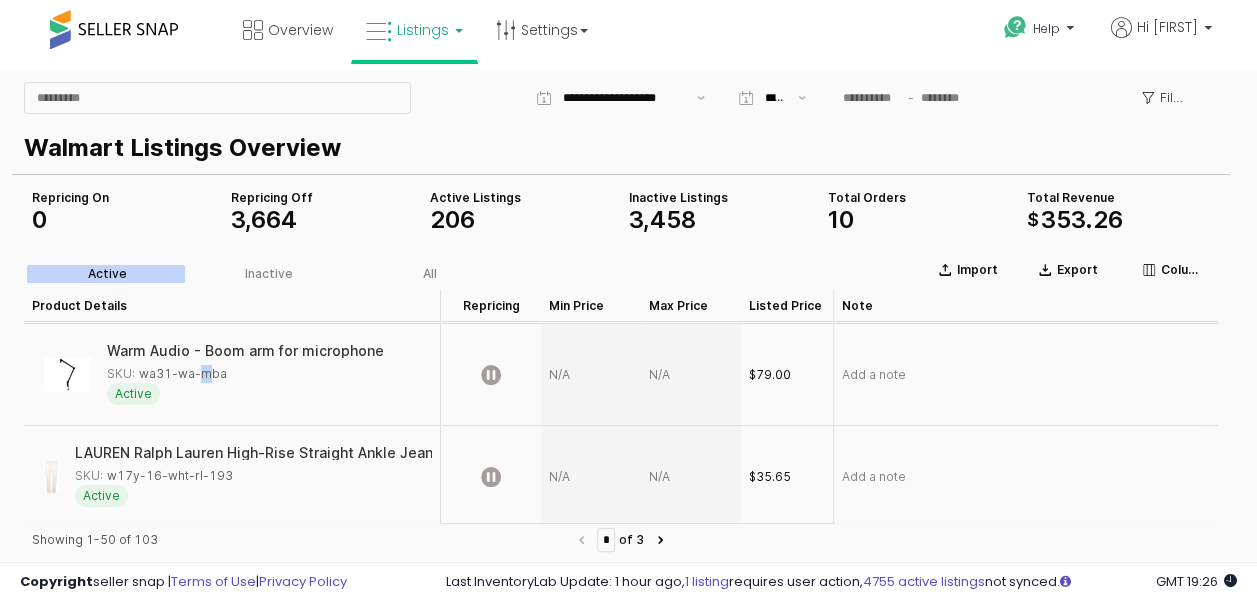 click on "SKU:  wa31-wa-mba" at bounding box center (167, 374) 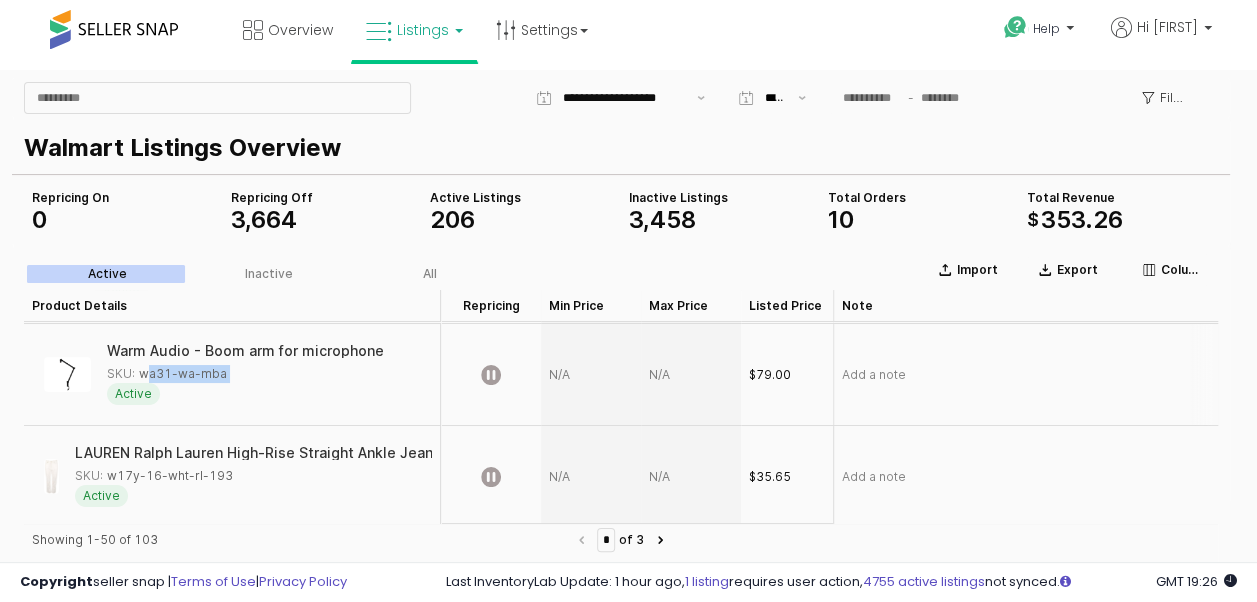 click on "SKU:  wa31-wa-mba" at bounding box center (167, 374) 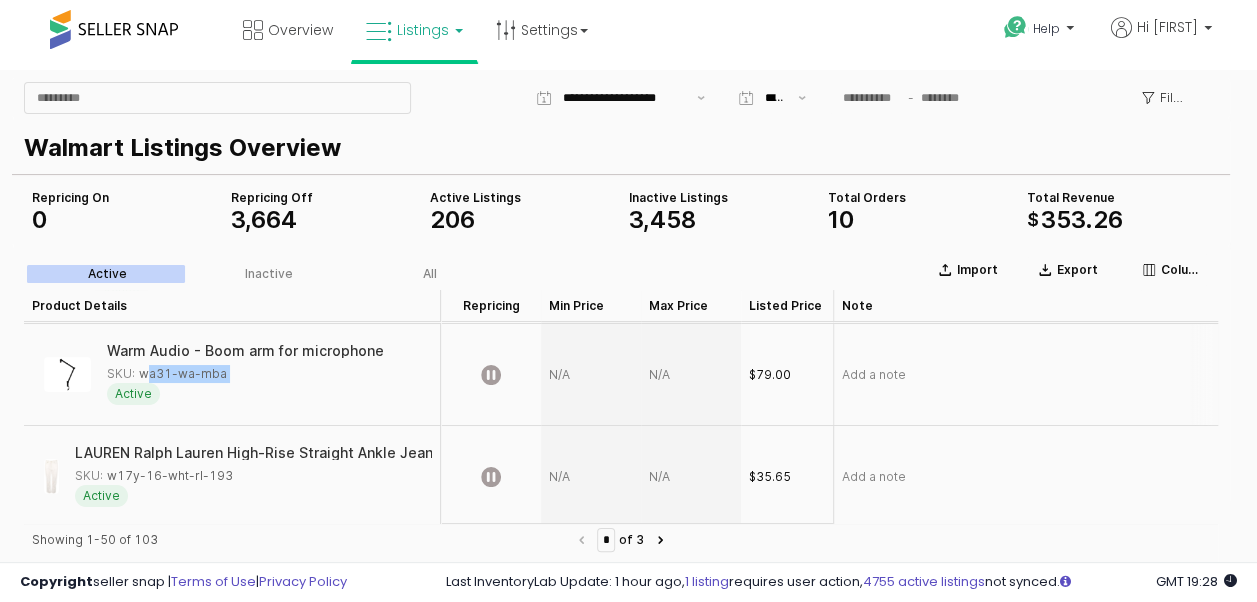 scroll, scrollTop: 0, scrollLeft: 0, axis: both 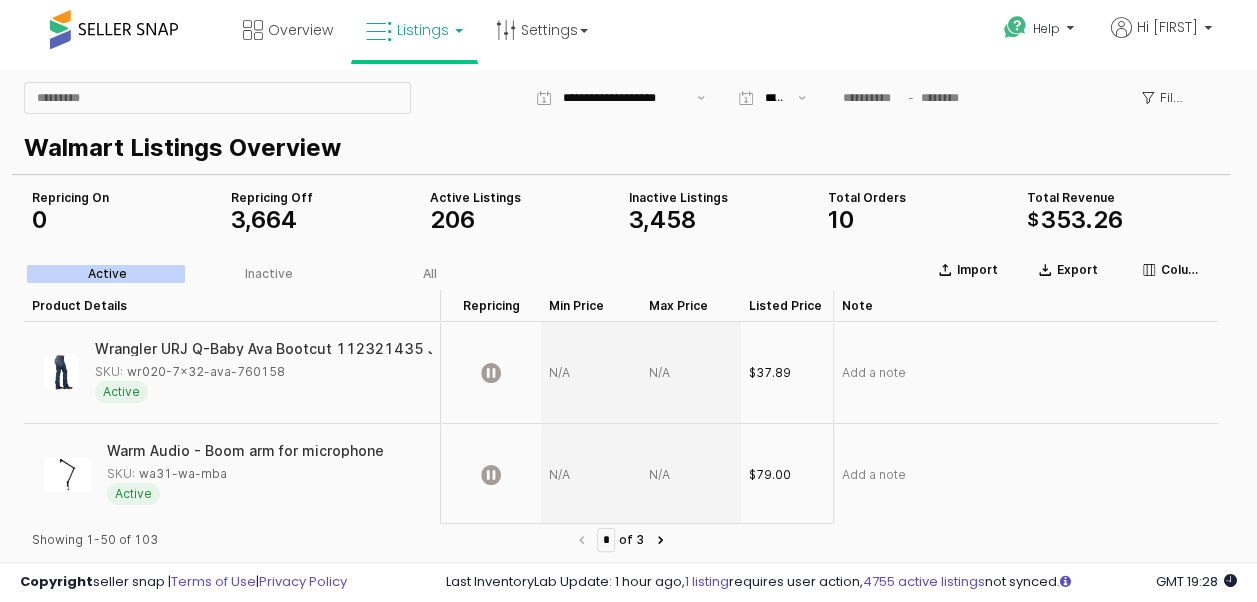 click on "3 , 458" at bounding box center (720, 220) 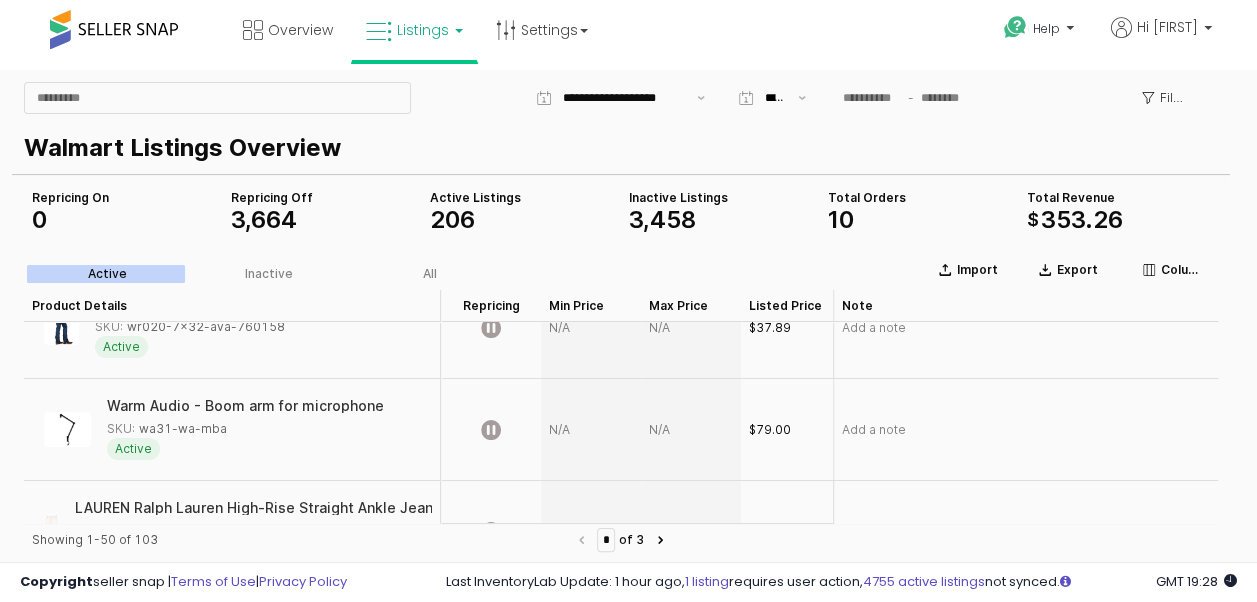 scroll, scrollTop: 0, scrollLeft: 0, axis: both 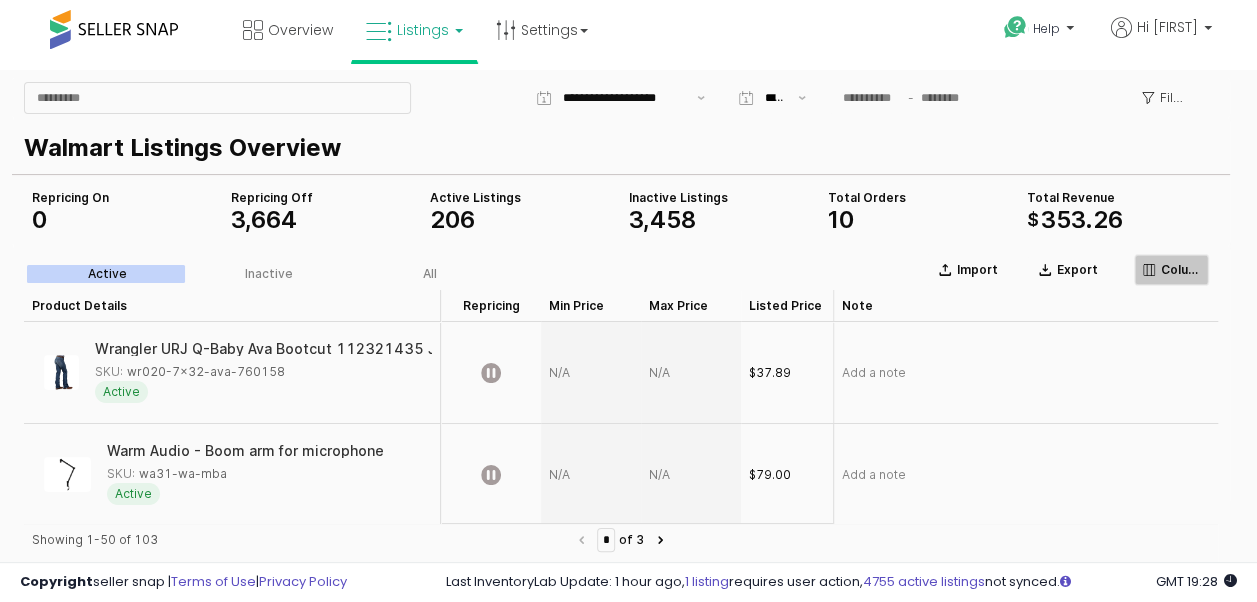 click on "Columns" at bounding box center (1180, 270) 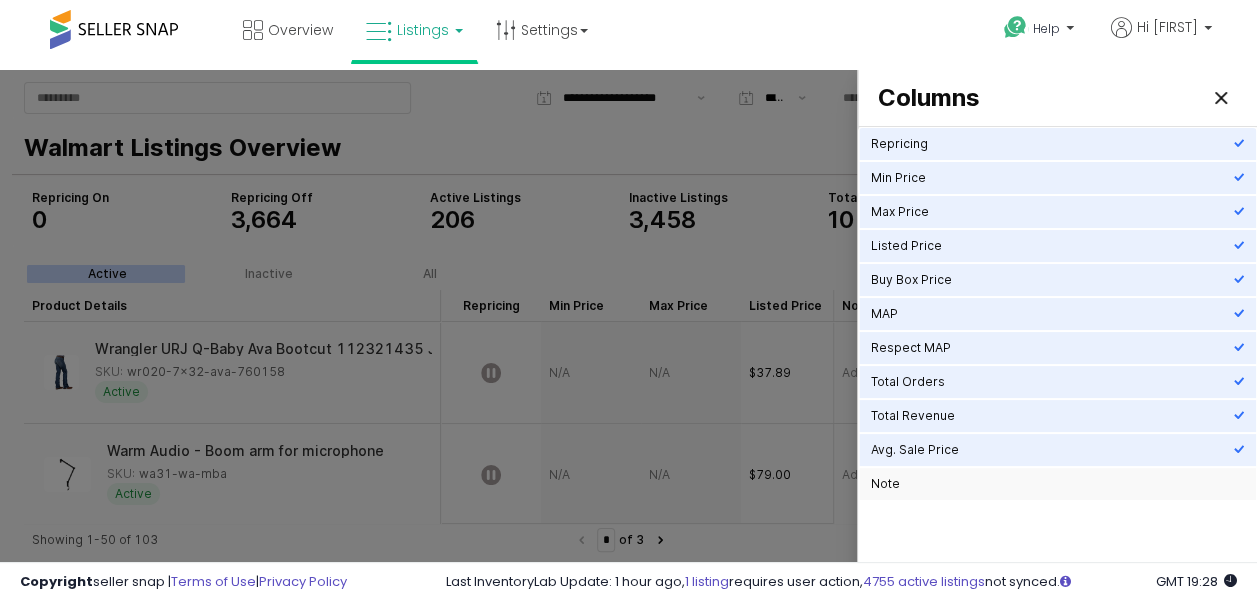click on "Note" at bounding box center [1052, 484] 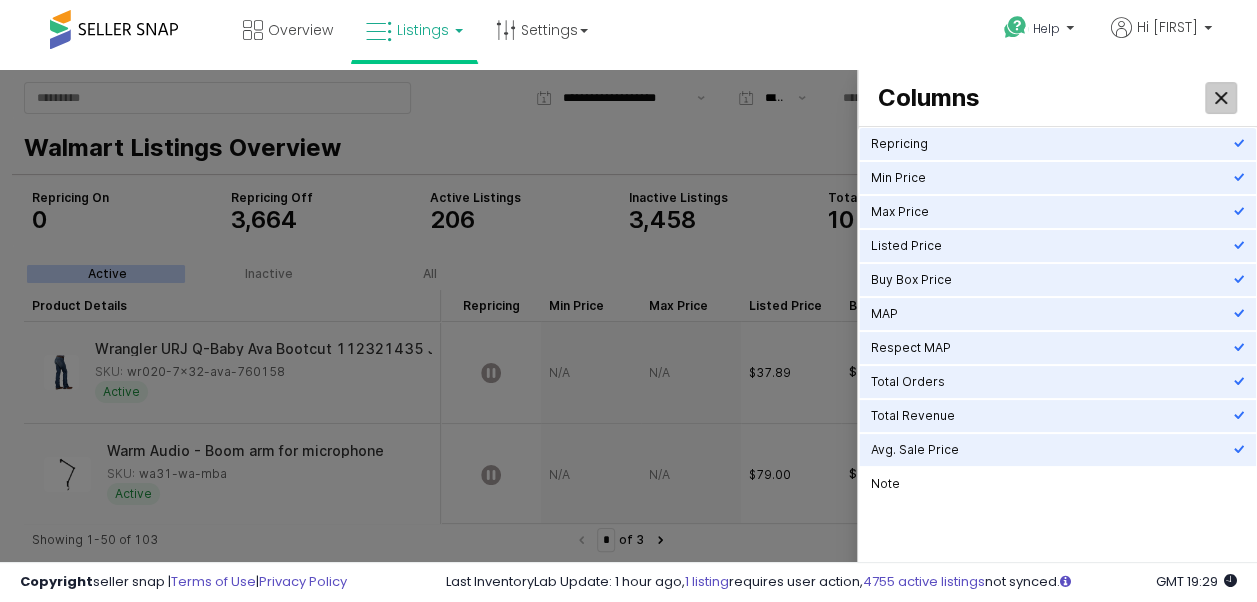 click 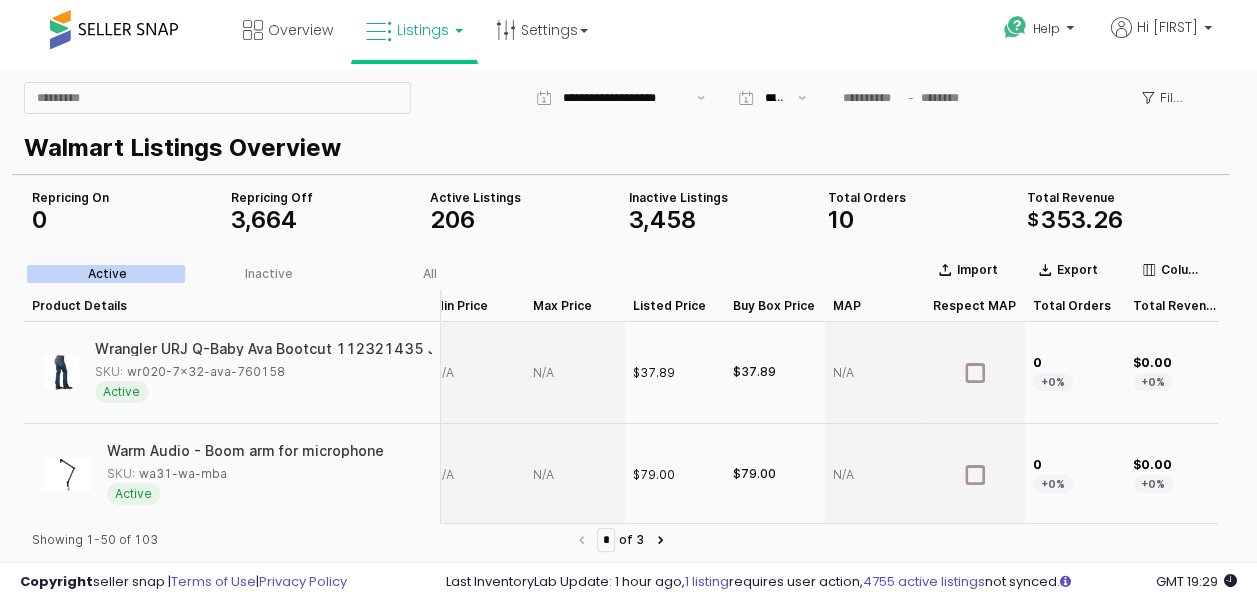 scroll, scrollTop: 0, scrollLeft: 0, axis: both 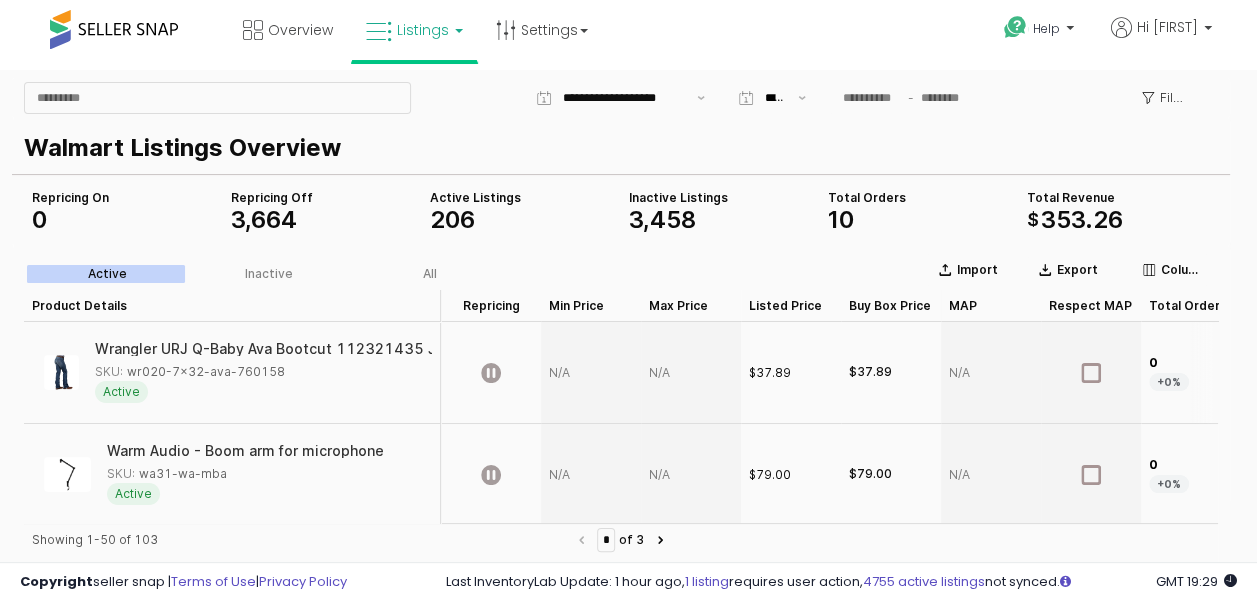 click on "SKU:  [SKU]" at bounding box center (190, 372) 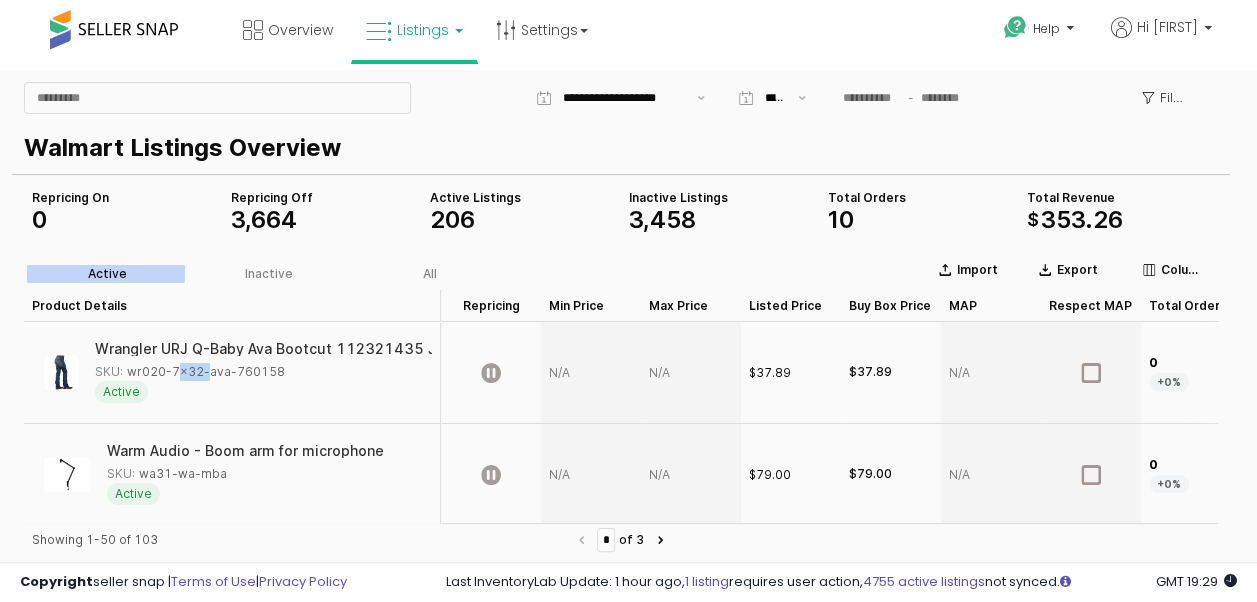 click on "SKU:  [SKU]" at bounding box center (190, 372) 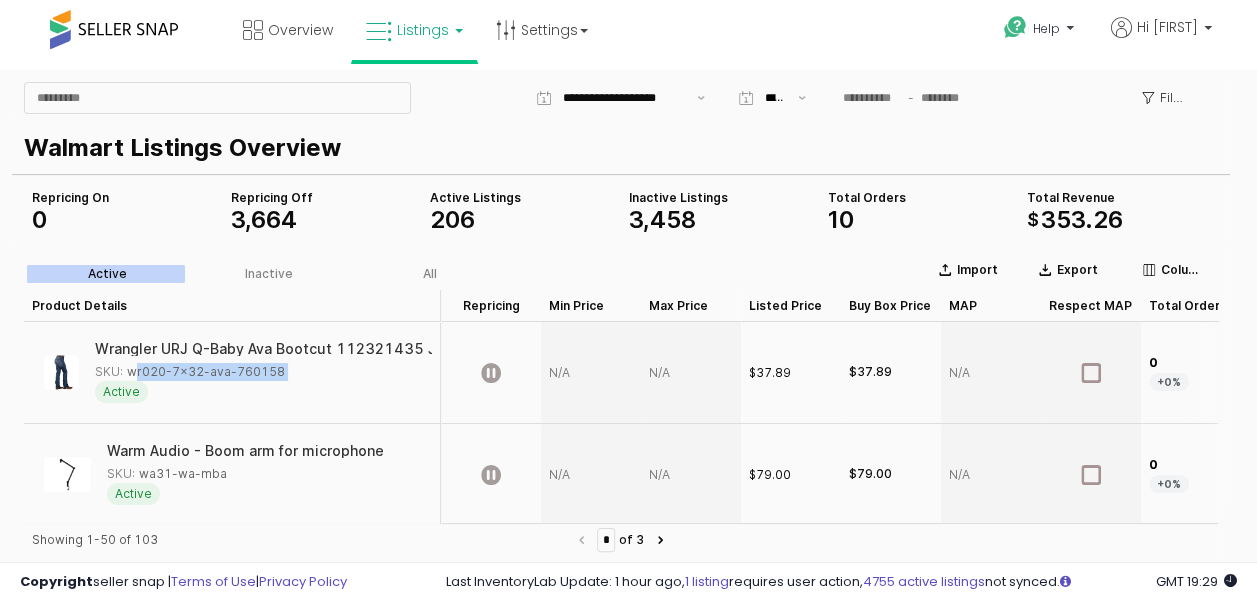 click on "SKU:  [SKU]" at bounding box center (190, 372) 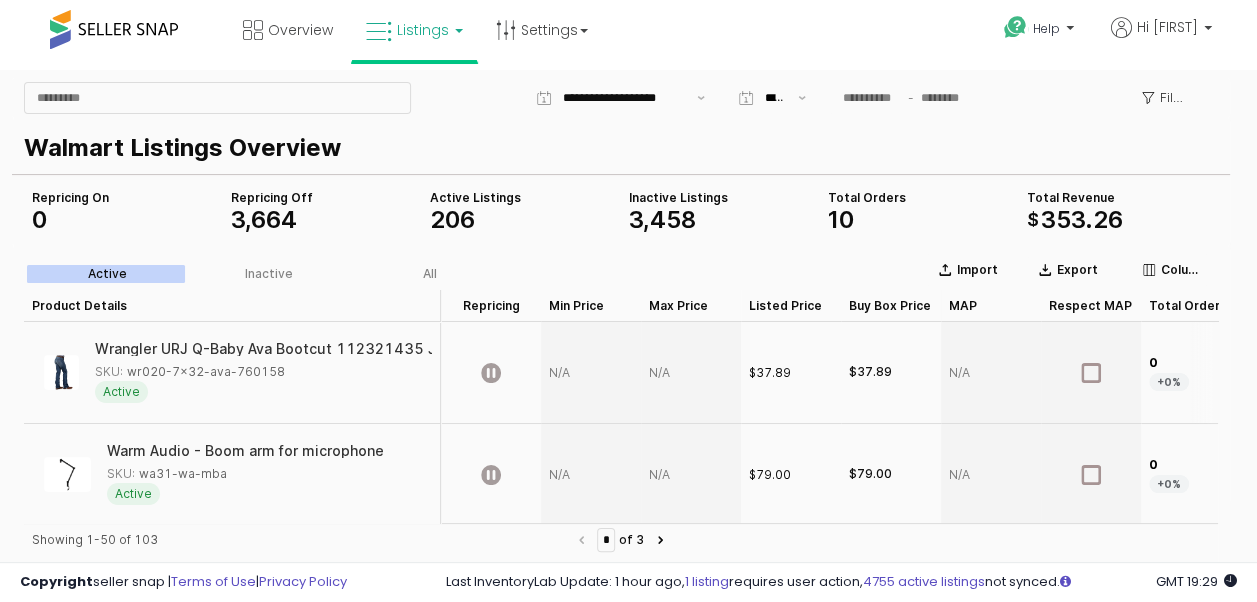 click at bounding box center [591, 373] 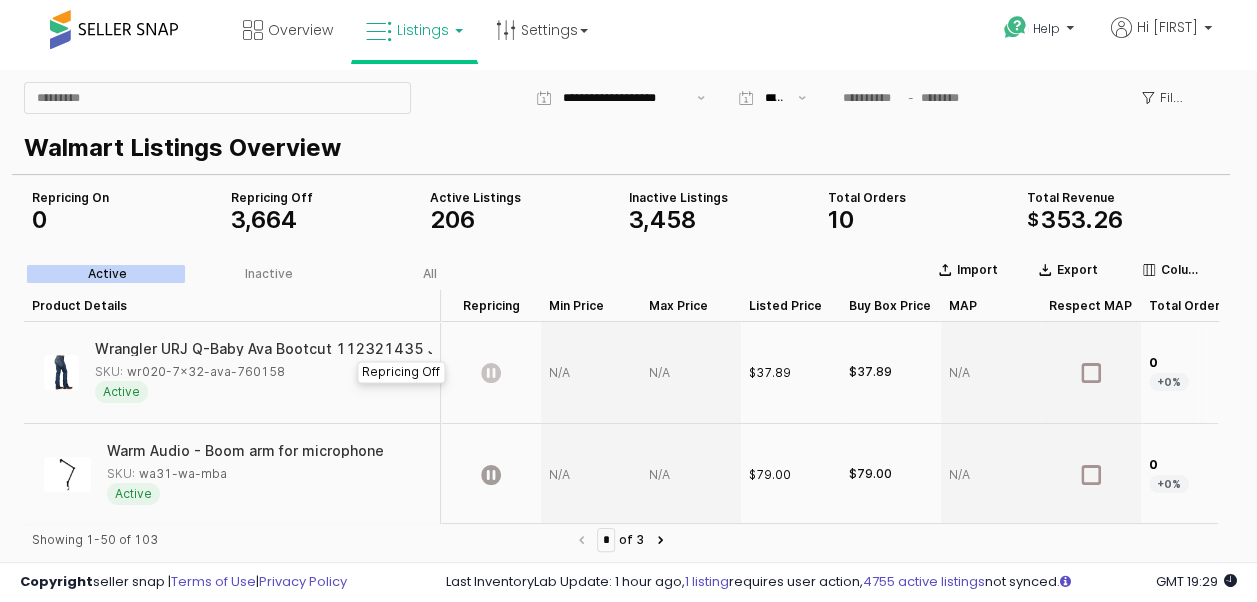 click 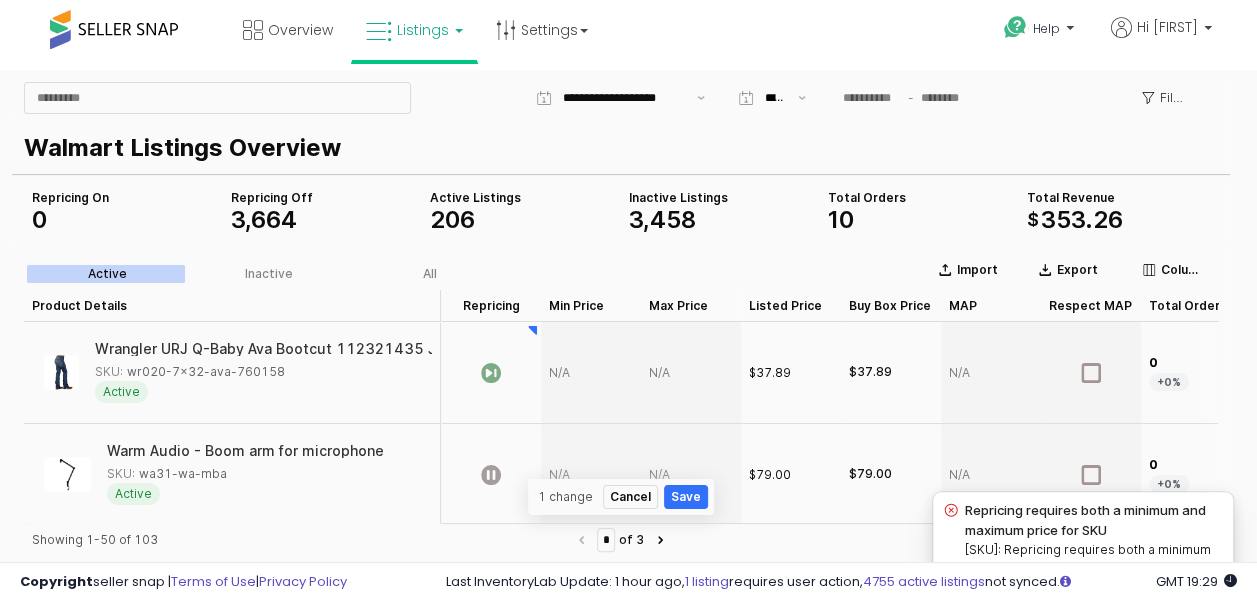 click at bounding box center [591, 373] 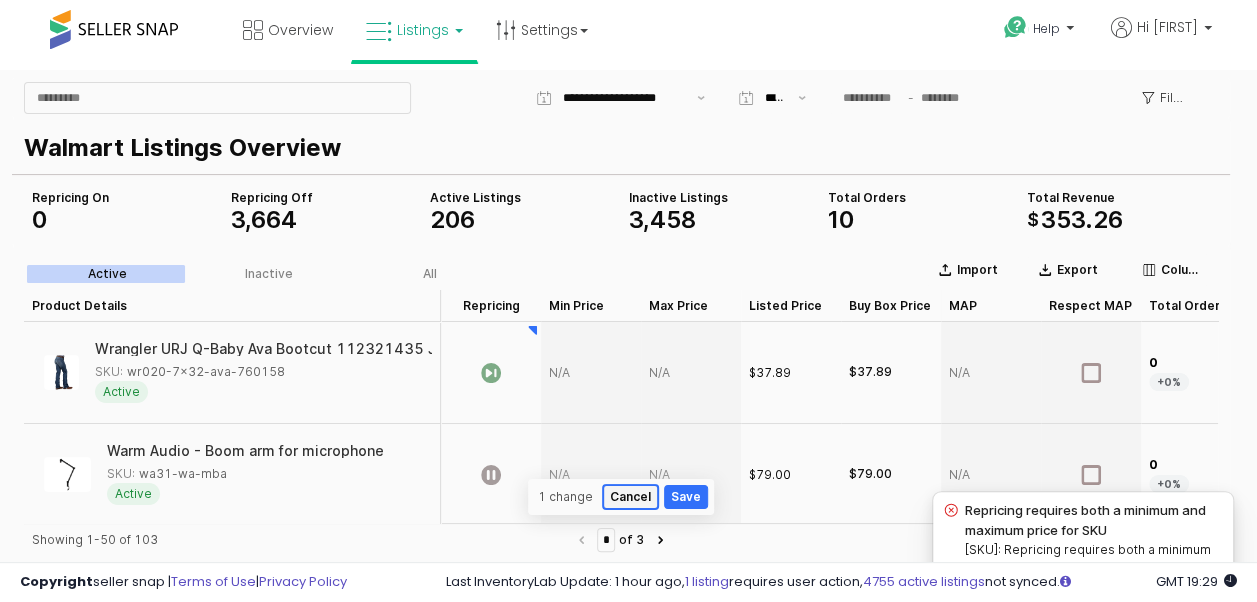 click on "Cancel" at bounding box center [630, 497] 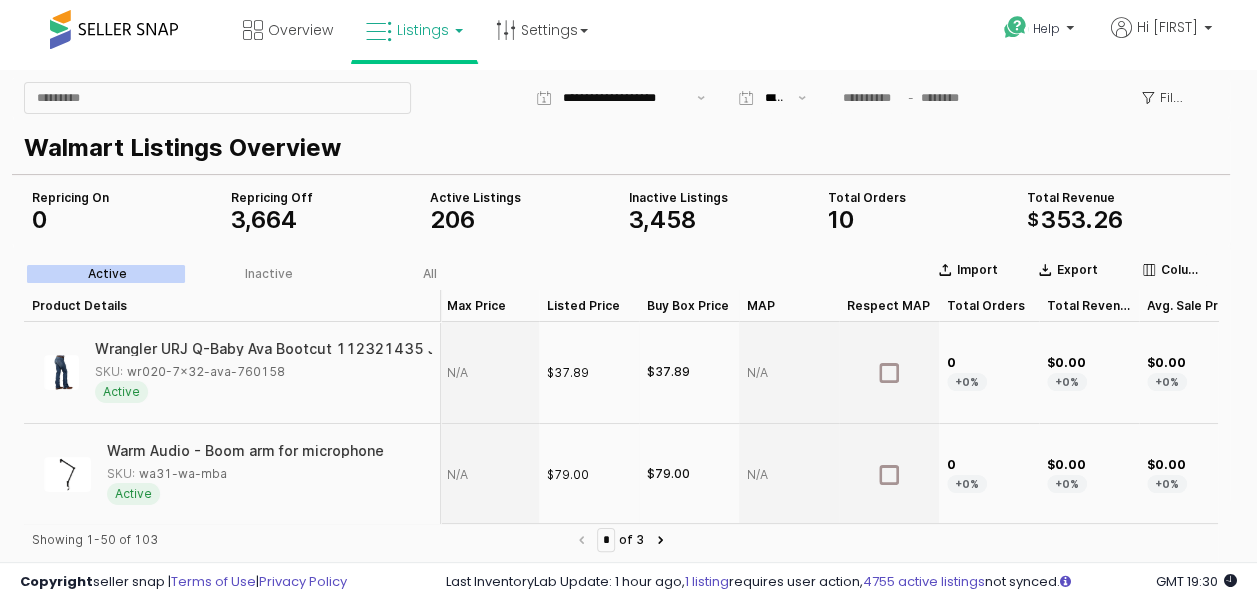 scroll, scrollTop: 0, scrollLeft: 239, axis: horizontal 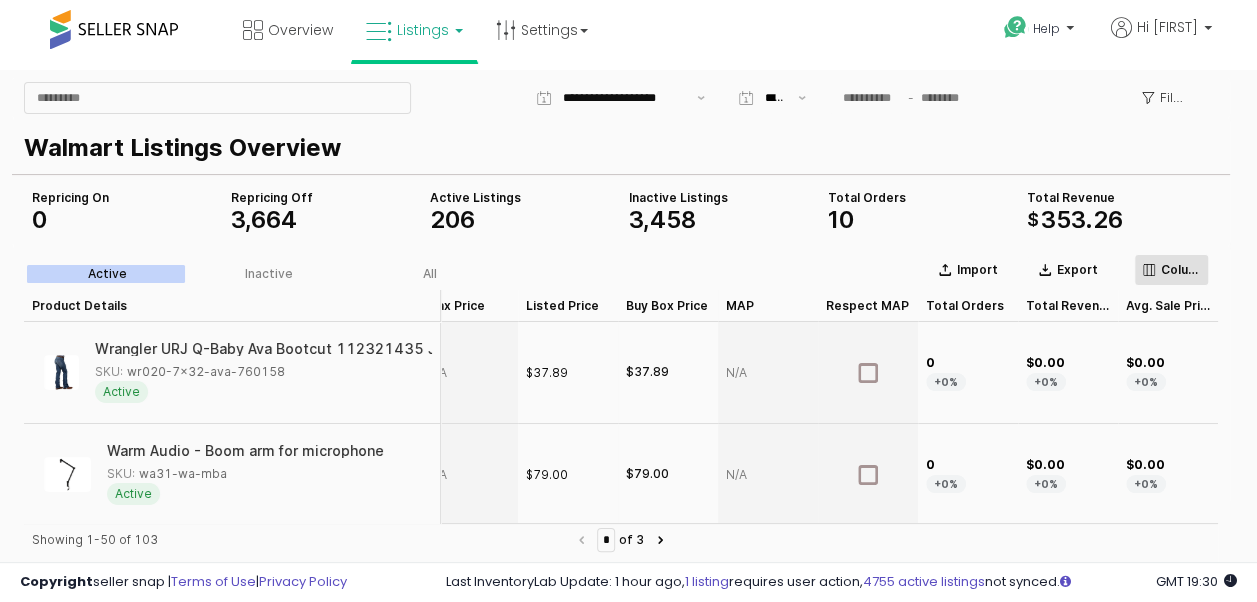 click on "Columns" at bounding box center (1180, 270) 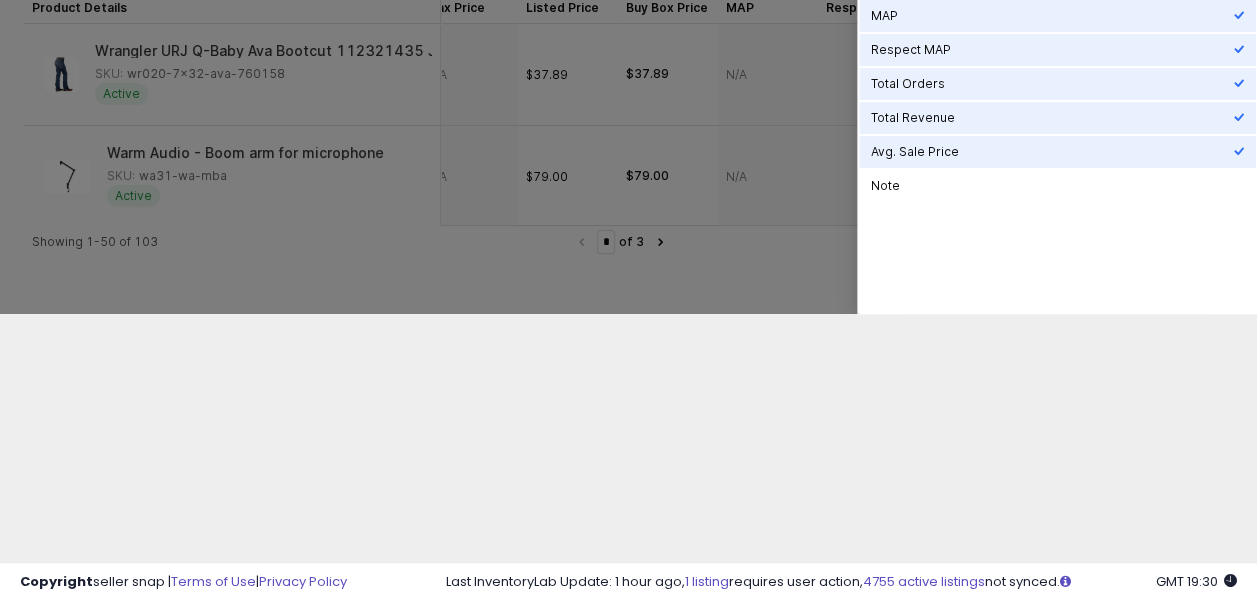 scroll, scrollTop: 0, scrollLeft: 0, axis: both 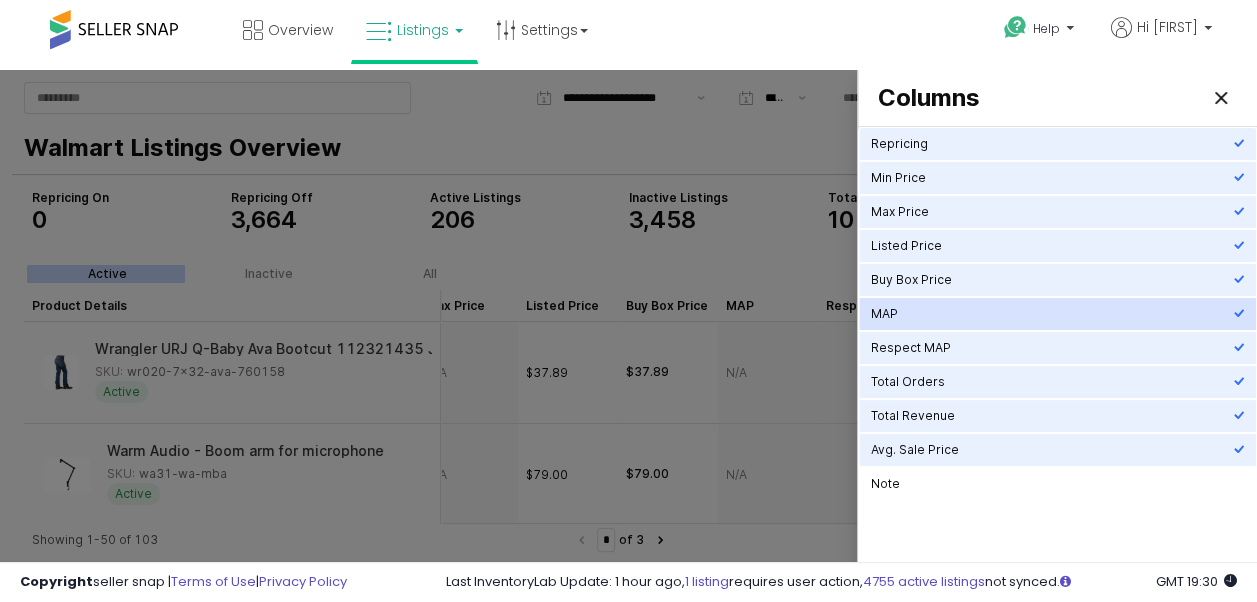 click on "MAP" at bounding box center (1052, 314) 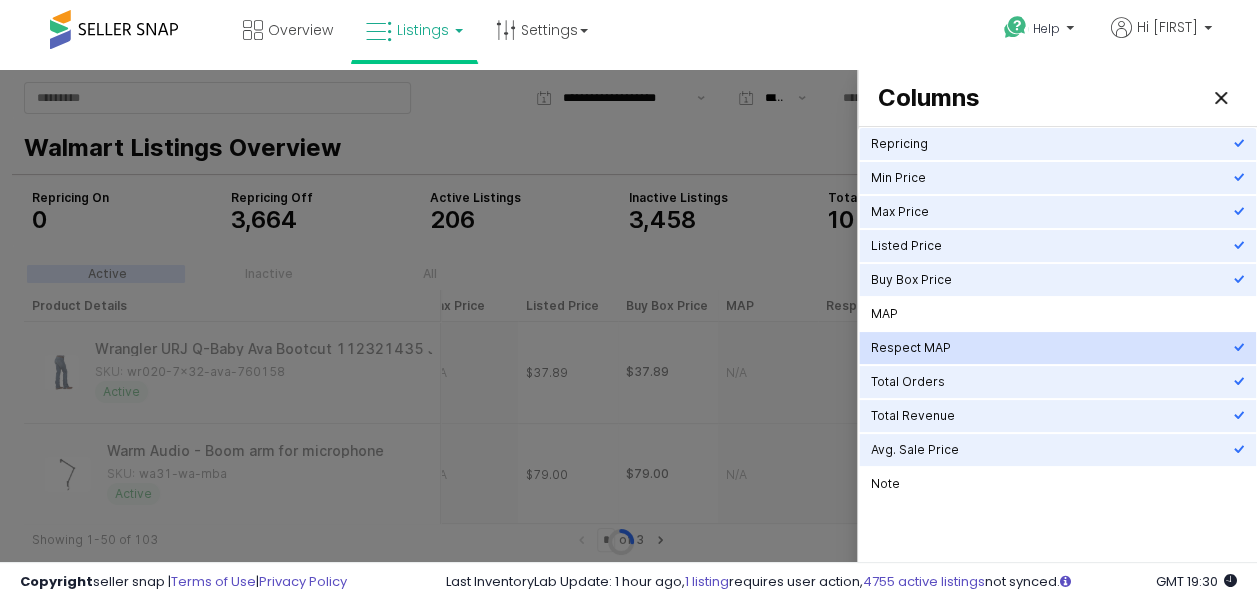click on "Respect MAP" at bounding box center (1052, 348) 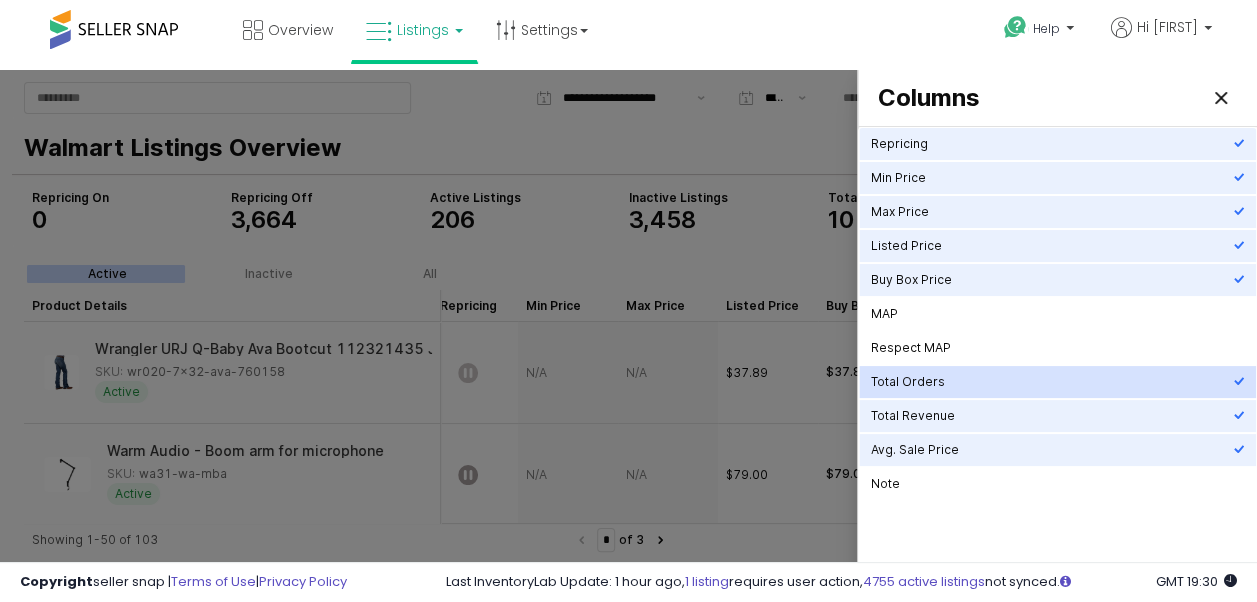 scroll, scrollTop: 0, scrollLeft: 39, axis: horizontal 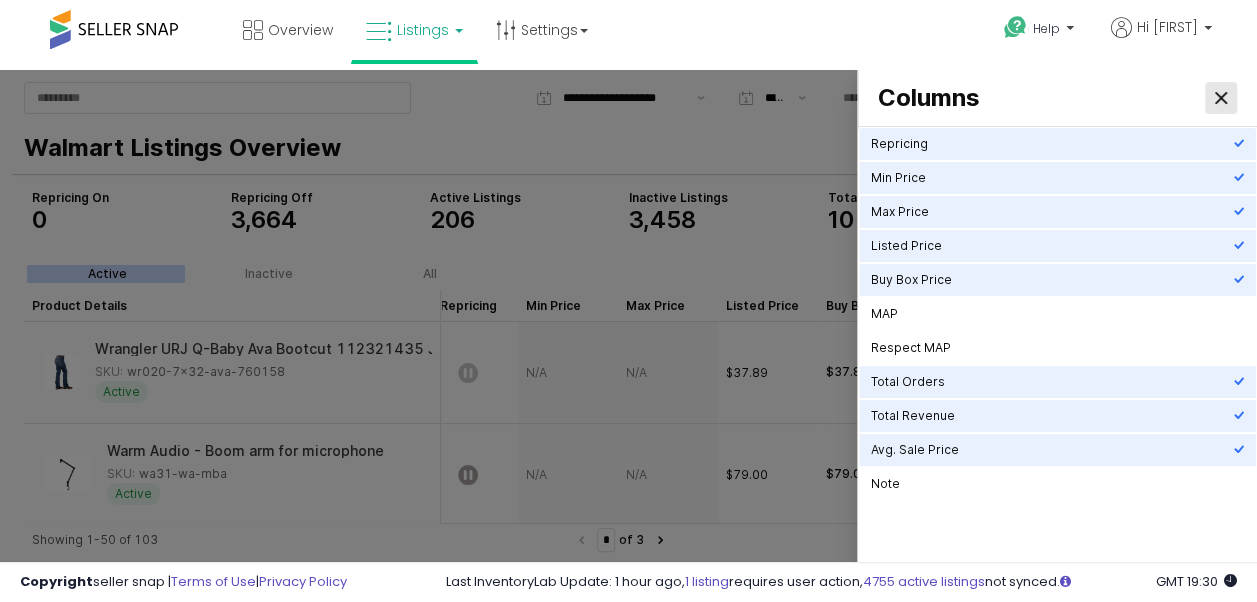 click 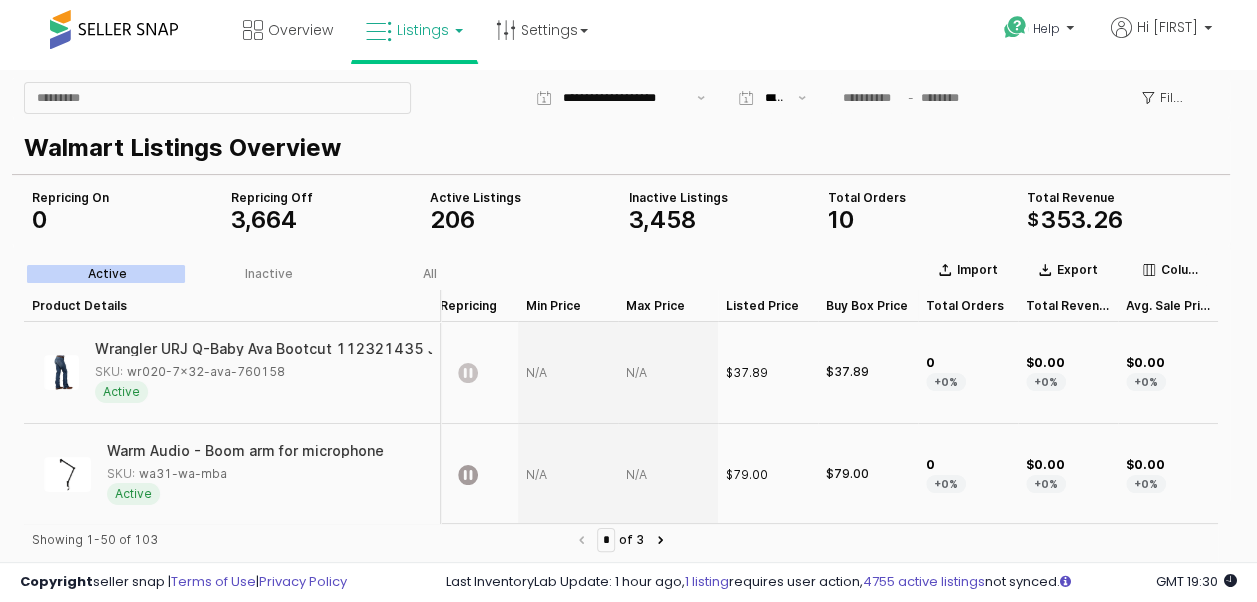 scroll, scrollTop: 0, scrollLeft: 0, axis: both 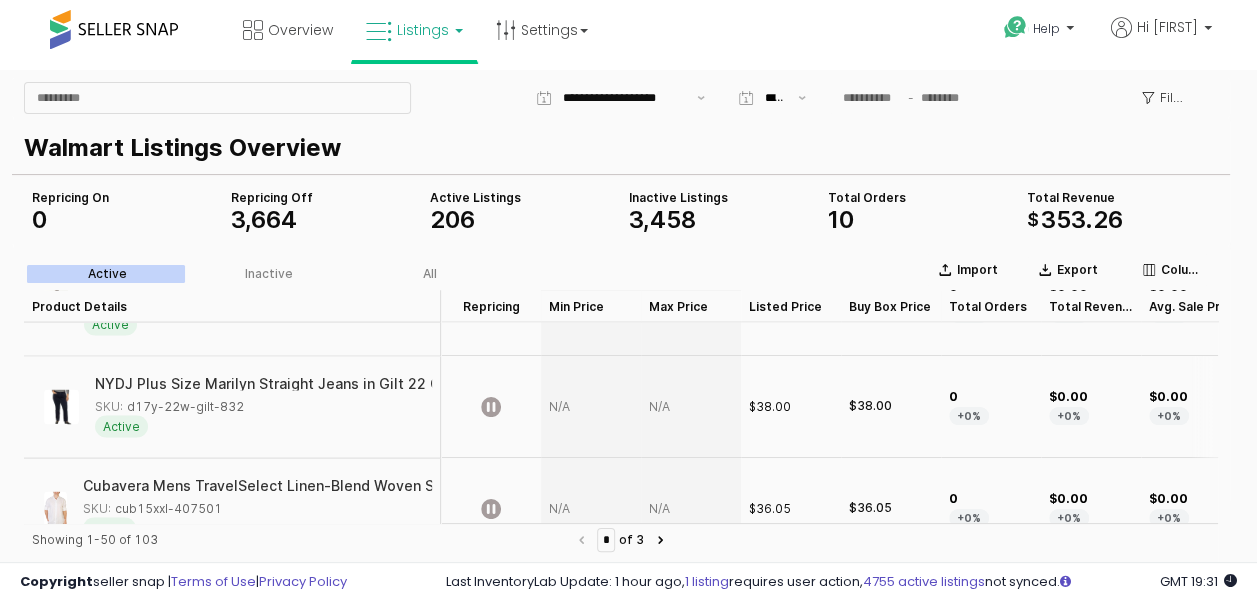 click at bounding box center (591, 407) 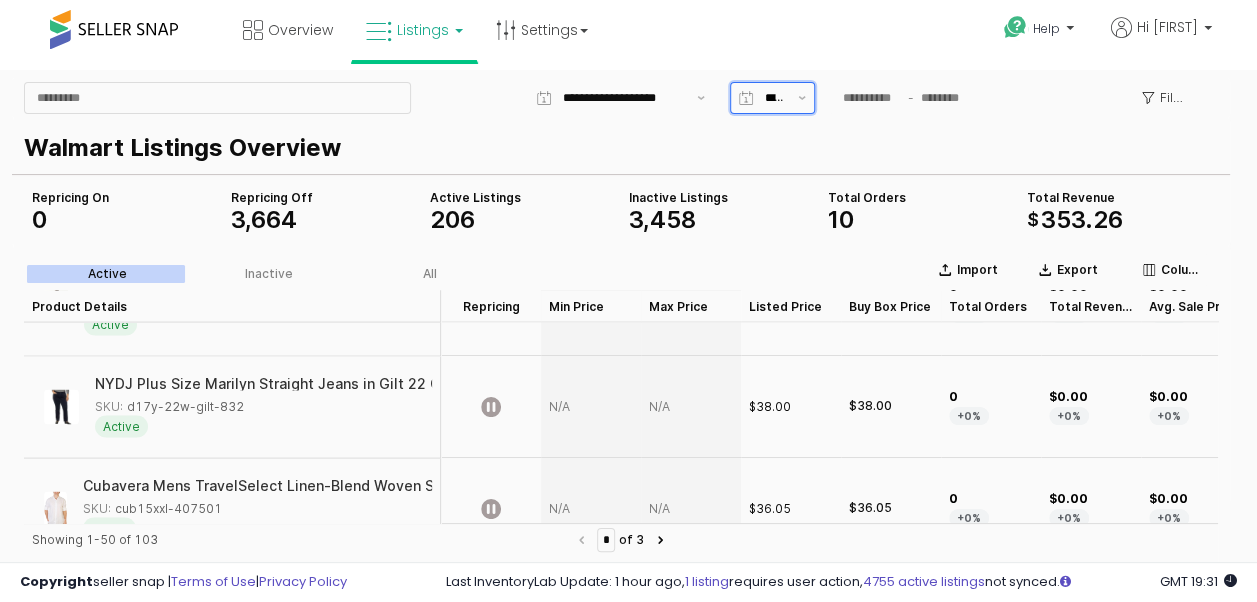 click at bounding box center (775, 98) 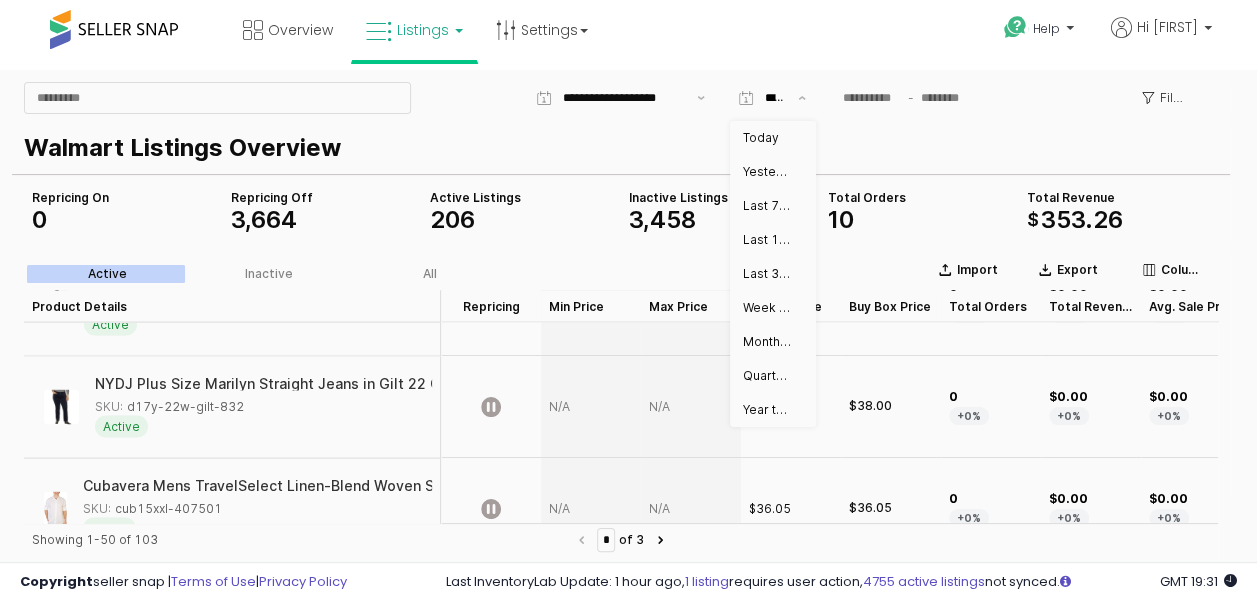 click on "Walmart Listings Overview" at bounding box center [621, 146] 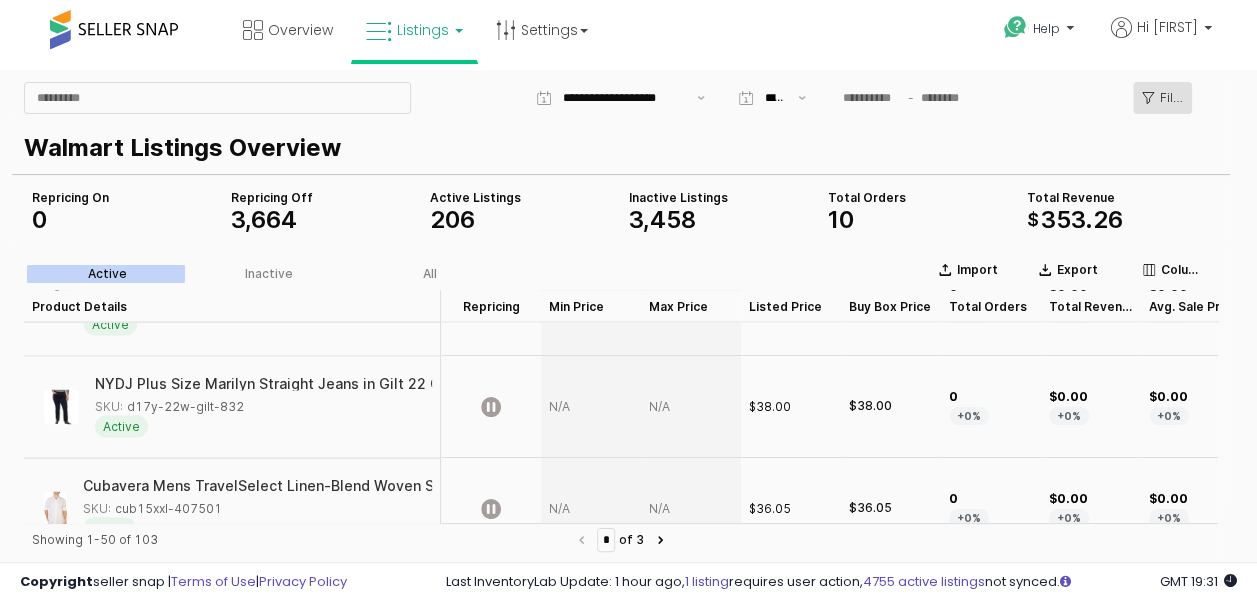 click on "Filters" at bounding box center [1162, 98] 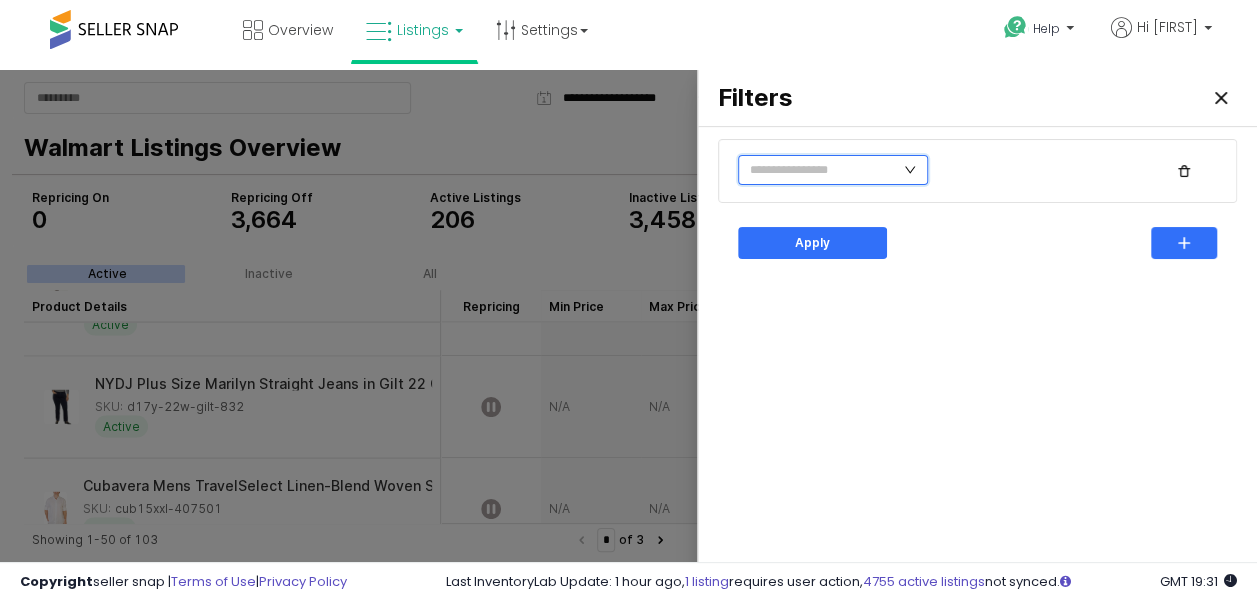 click at bounding box center [833, 170] 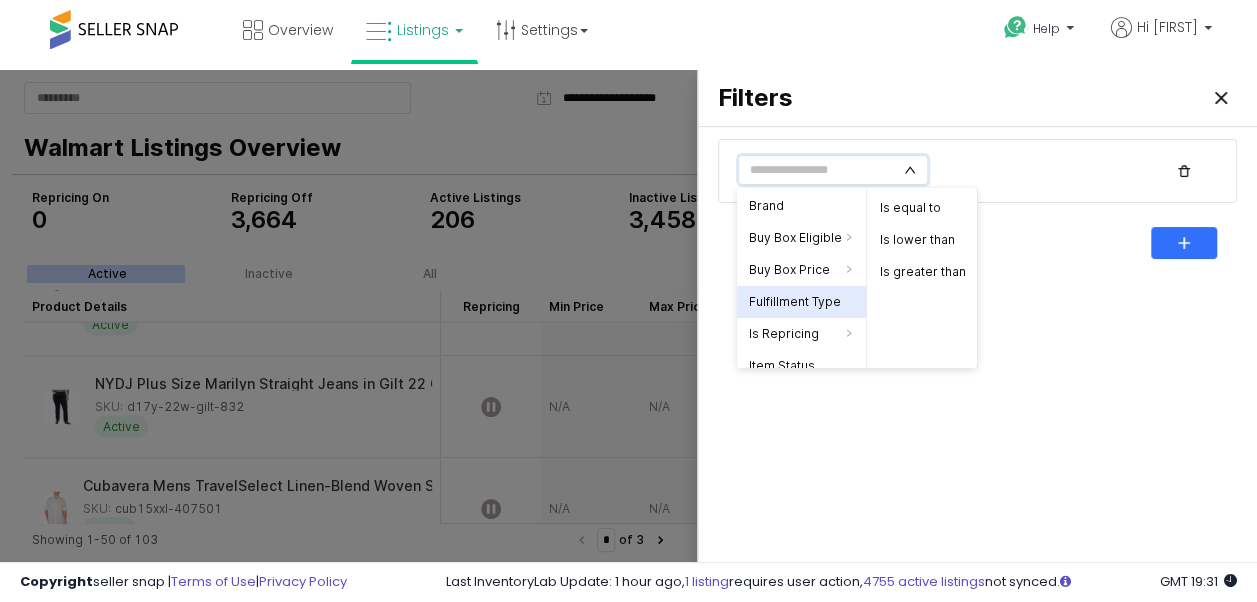 scroll, scrollTop: 0, scrollLeft: 0, axis: both 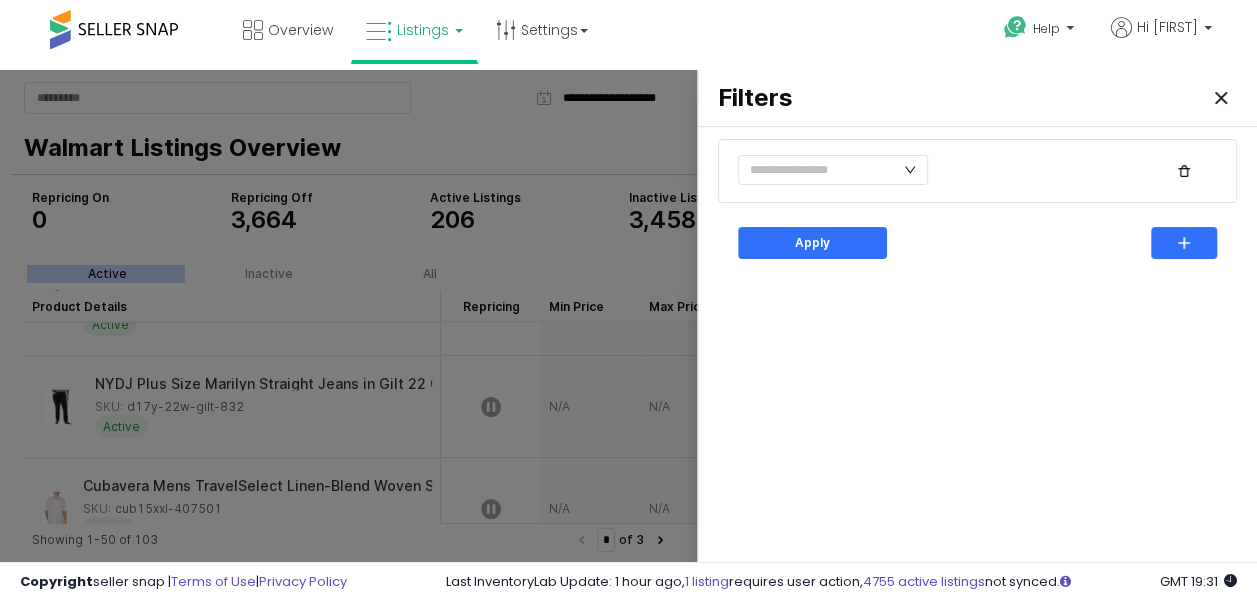 click at bounding box center [977, 171] 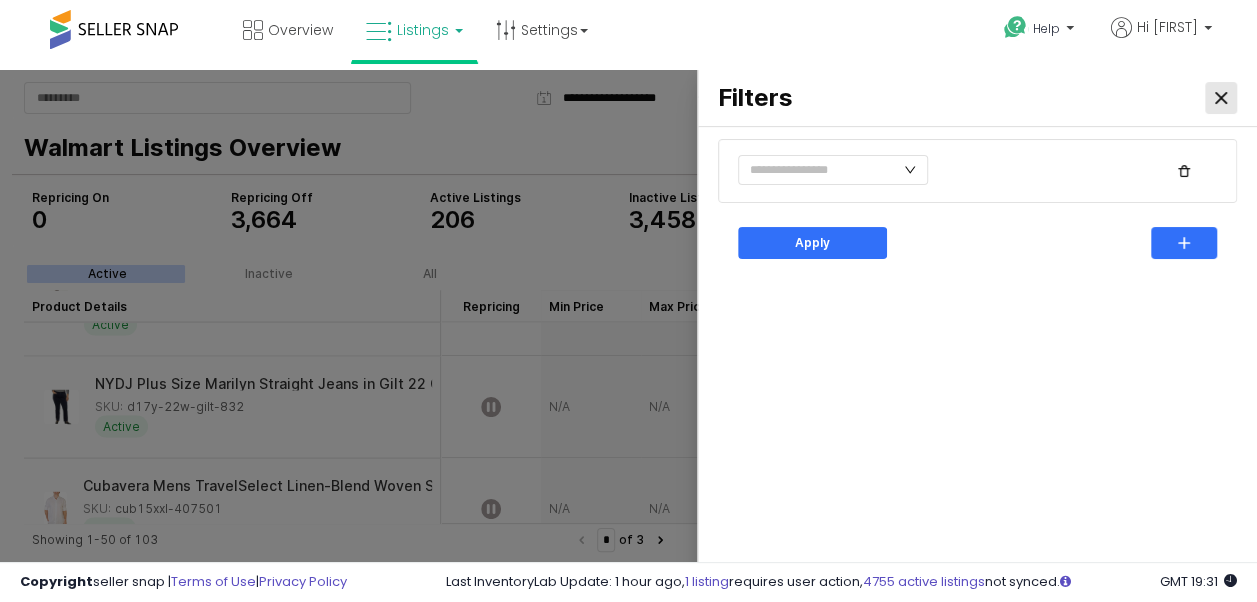click at bounding box center (1221, 98) 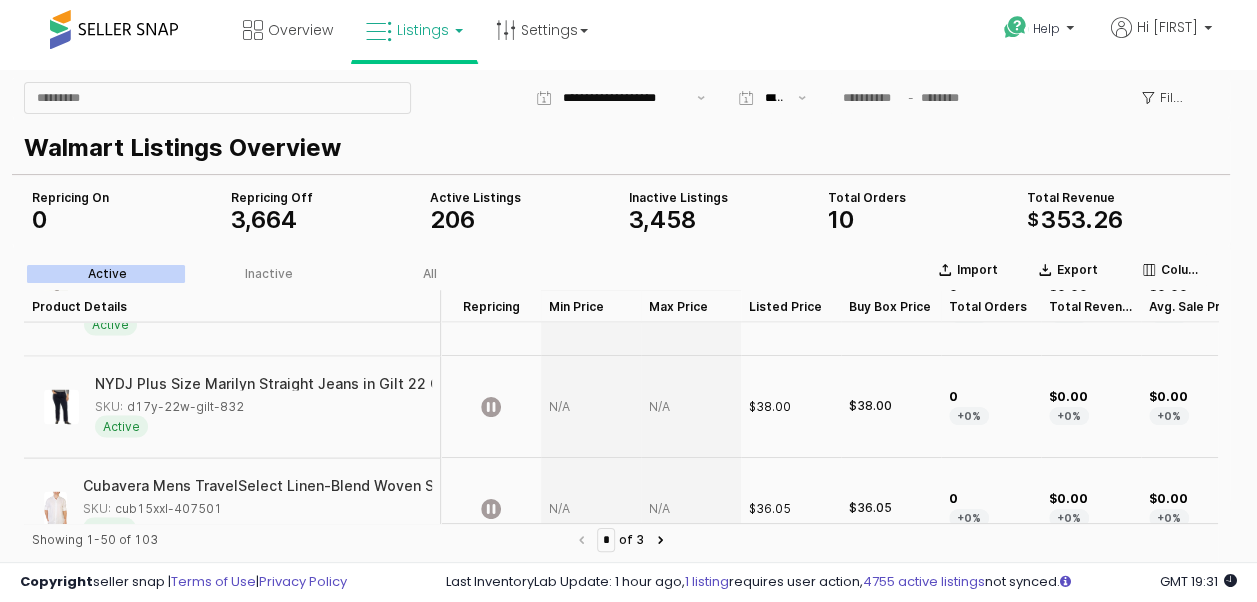 click on "Listings" at bounding box center (423, 30) 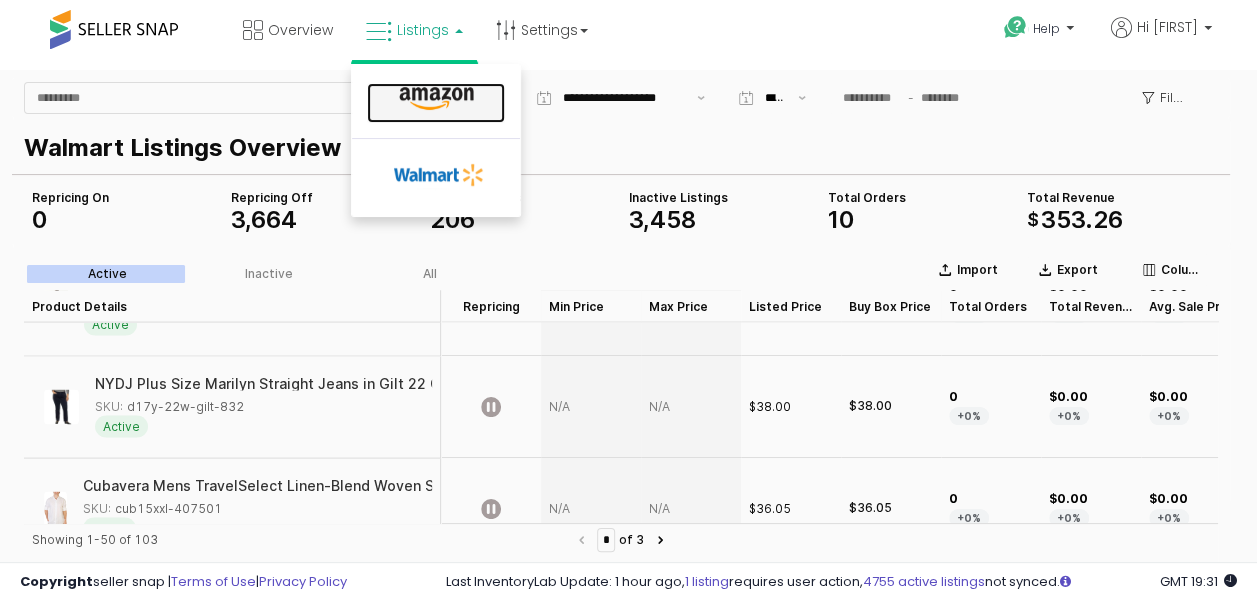 click at bounding box center (436, 99) 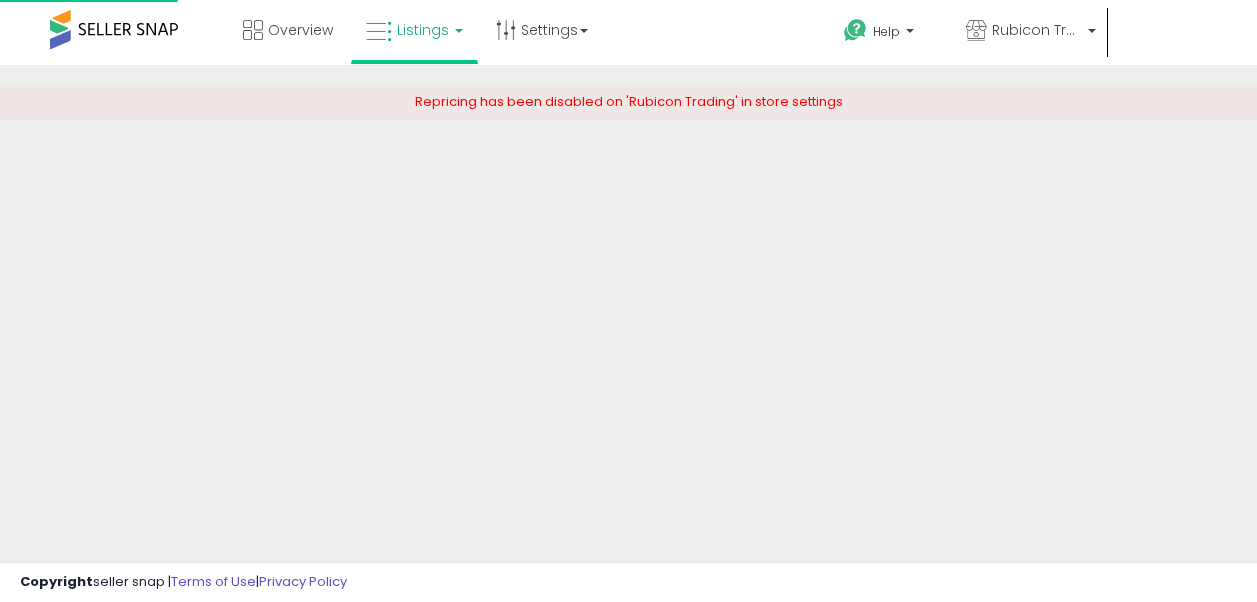 scroll, scrollTop: 0, scrollLeft: 0, axis: both 